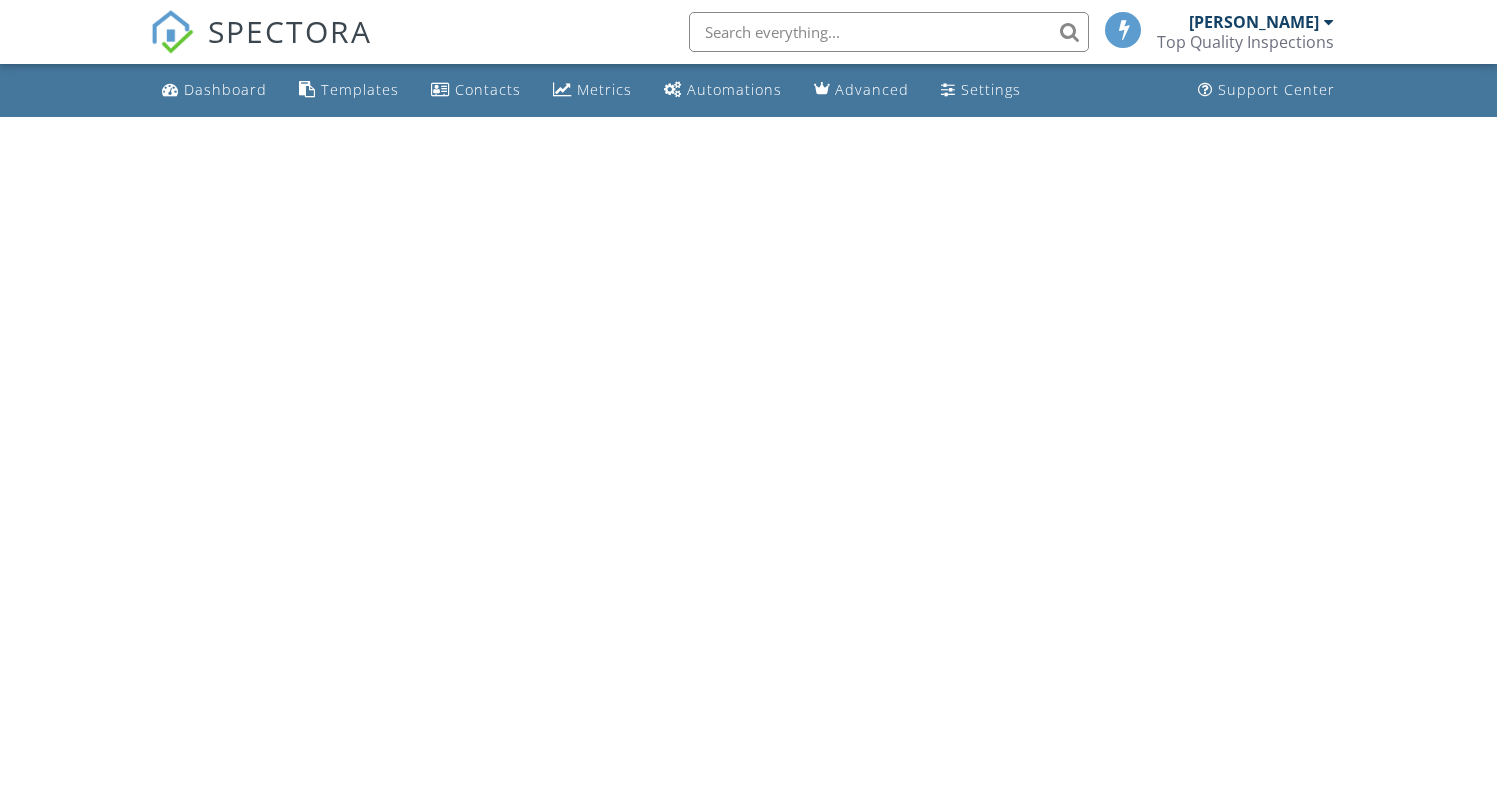 scroll, scrollTop: 0, scrollLeft: 0, axis: both 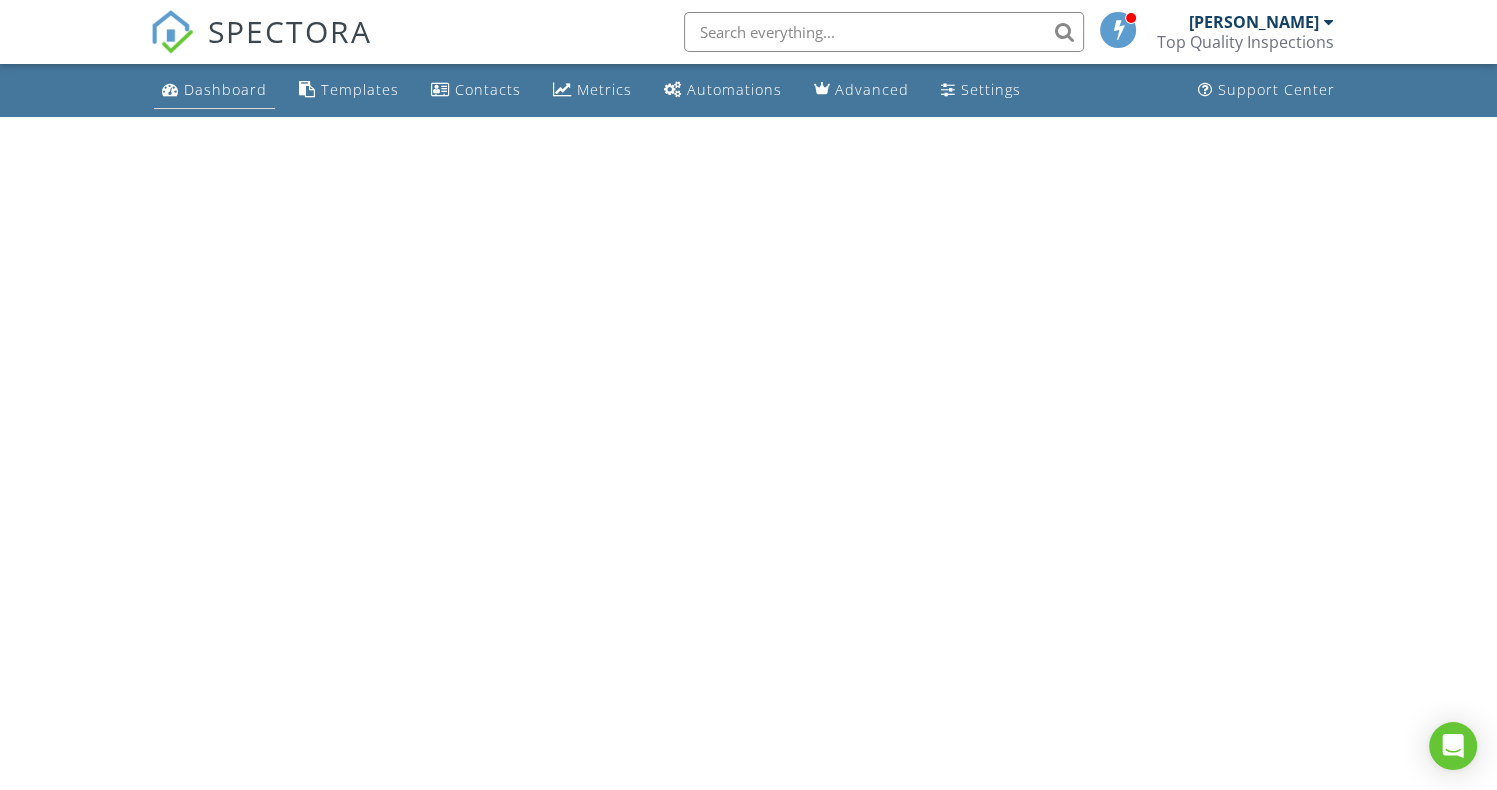 click on "Dashboard" at bounding box center (214, 90) 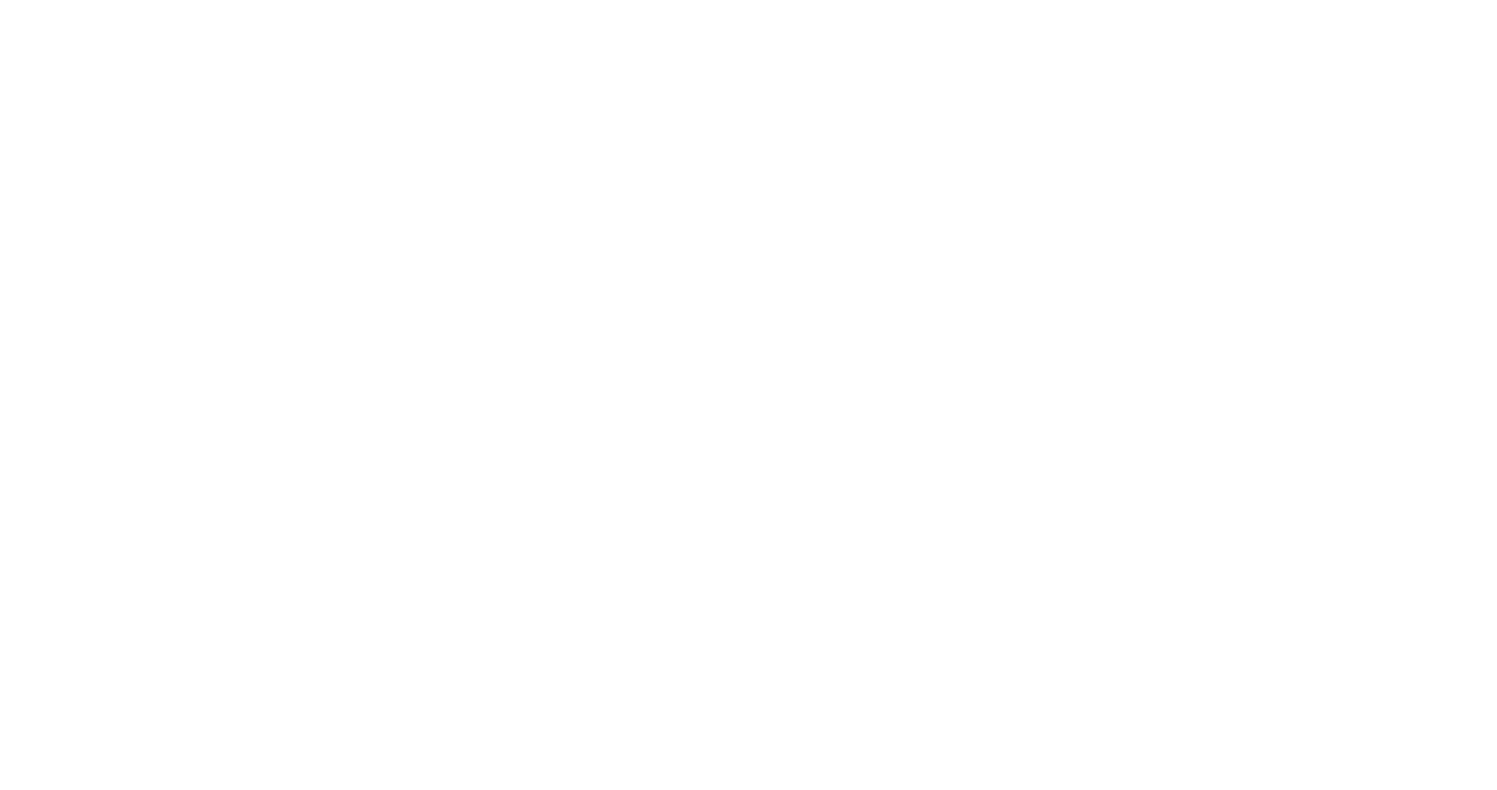 scroll, scrollTop: 0, scrollLeft: 0, axis: both 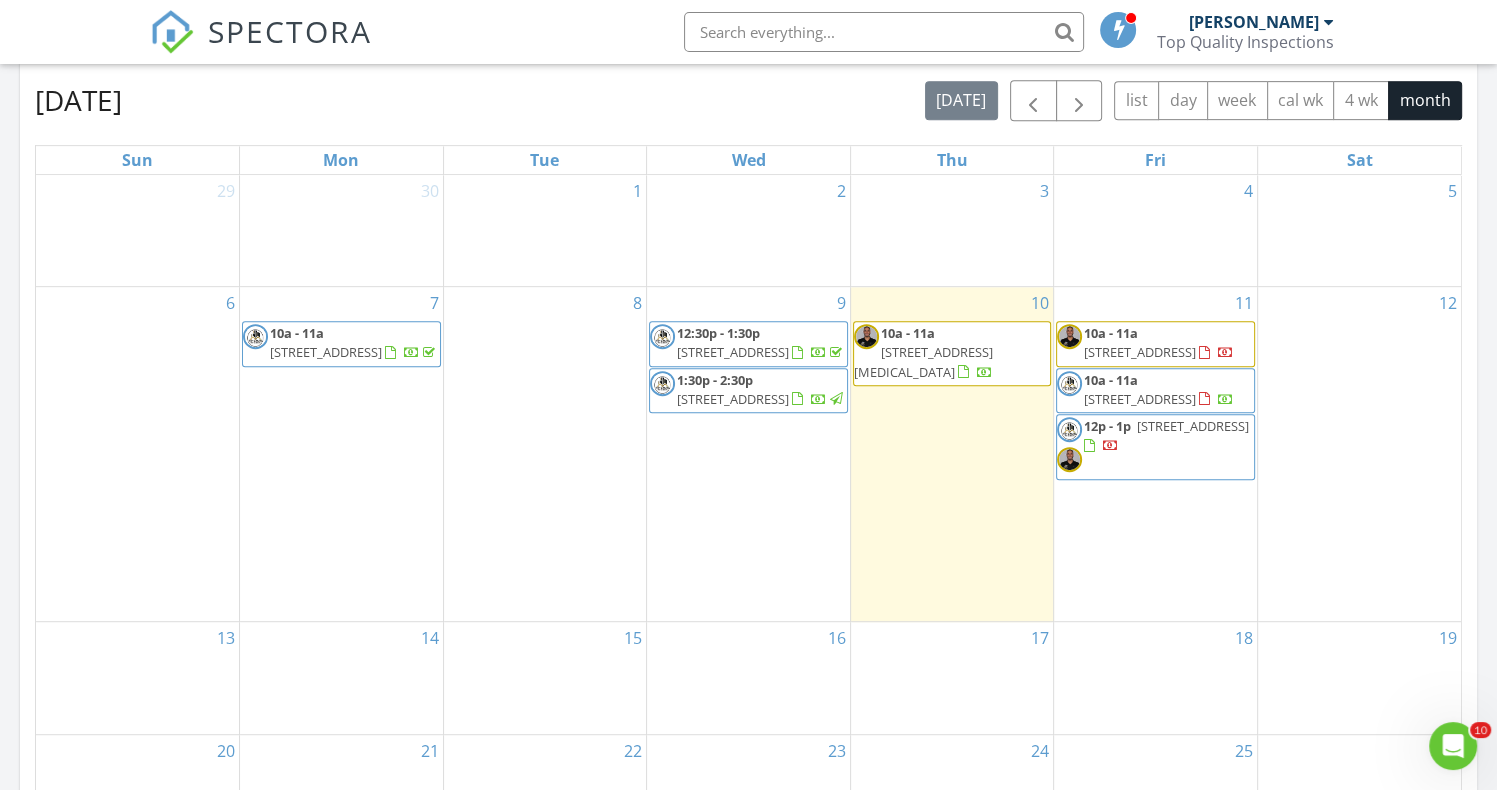 click on "8665 NW 114th Ct, Doral 33178" at bounding box center [923, 361] 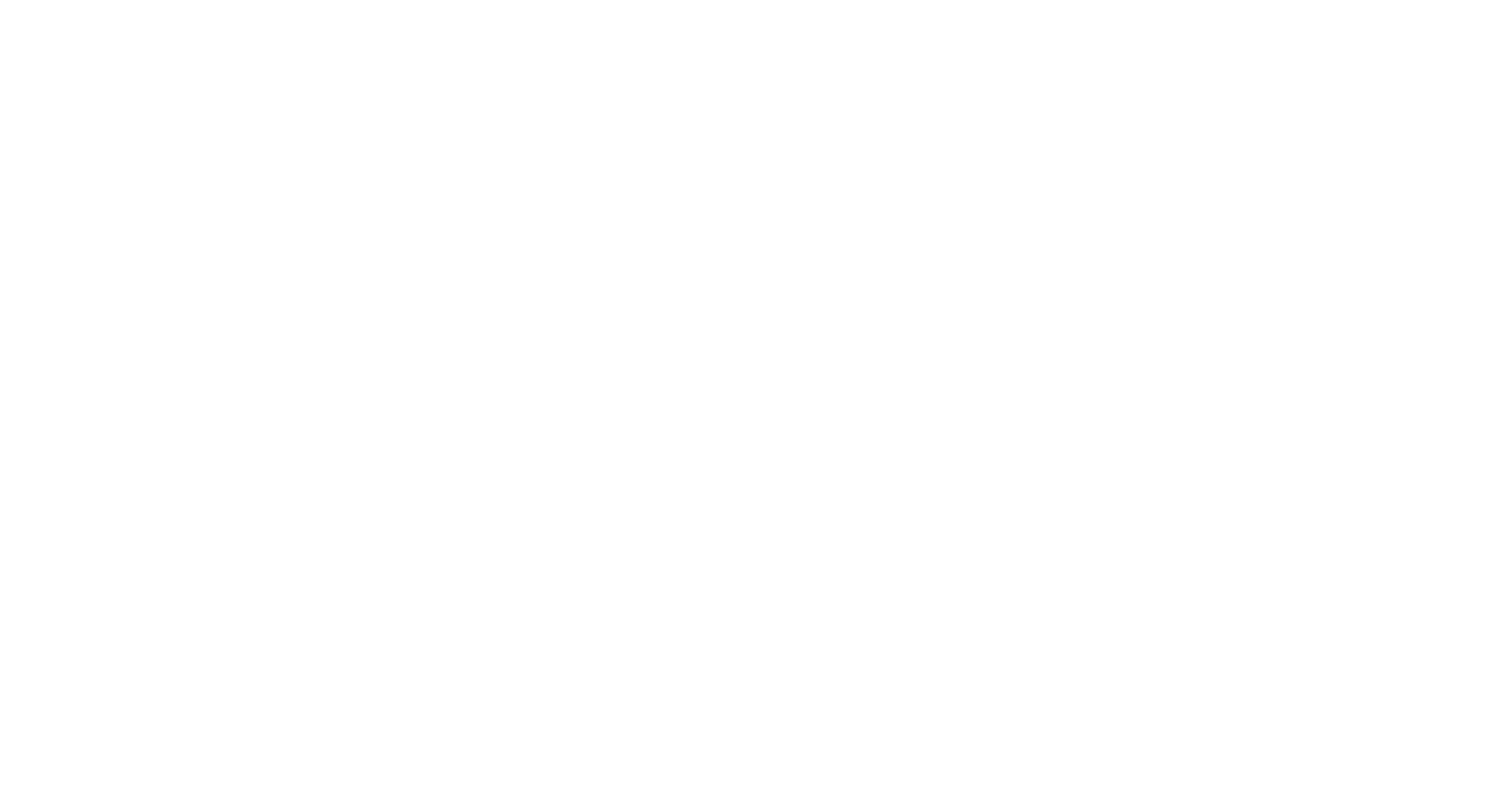 scroll, scrollTop: 0, scrollLeft: 0, axis: both 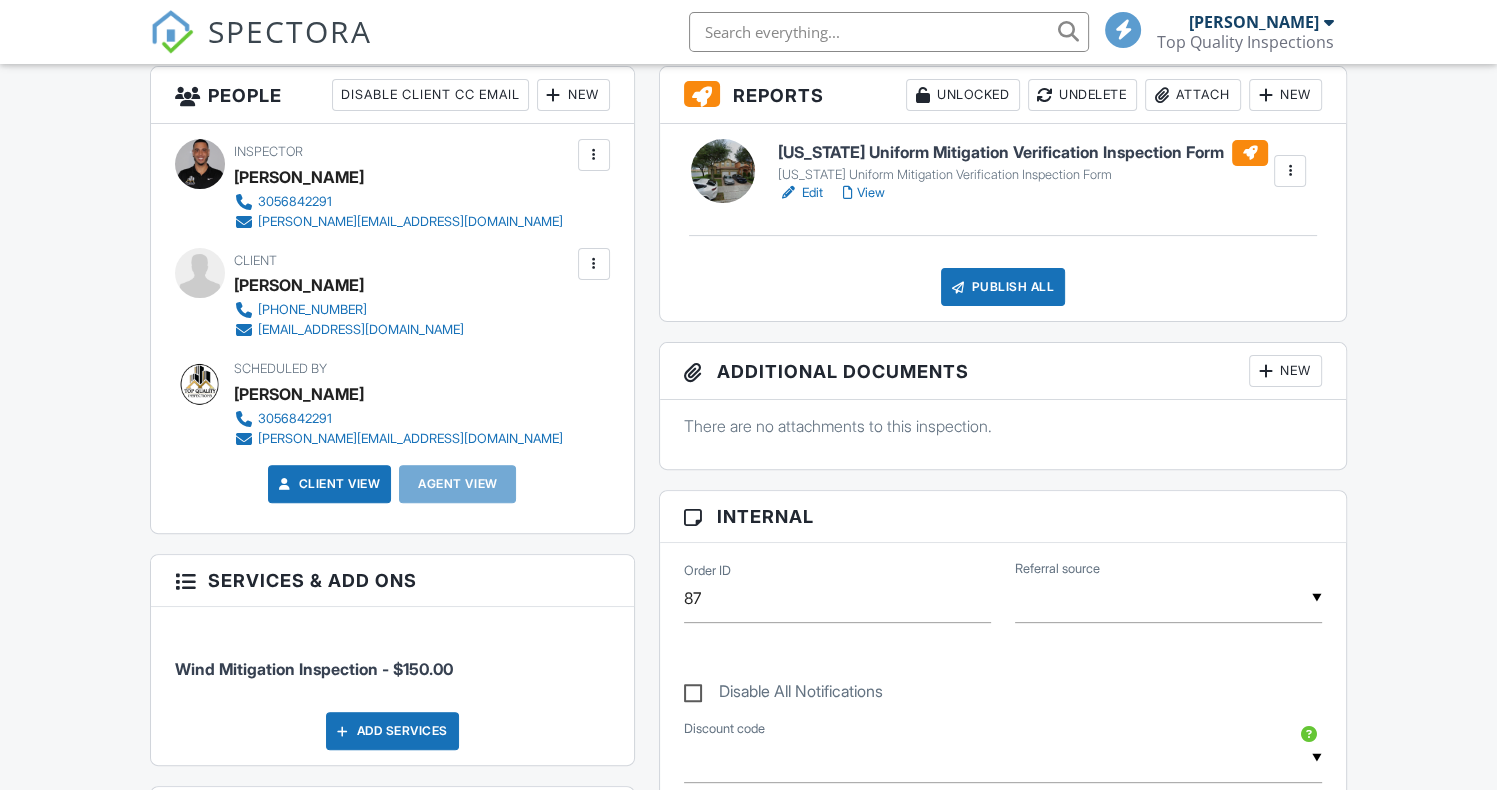 click on "[US_STATE] Uniform Mitigation Verification Inspection Form" at bounding box center [1023, 153] 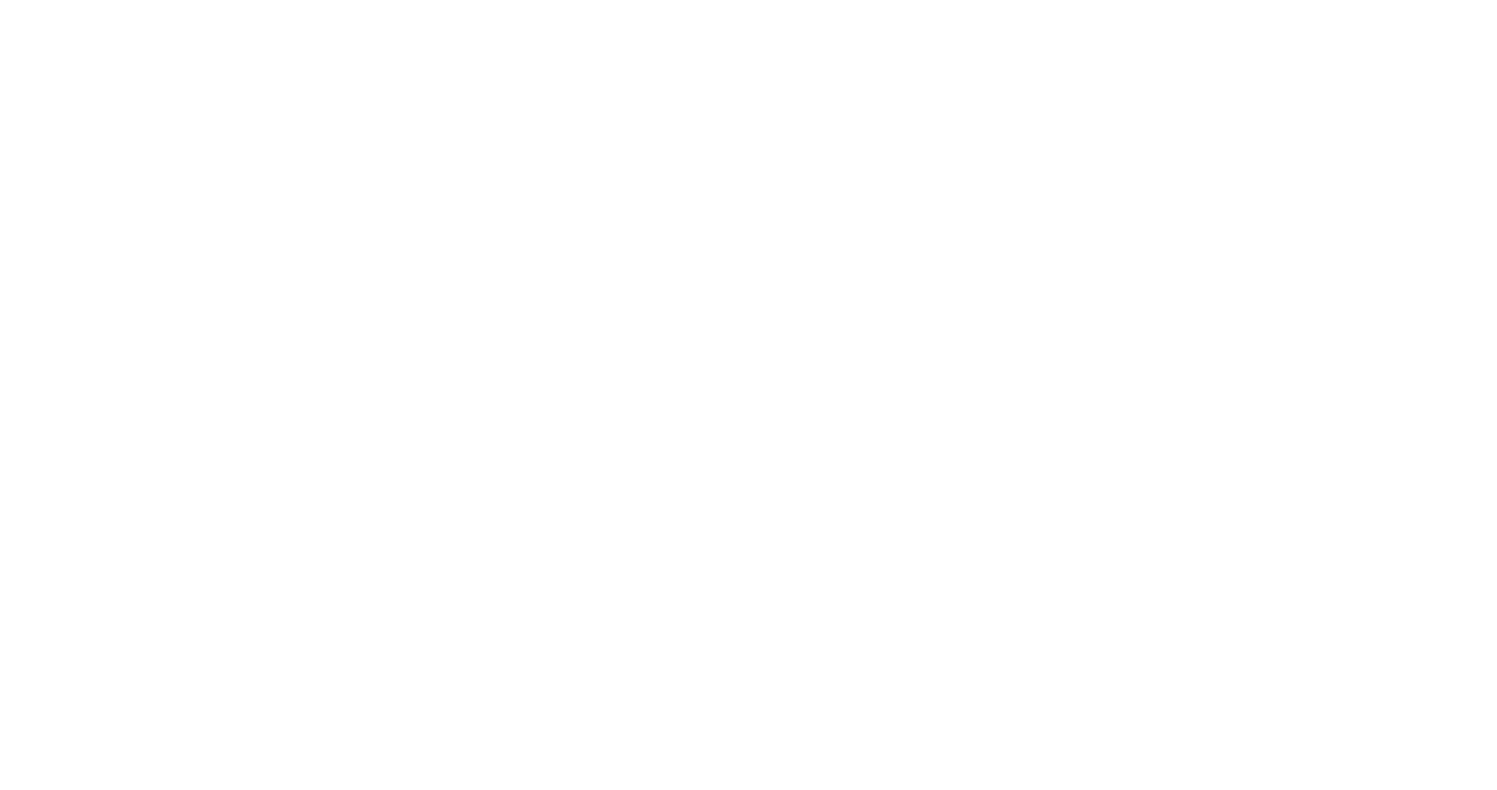 scroll, scrollTop: 0, scrollLeft: 0, axis: both 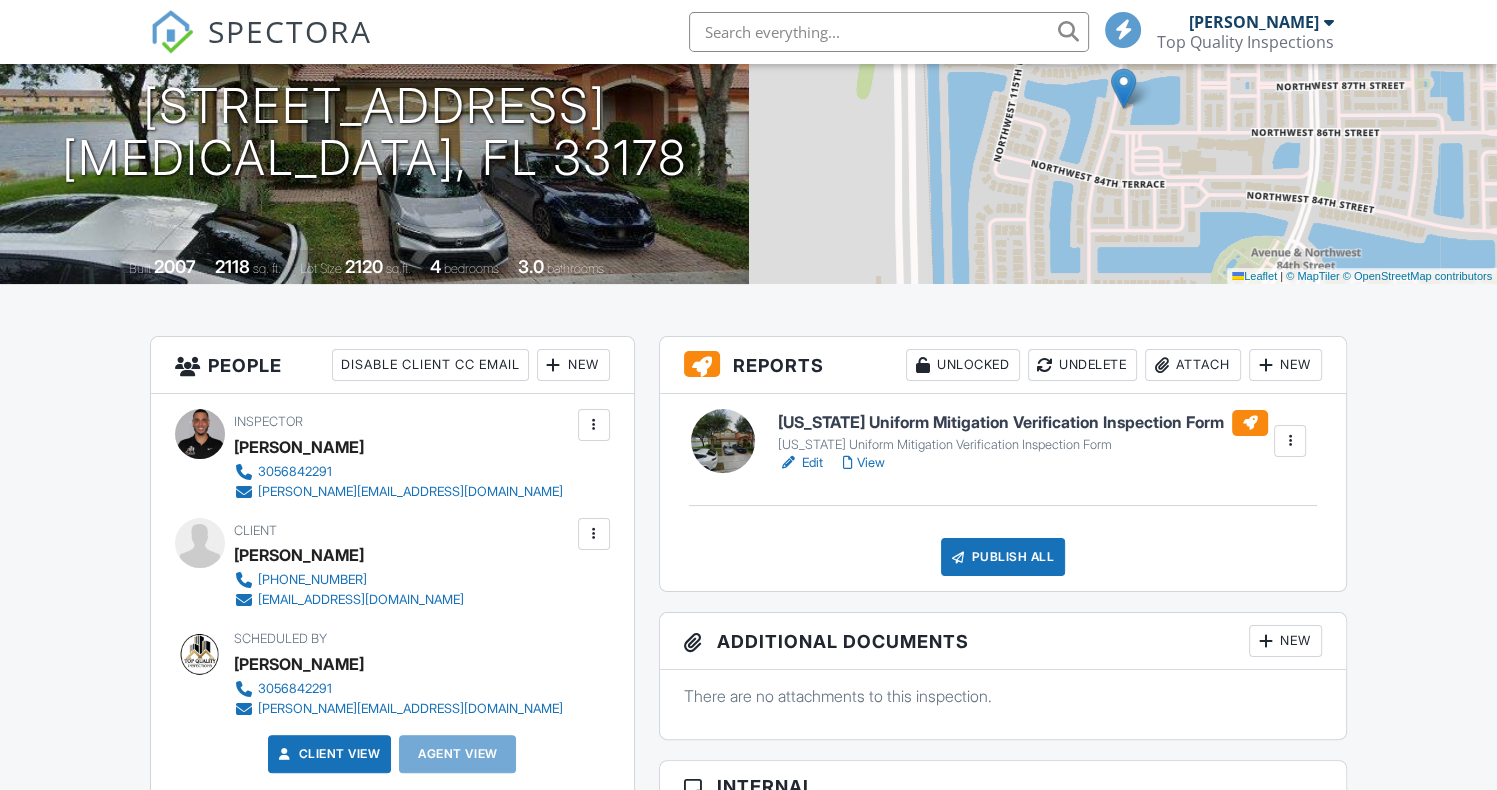 click on "View" at bounding box center (864, 463) 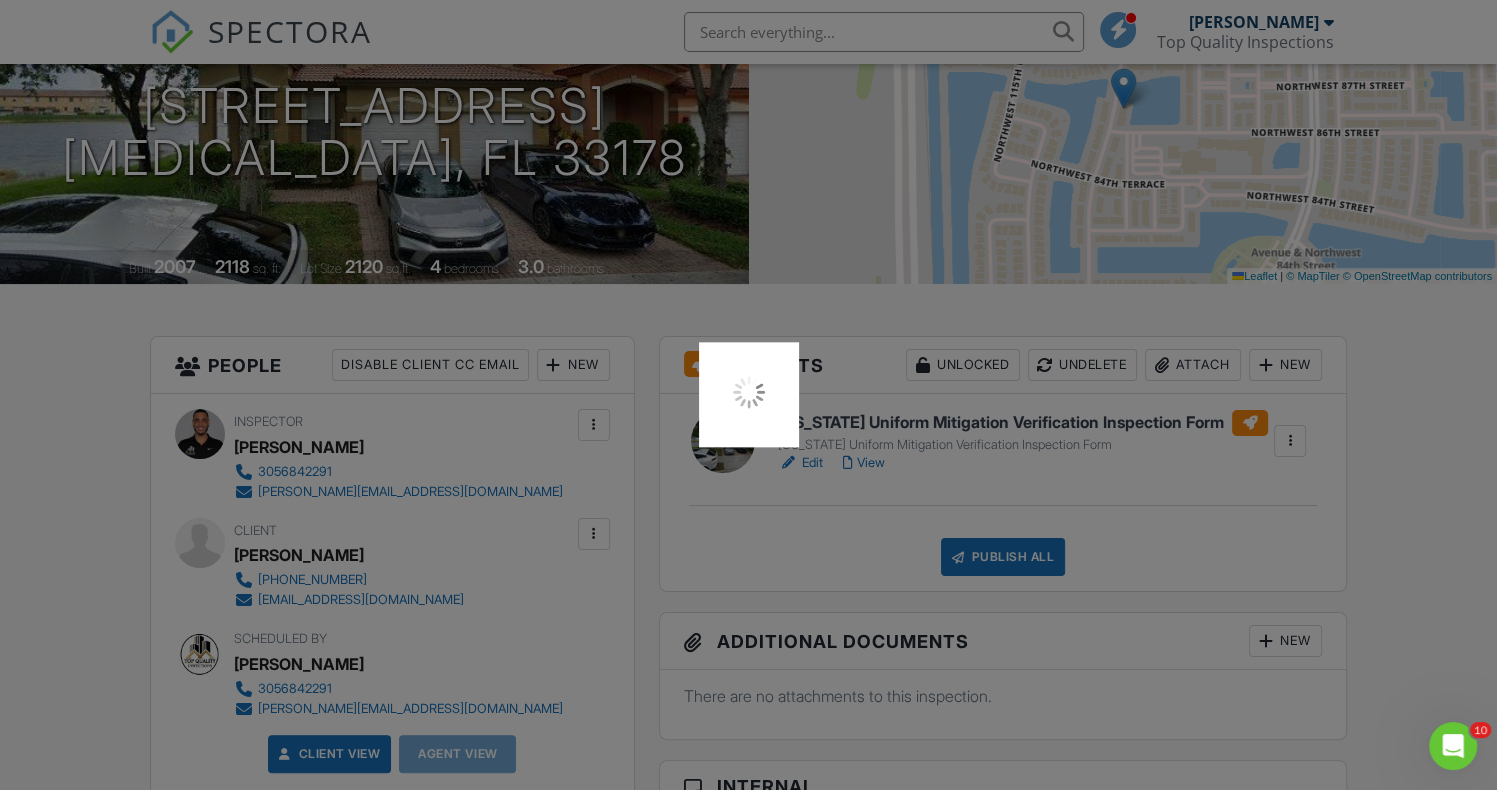 scroll, scrollTop: 0, scrollLeft: 0, axis: both 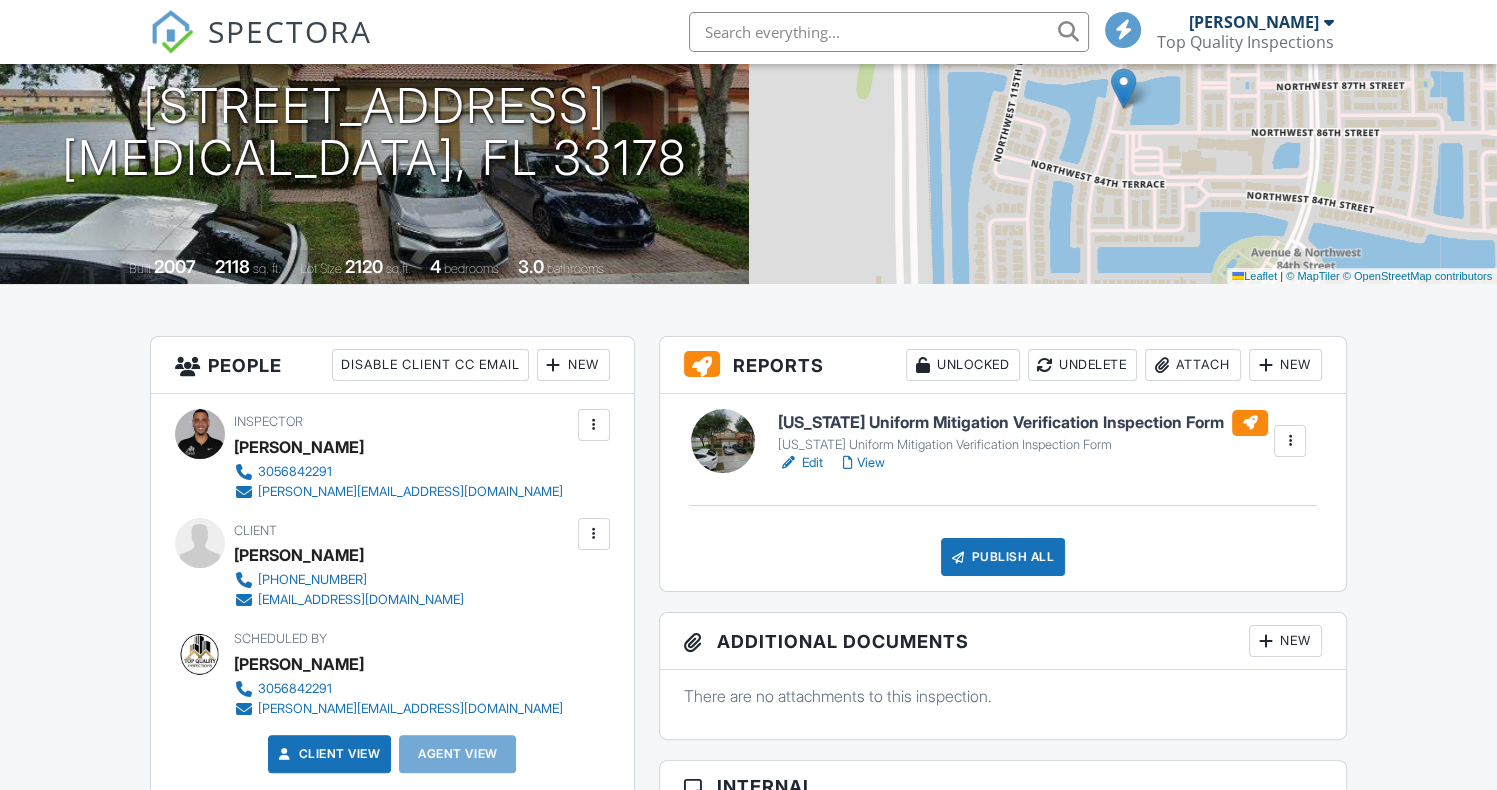 click on "[US_STATE] Uniform Mitigation Verification Inspection Form" at bounding box center [1023, 423] 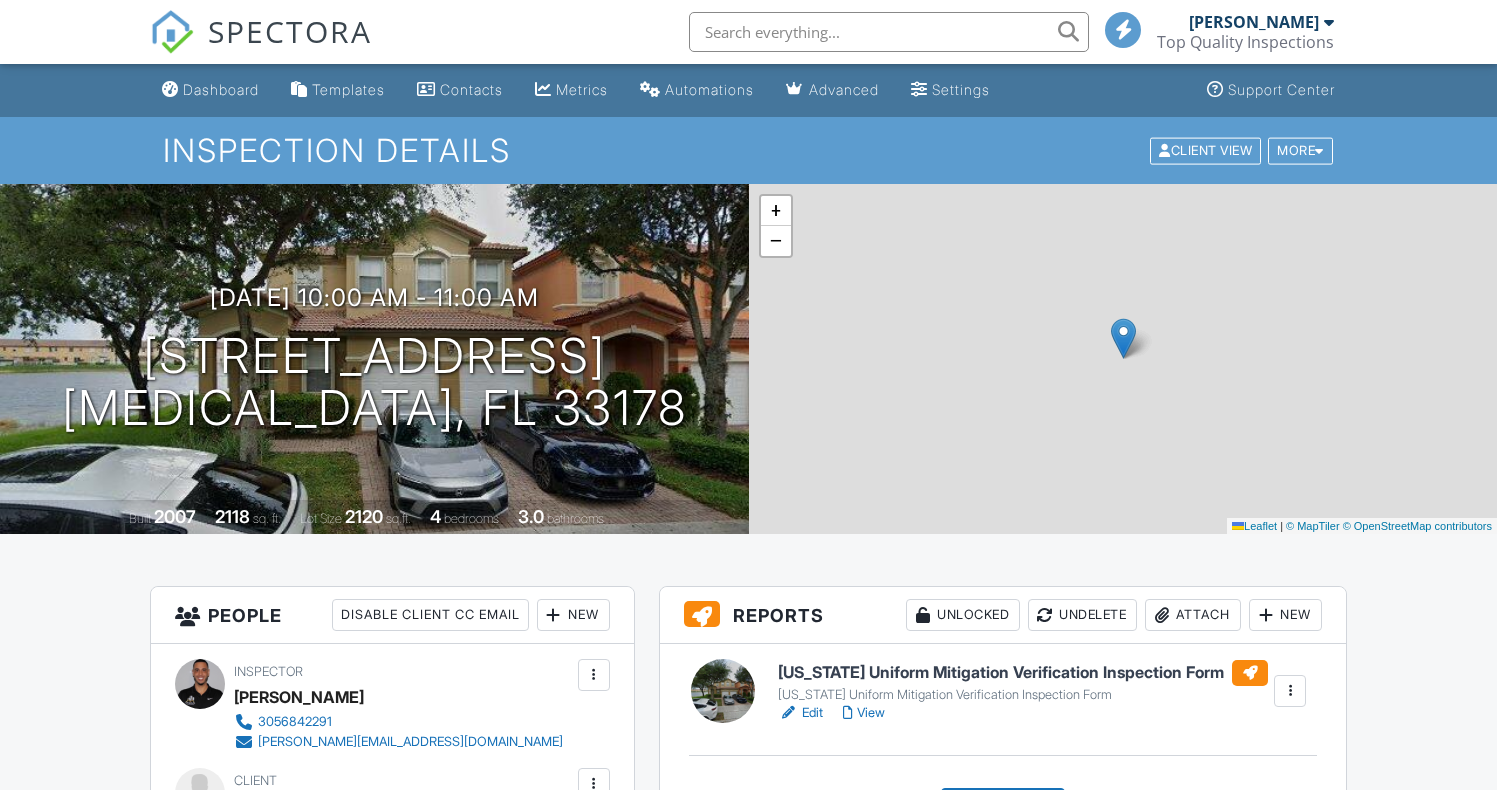 scroll, scrollTop: 0, scrollLeft: 0, axis: both 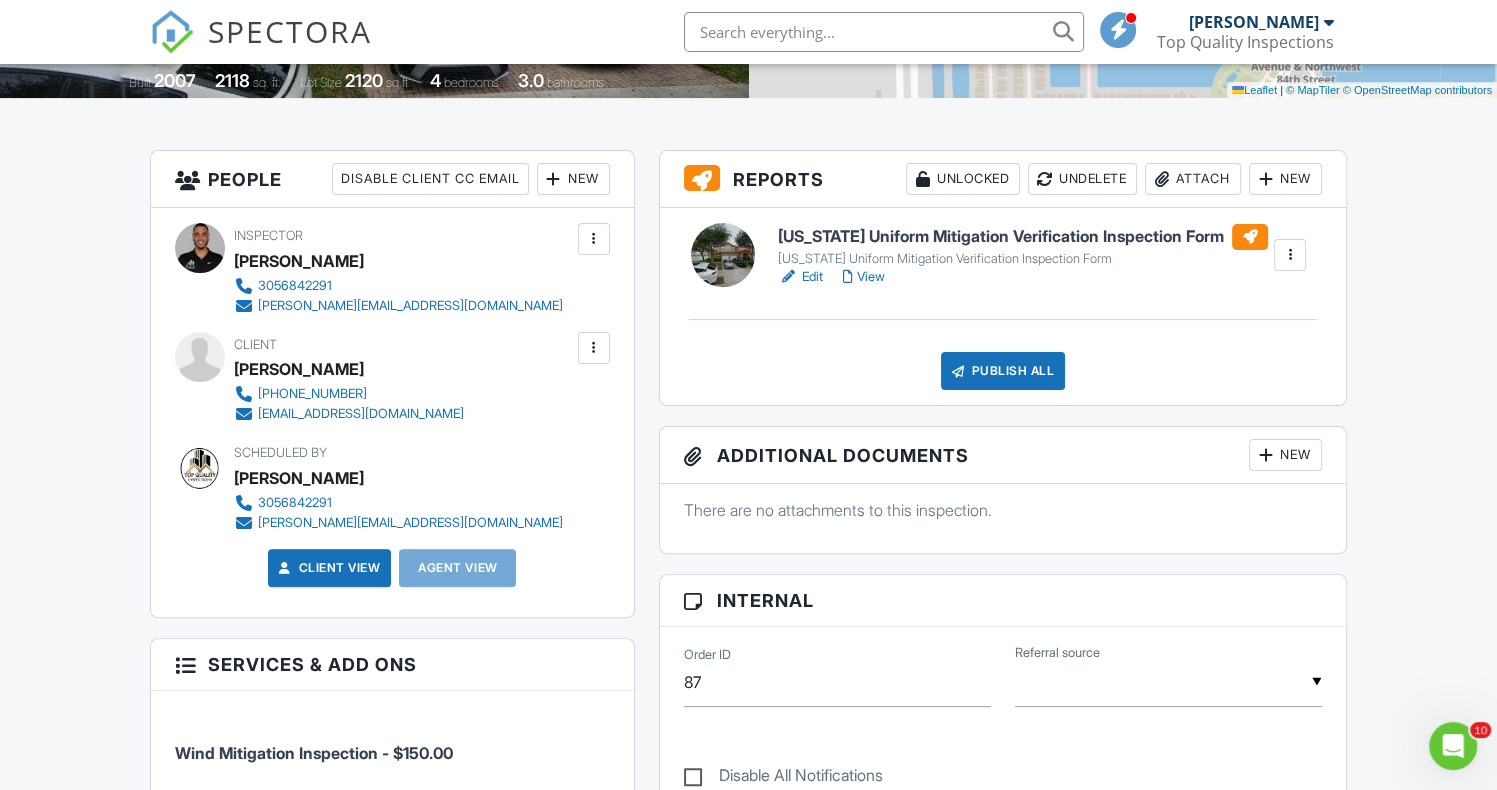 click on "View" at bounding box center (864, 277) 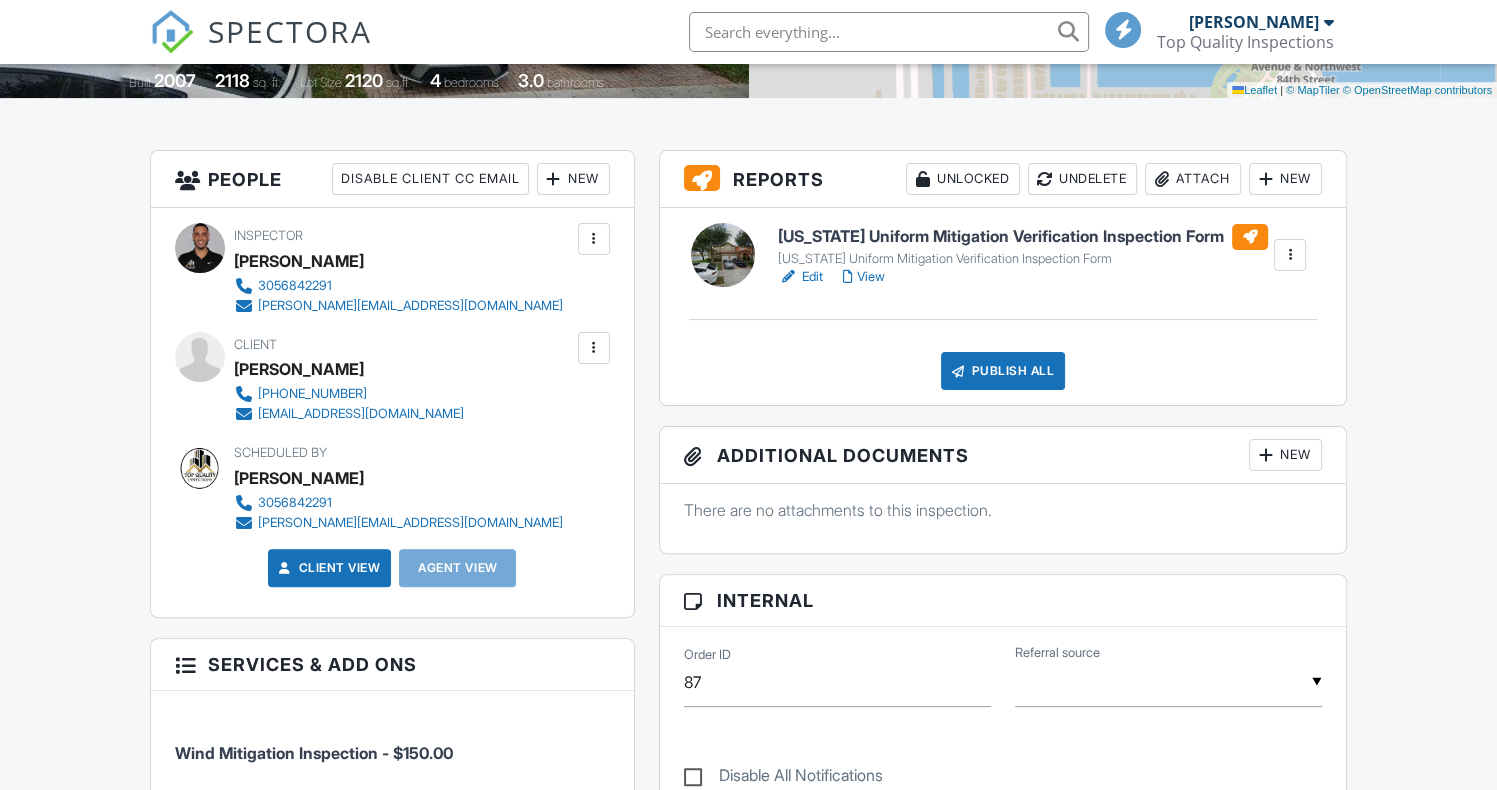 scroll, scrollTop: 436, scrollLeft: 0, axis: vertical 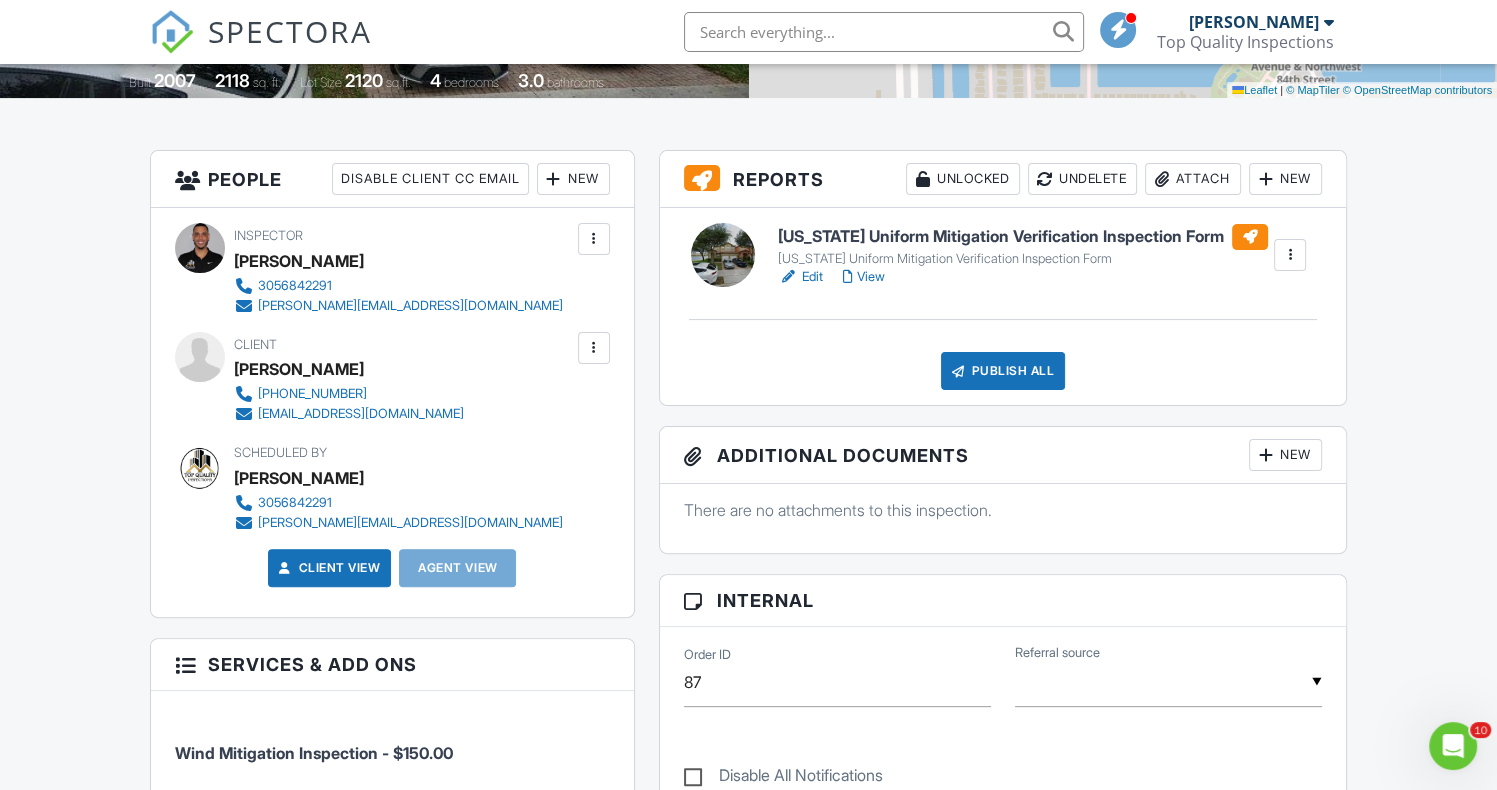 click on "[US_STATE] Uniform Mitigation Verification Inspection Form" at bounding box center [1023, 237] 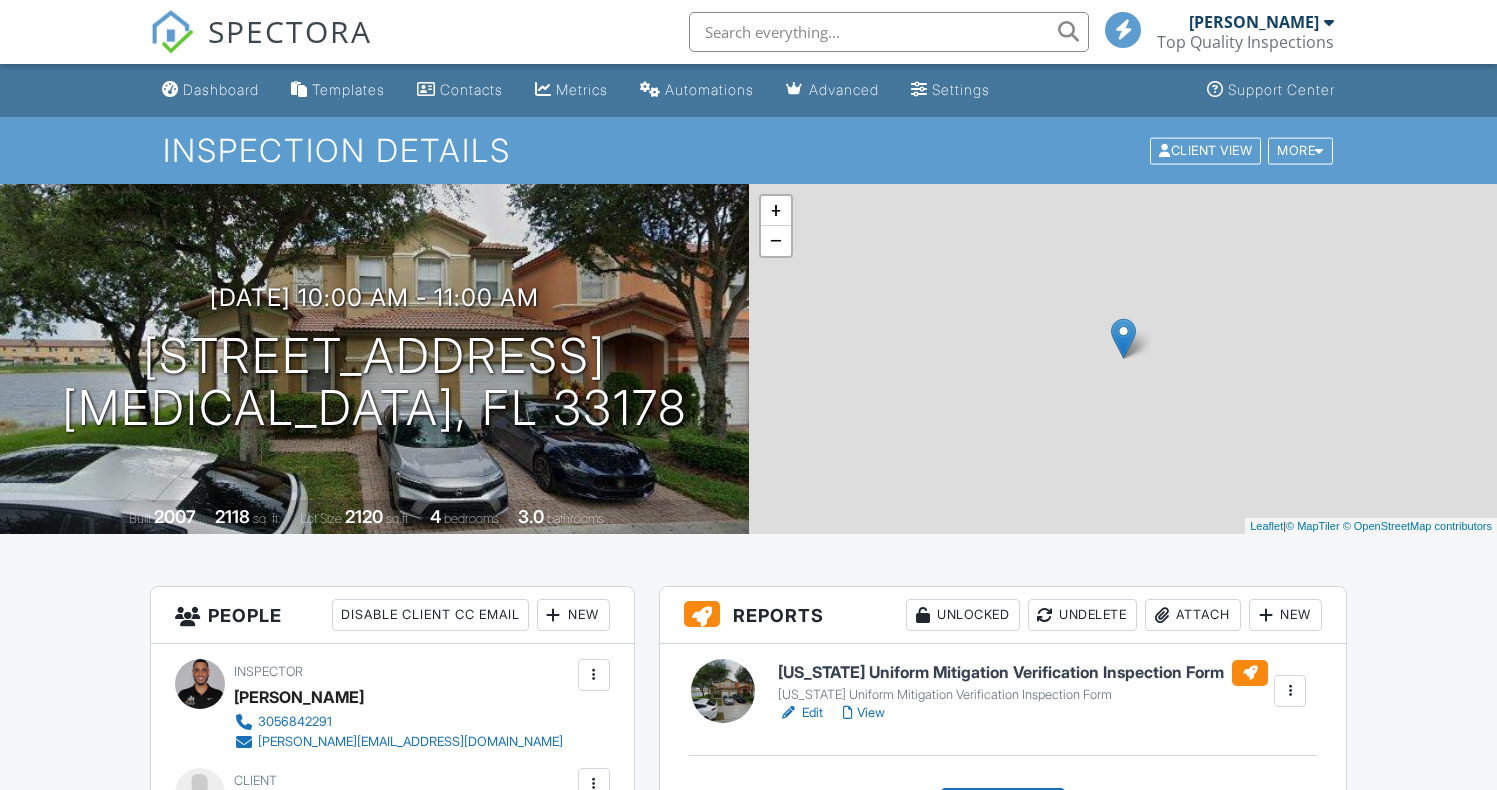 scroll, scrollTop: 0, scrollLeft: 0, axis: both 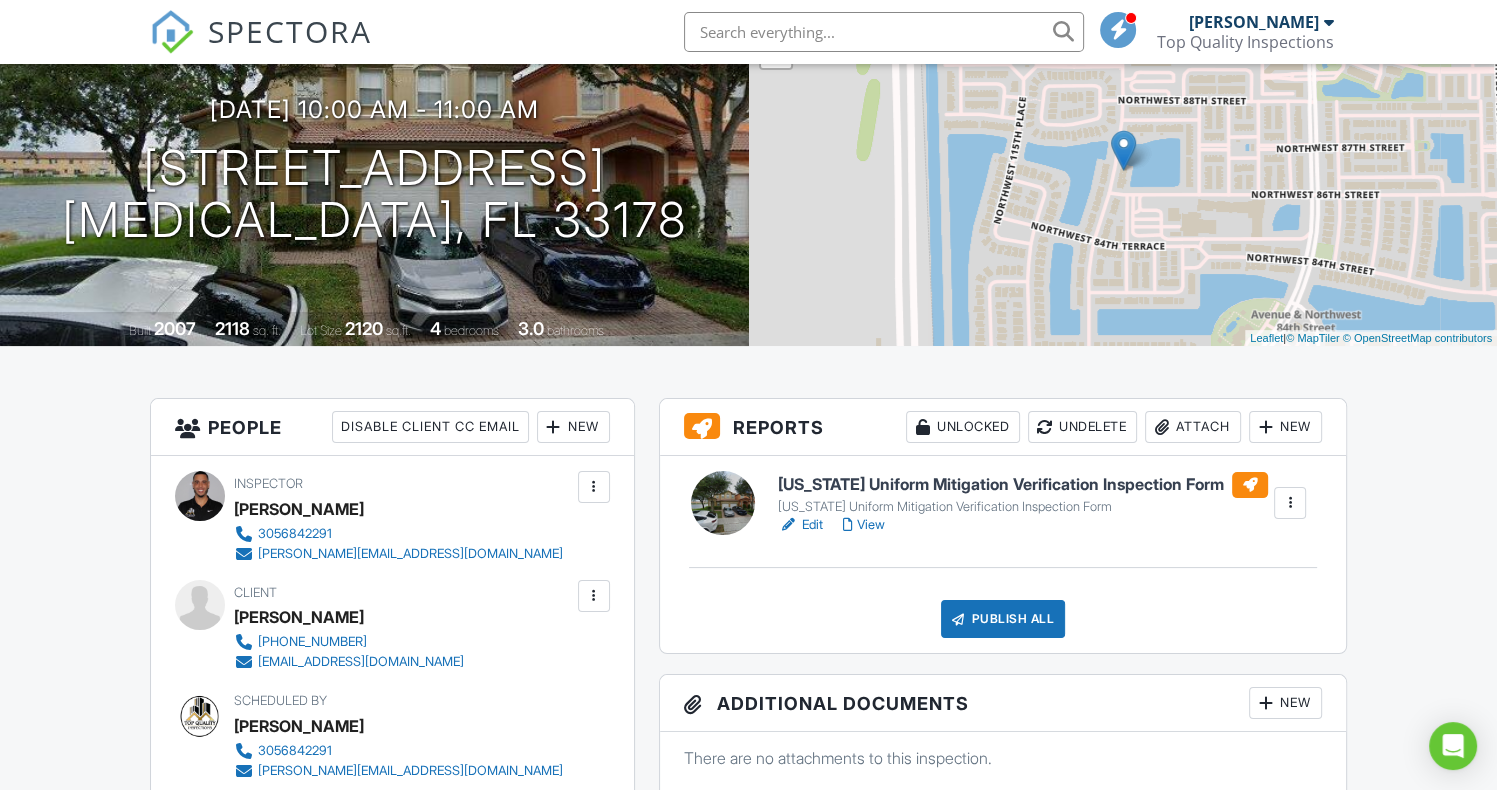 click on "View" at bounding box center (864, 525) 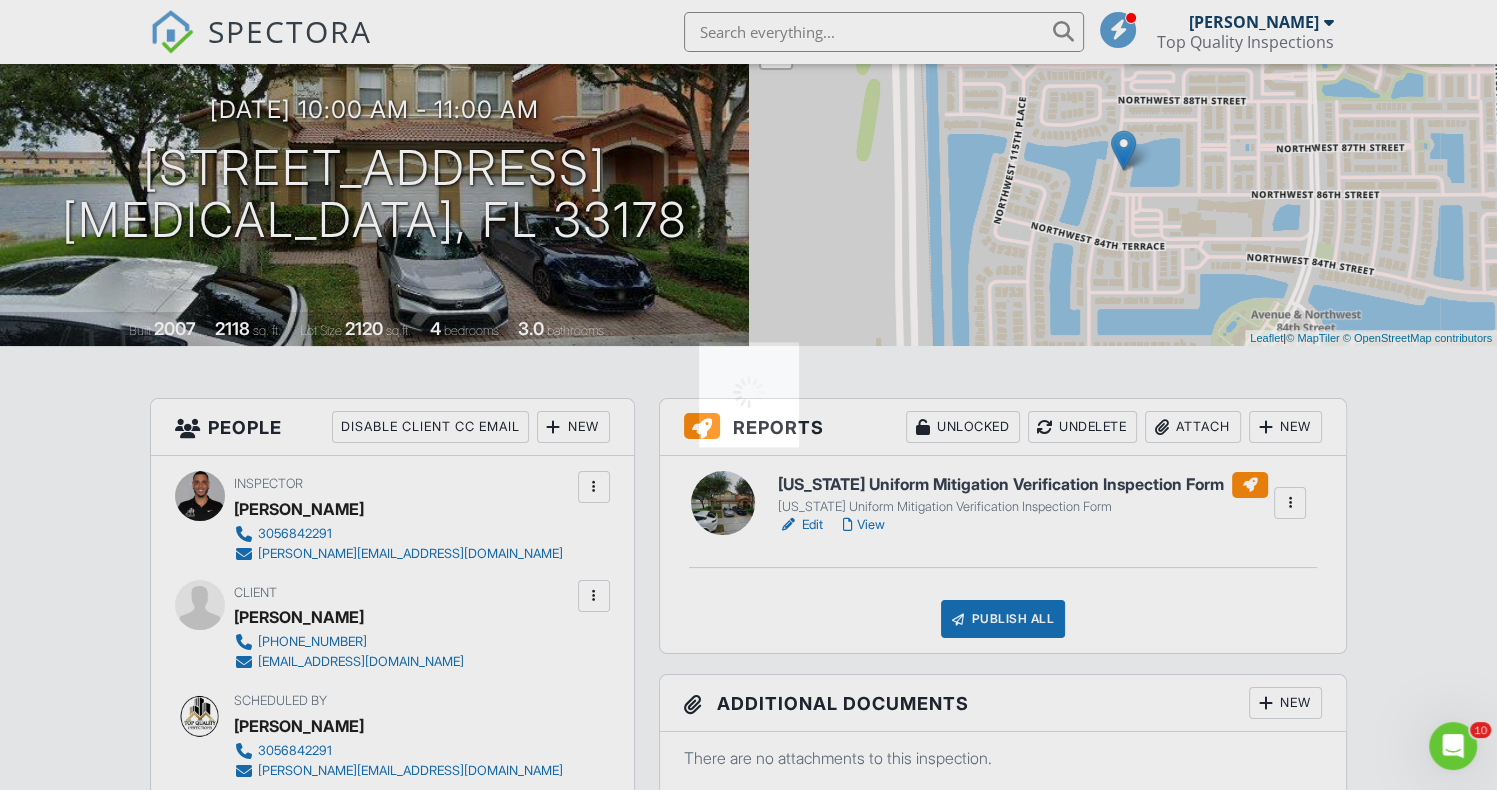 scroll, scrollTop: 0, scrollLeft: 0, axis: both 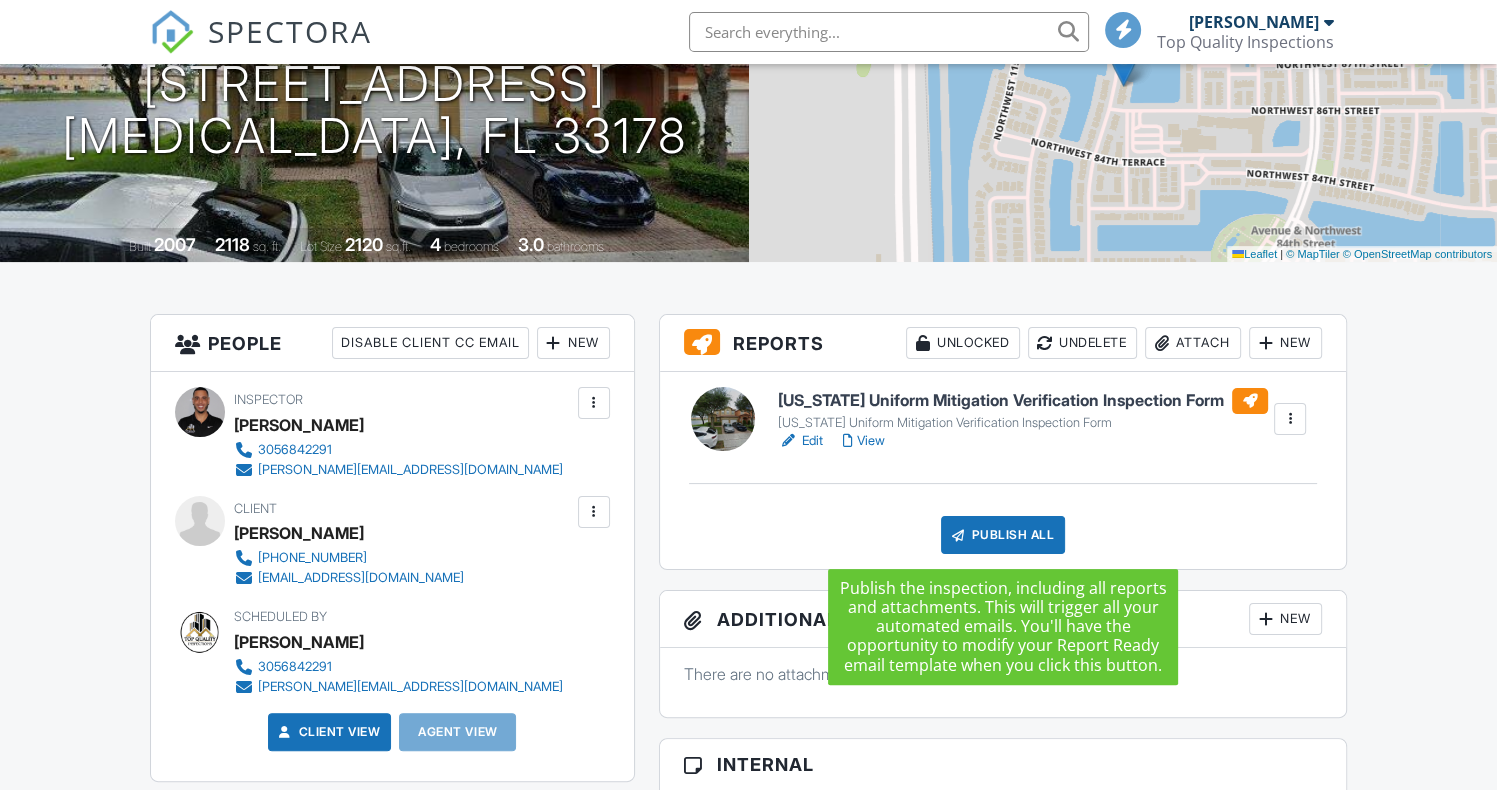 click on "Publish All" at bounding box center (1003, 535) 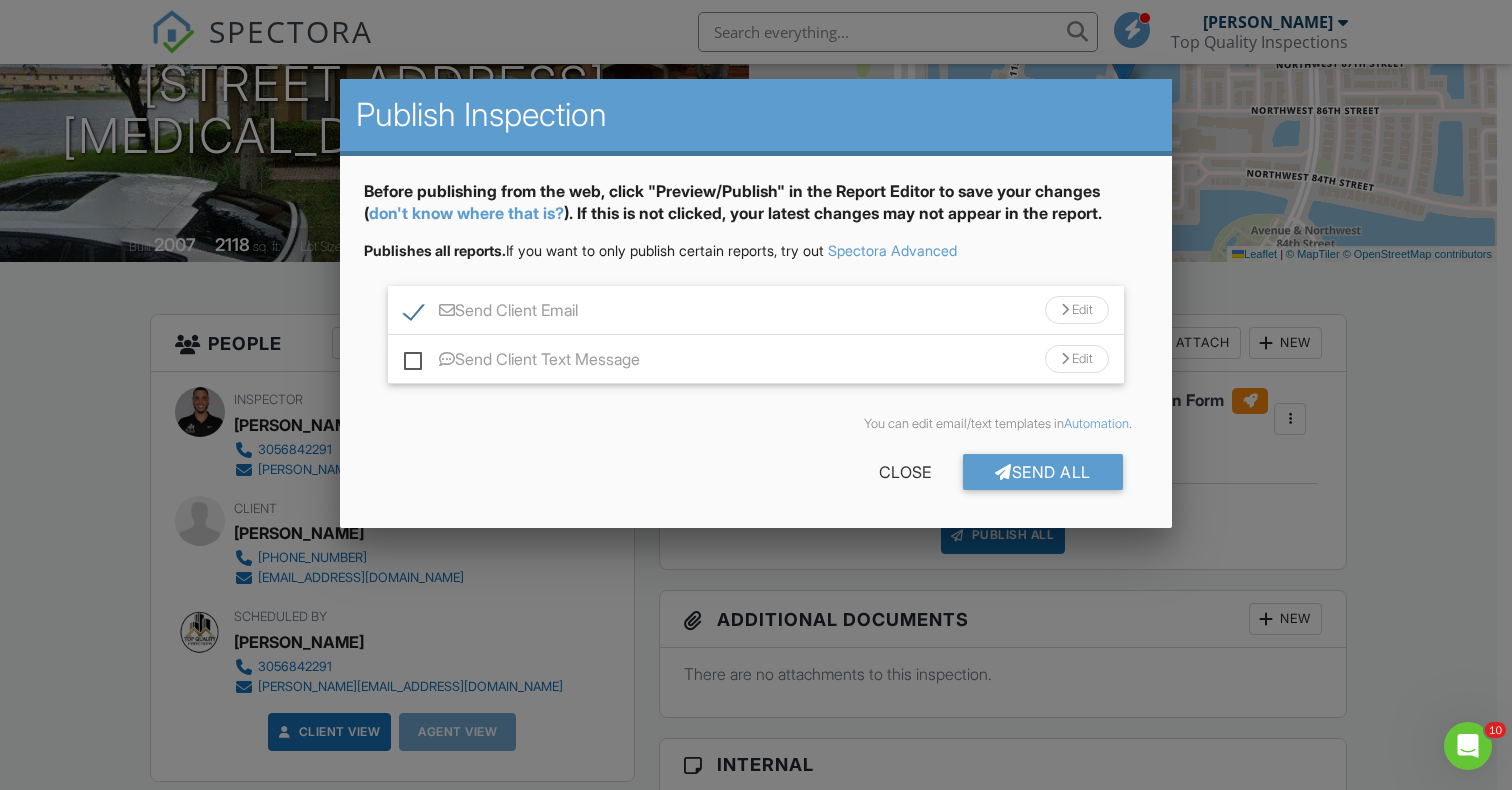 scroll, scrollTop: 0, scrollLeft: 0, axis: both 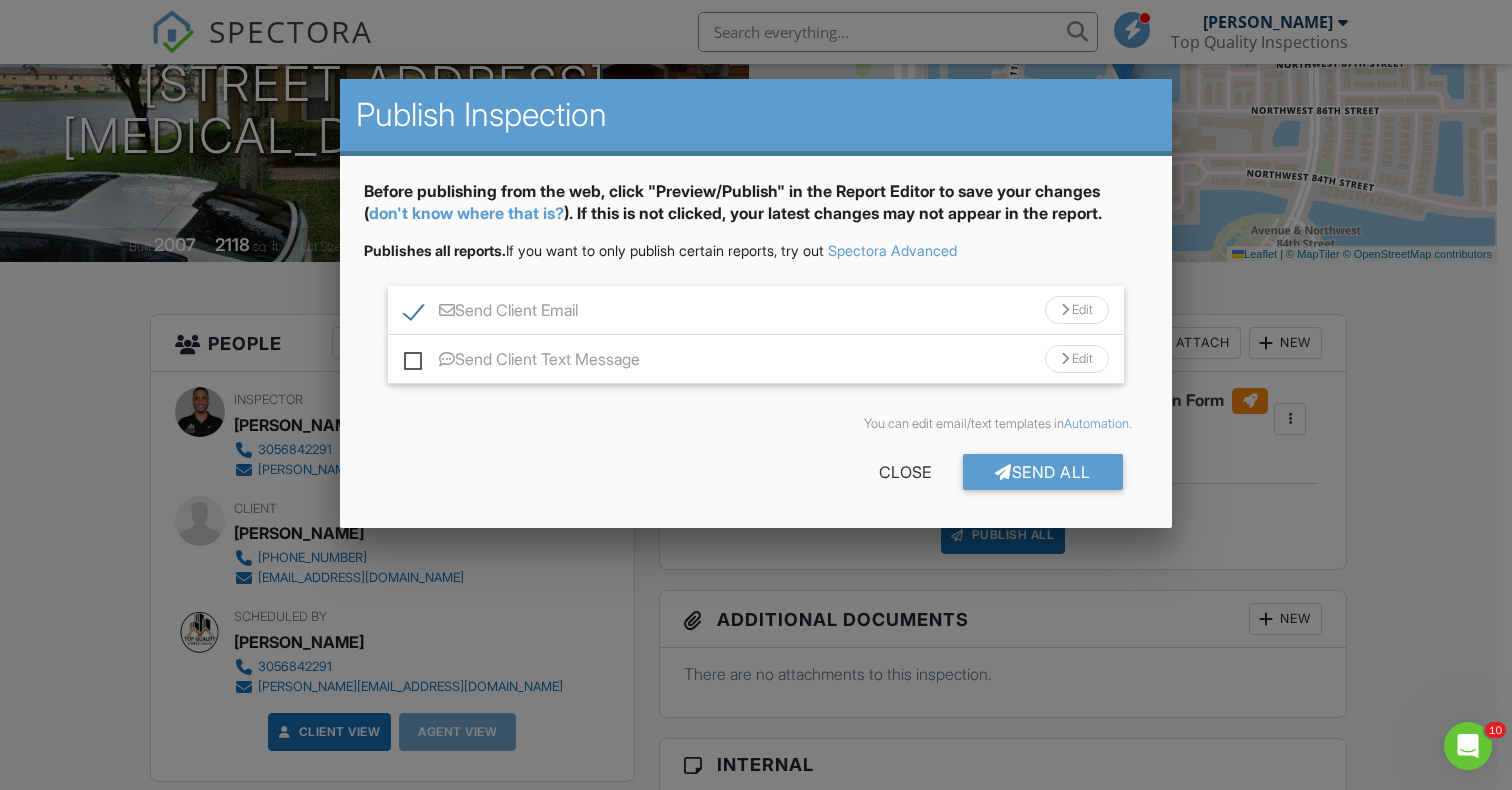 click at bounding box center (1065, 310) 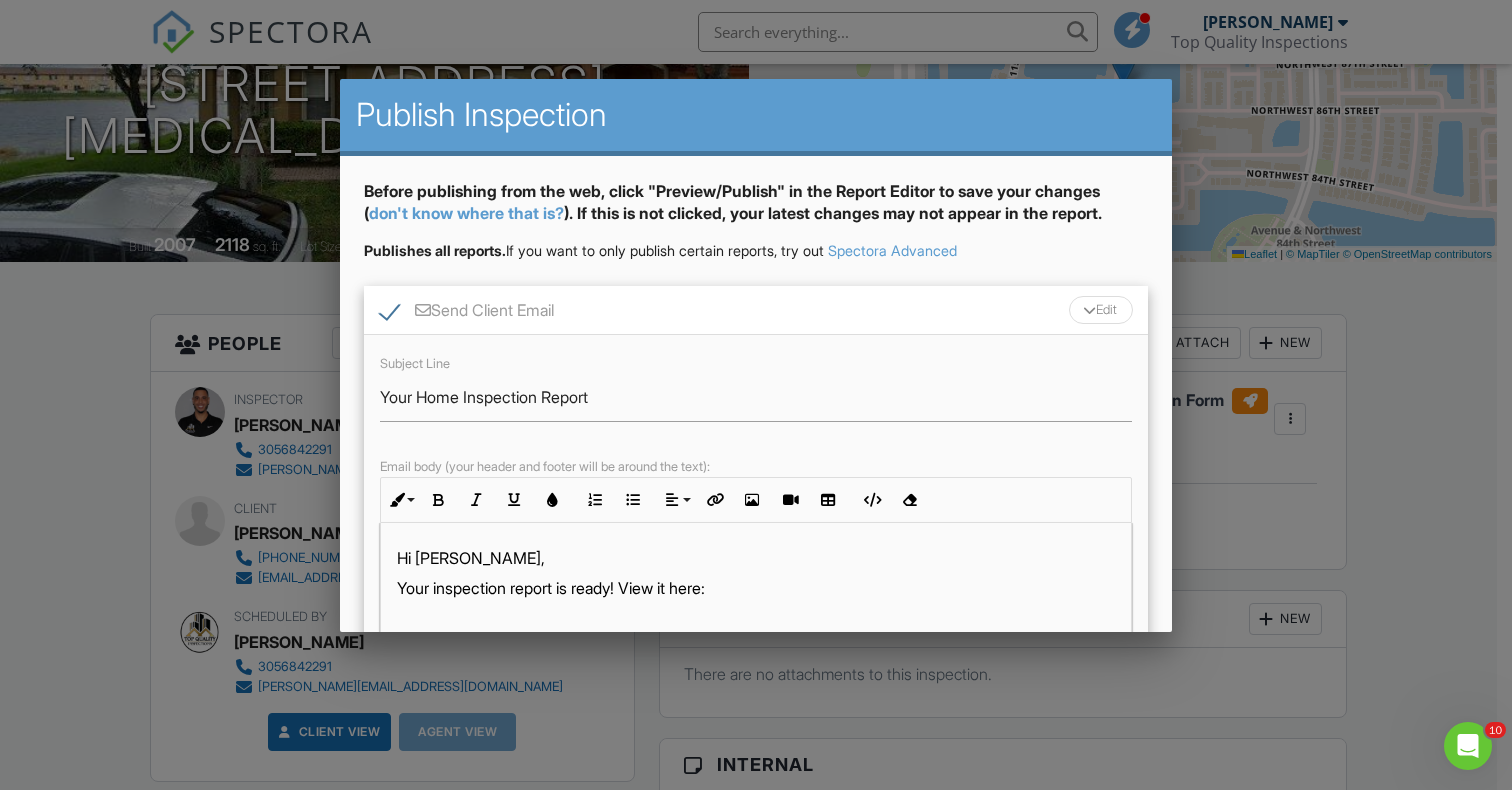 scroll, scrollTop: 43, scrollLeft: 0, axis: vertical 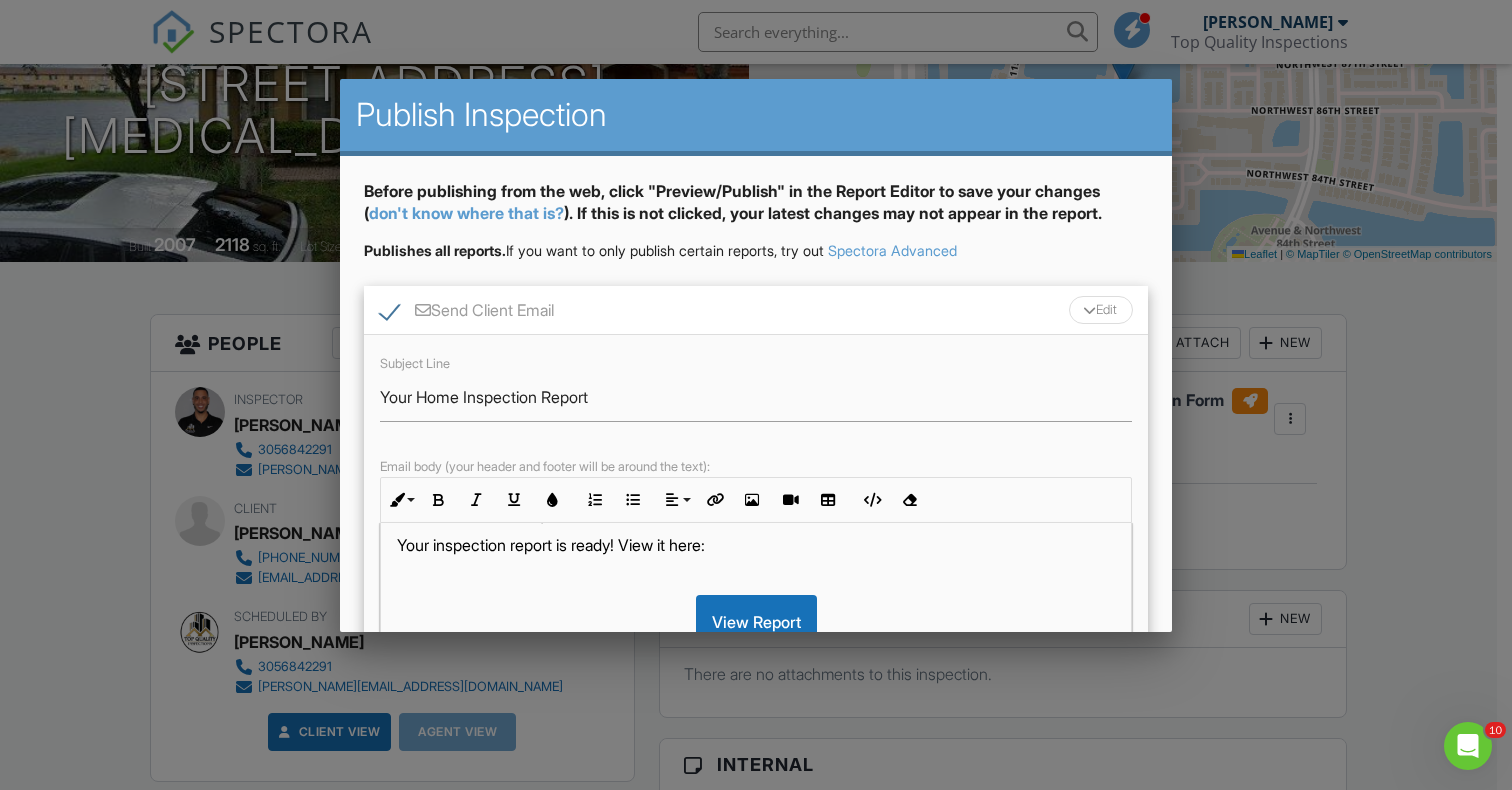 click at bounding box center (756, 576) 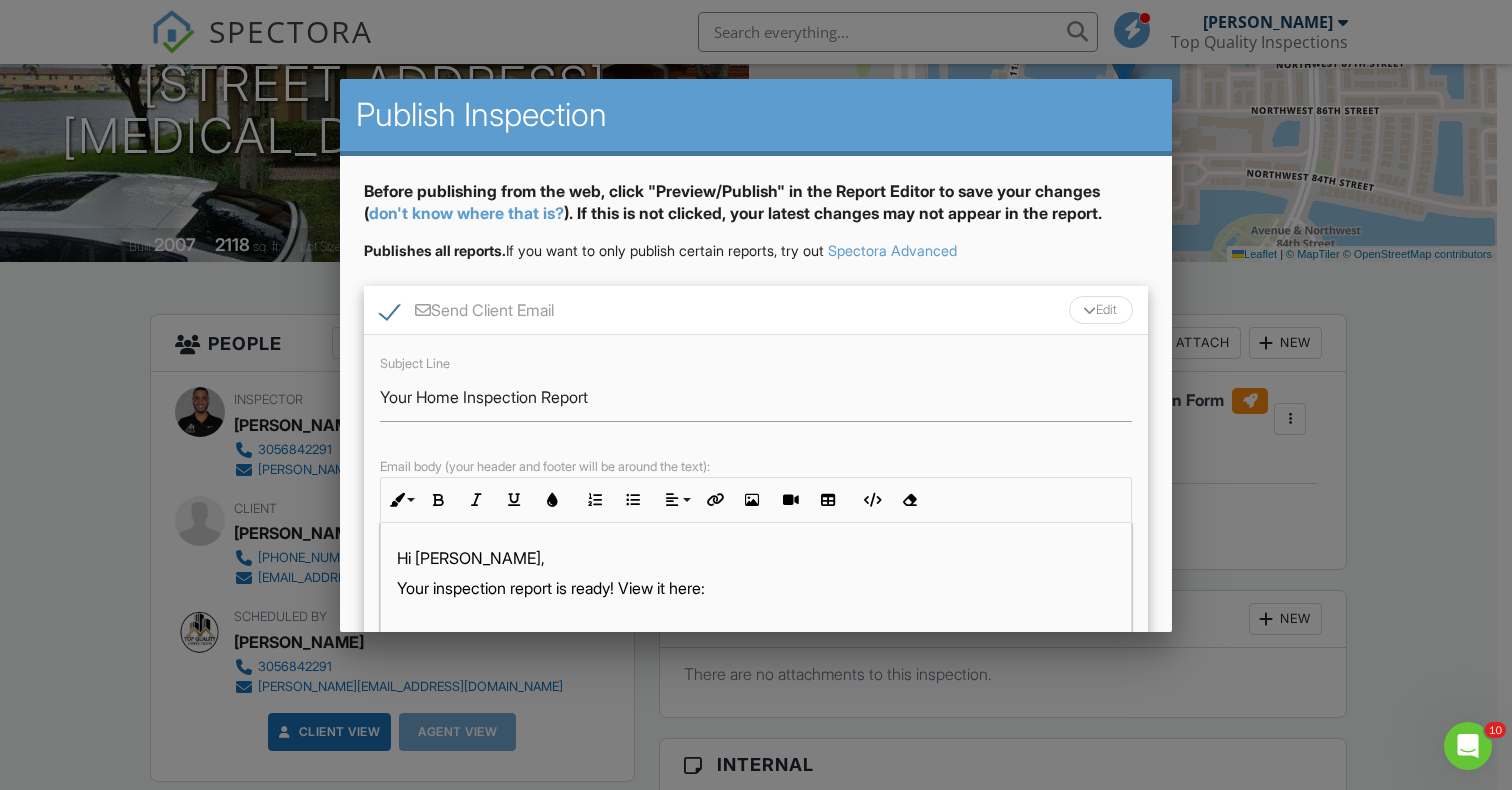 click on "Hi Ada Niurka," at bounding box center (756, 558) 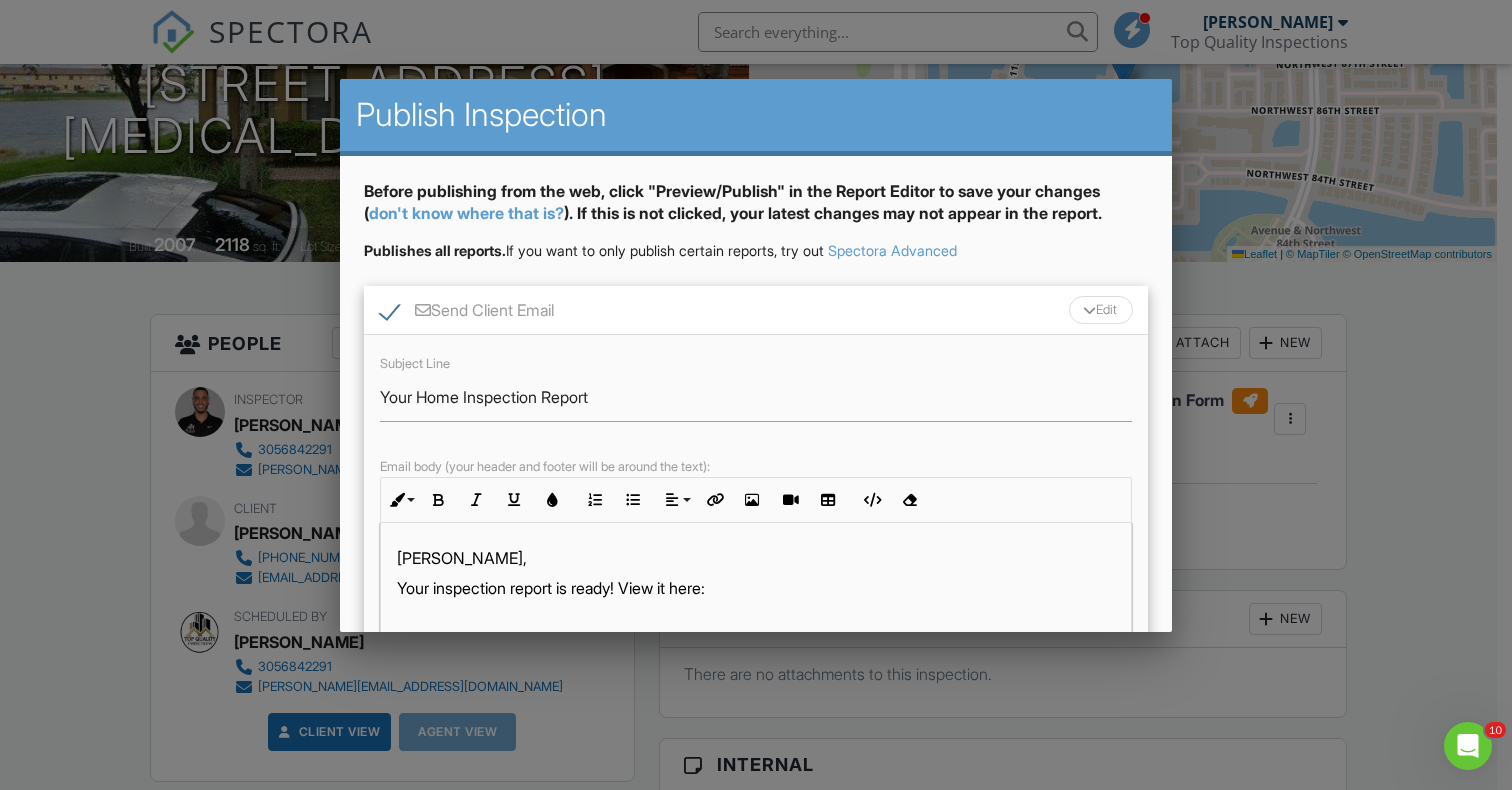 click on "Niurka," at bounding box center [756, 558] 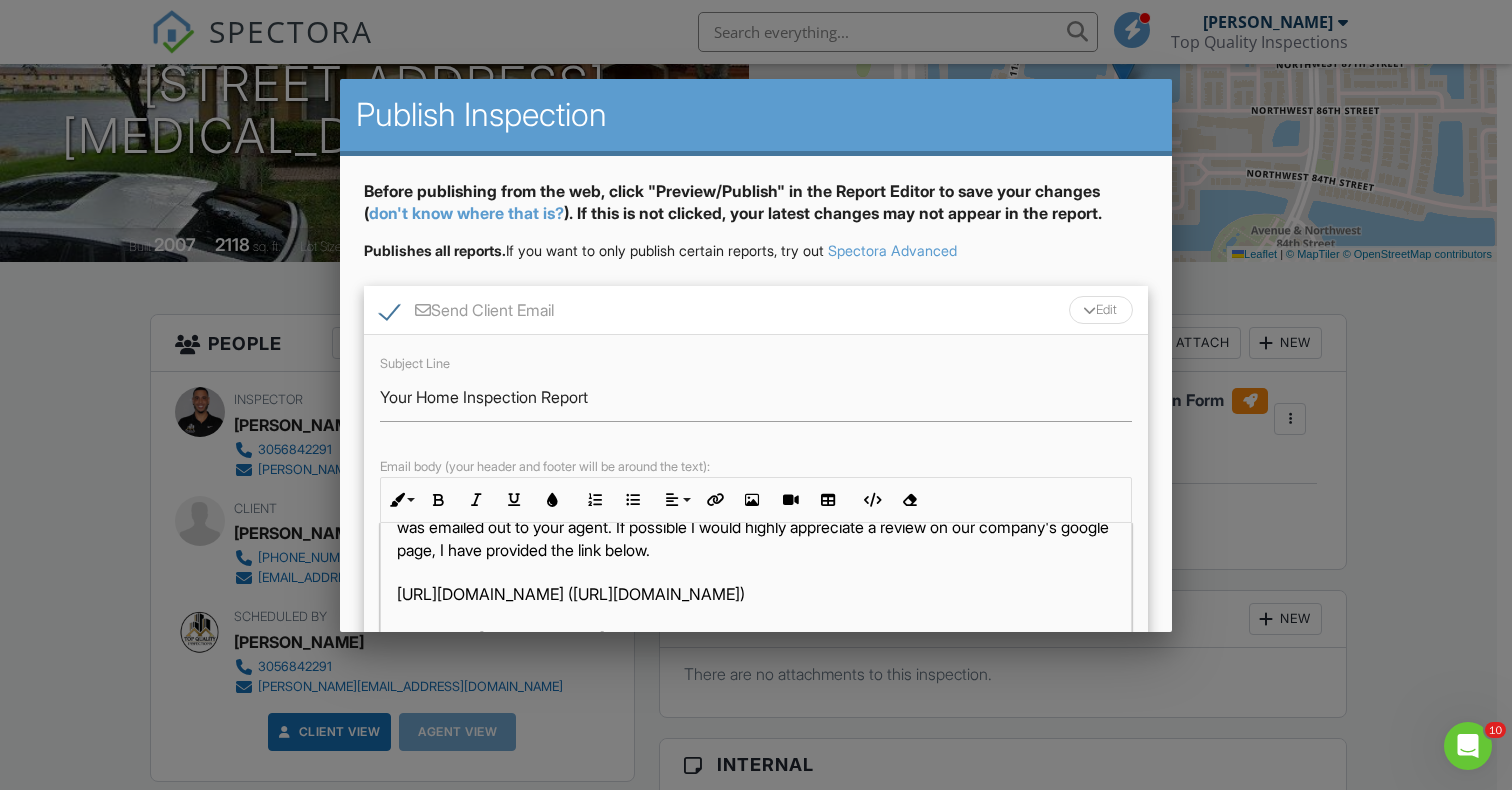 scroll, scrollTop: 0, scrollLeft: 0, axis: both 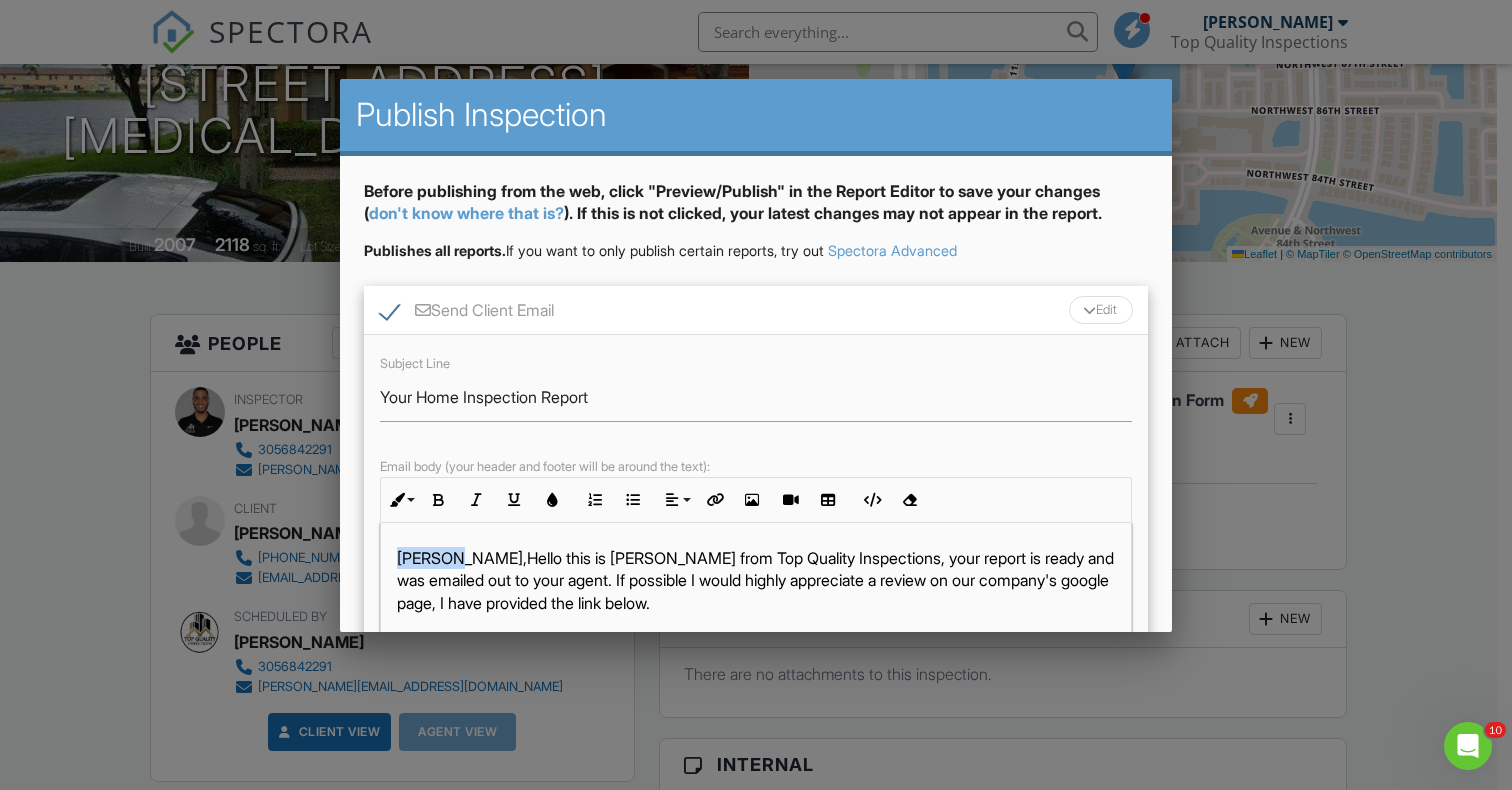 drag, startPoint x: 452, startPoint y: 556, endPoint x: 352, endPoint y: 554, distance: 100.02 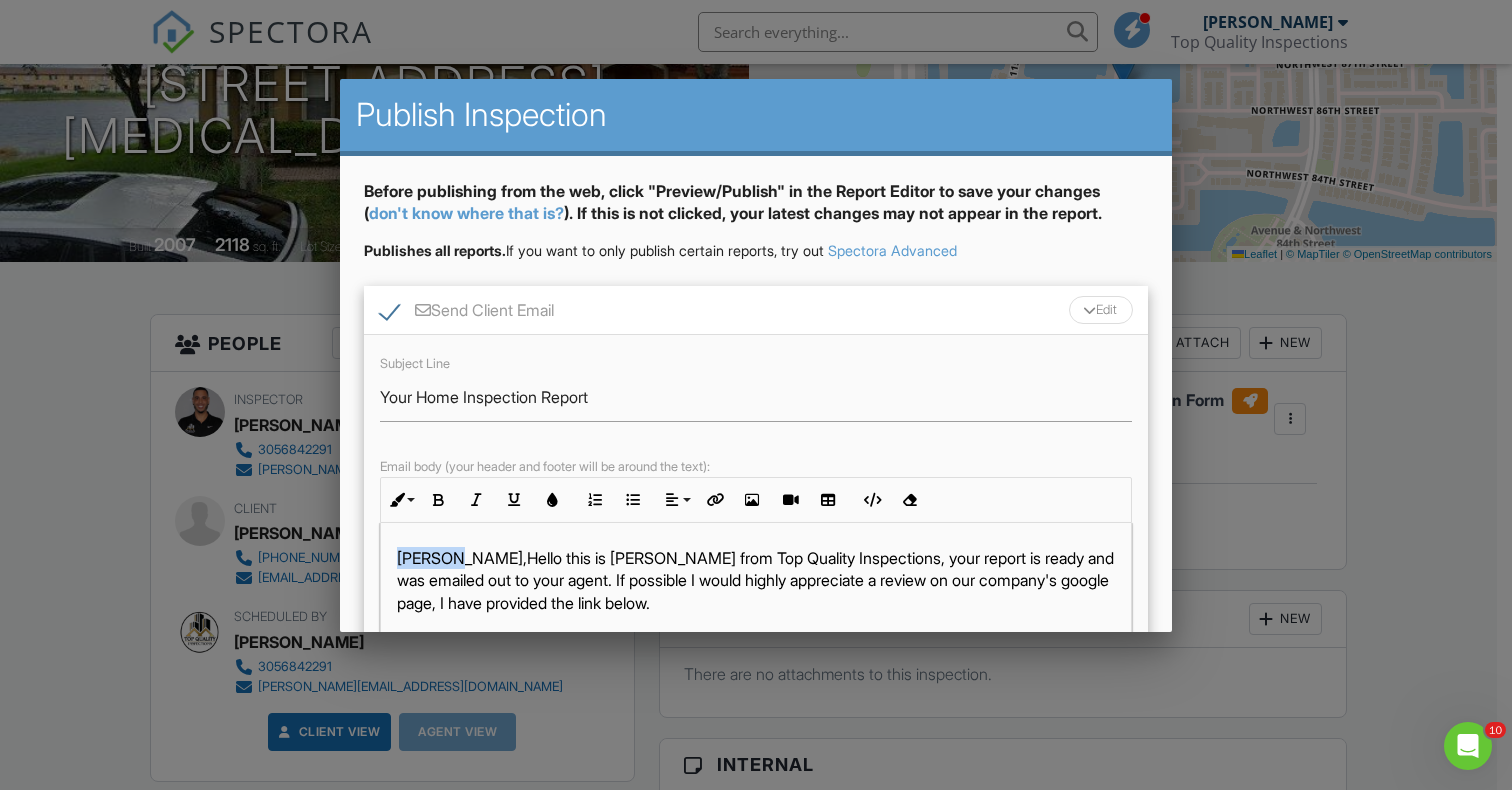 click on "Before publishing from the web, click "Preview/Publish" in the Report Editor to save your changes ( don't know where that is? ). If this is not clicked, your latest changes may not appear in the report.
Publishes all reports.
If you want to only publish certain reports, try out
Spectora Advanced
Send Client Email
Edit
Subject Line
Your Home Inspection Report
Email body (your header and footer will be around the text):
Inline Style XLarge Large Normal Small Light Small/Light Bold Italic Underline Colors Ordered List Unordered List Align Align Left Align Center Align Right Align Justify Insert Link Insert Image Insert Video Insert Table Code View Clear Formatting Niurka,Hello this is Wylly from Top Quality Inspections, your report is ready and was emailed out to your agent. If possible I would highly appreciate a review on our company's google page, I have provided the link below. https://g.page/r/Ce3Uk3pCY5V3EB0/review (https://g.page/r/Ce3Uk3pCY5V3EB0/review)" at bounding box center (756, 527) 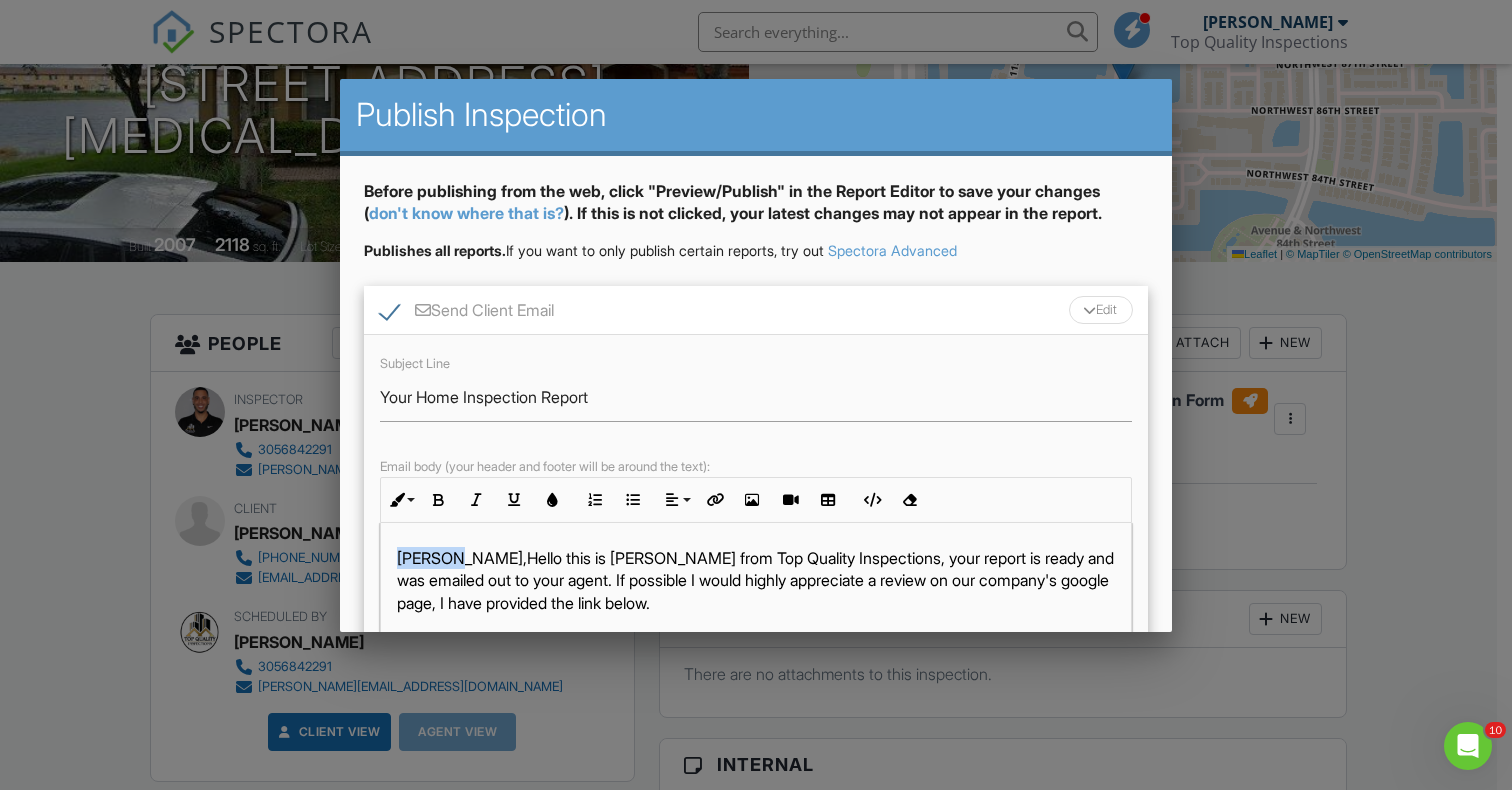 copy on "Niurka," 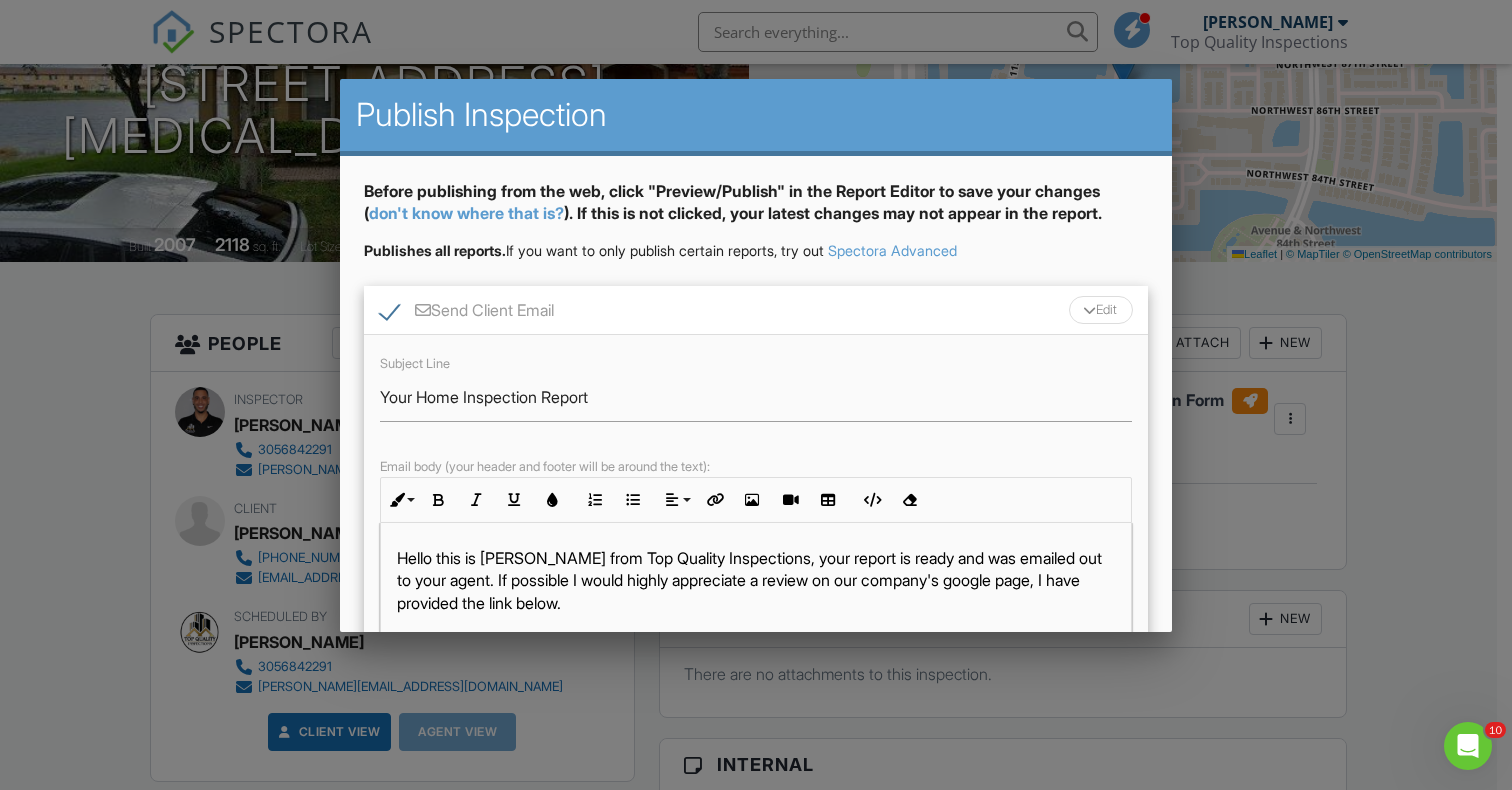 type 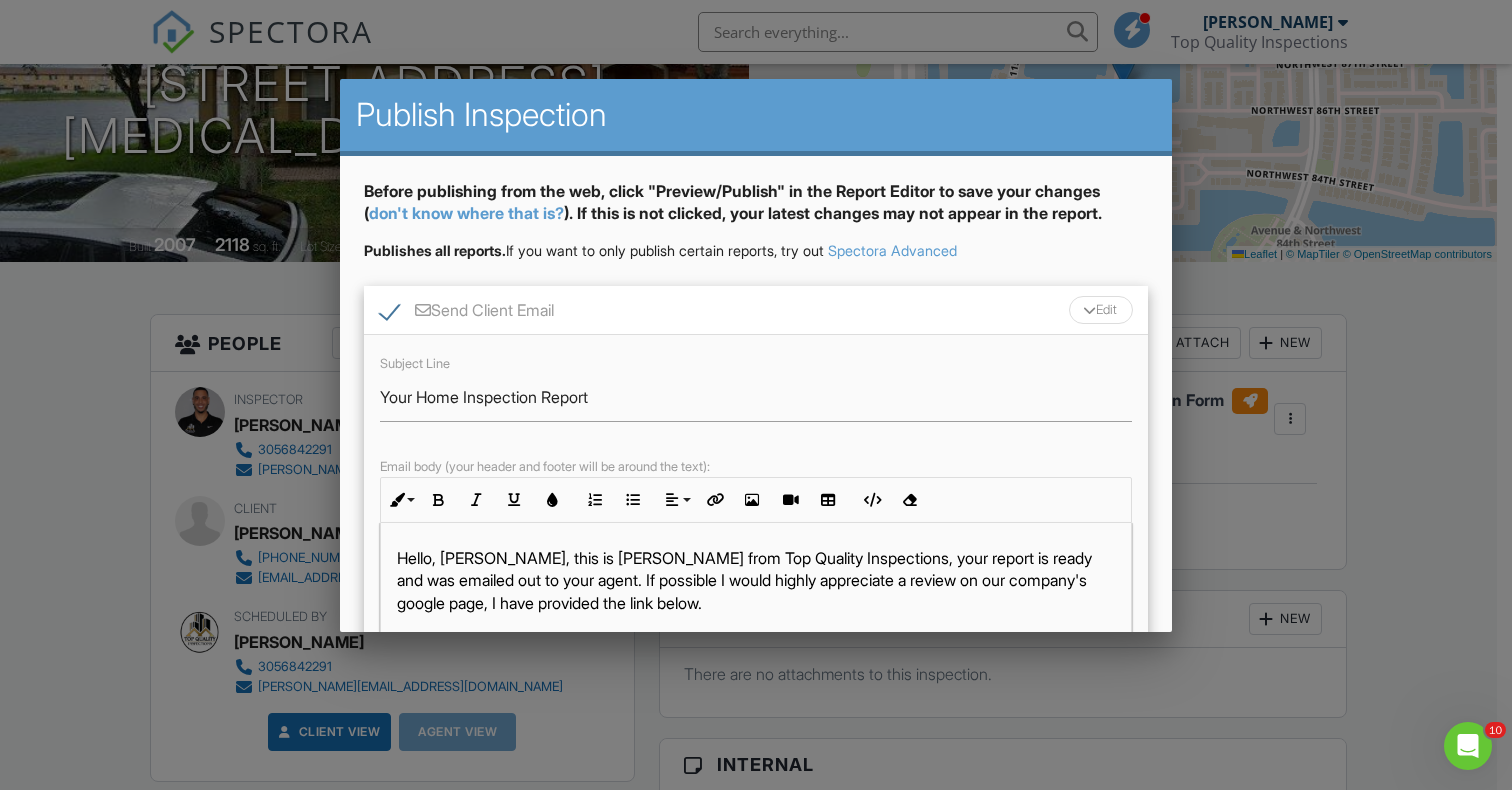 click on "Hello, Niurka, this is Wylly from Top Quality Inspections, your report is ready and was emailed out to your agent. If possible I would highly appreciate a review on our company's google page, I have provided the link below. https://g.page/r/Ce3Uk3pCY5V3EB0/review (https://g.page/r/Ce3Uk3pCY5V3EB0/review) Thank you, Wylly L. Top Quality Inspections." at bounding box center (756, 636) 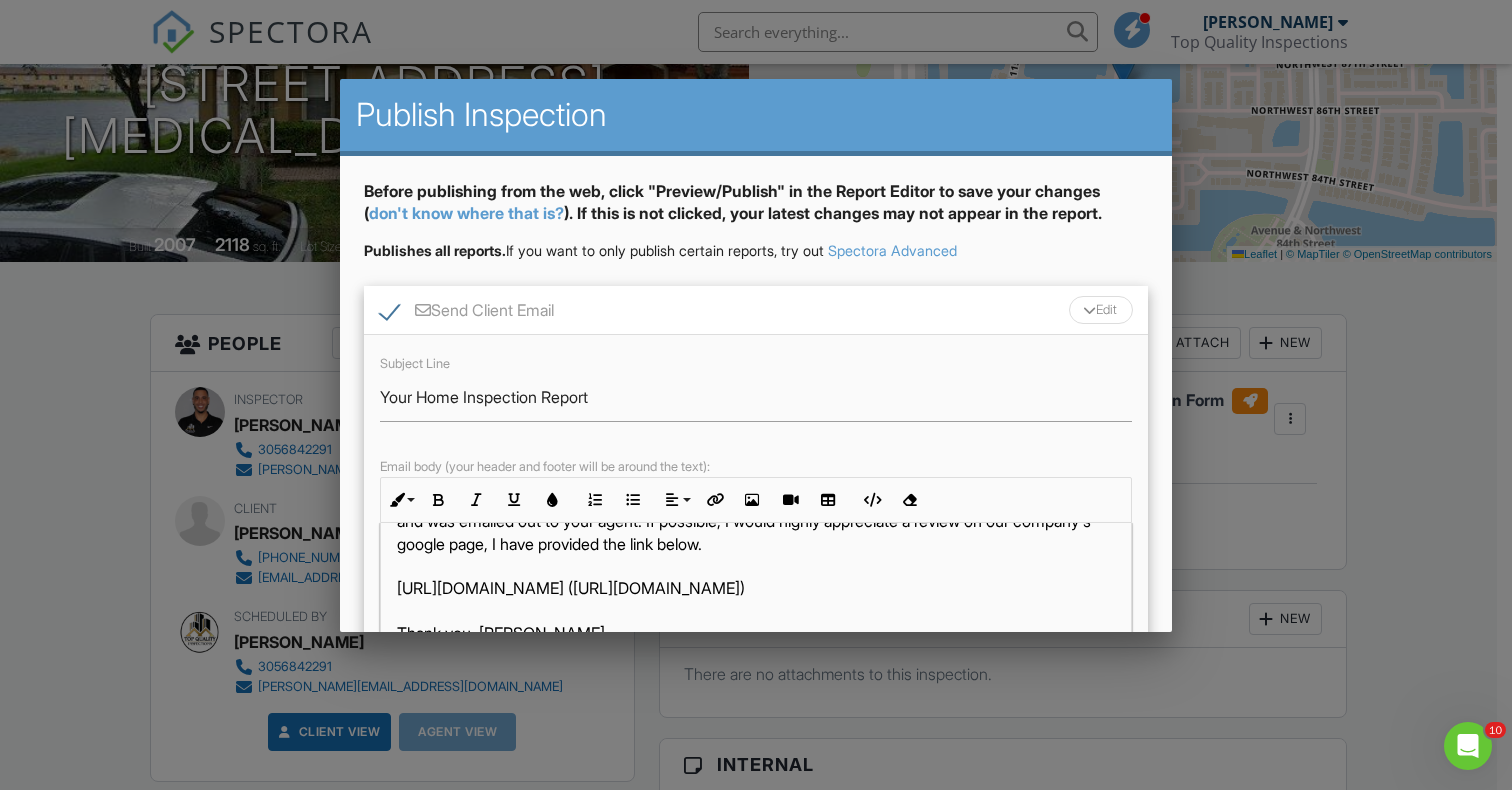 scroll, scrollTop: 58, scrollLeft: 0, axis: vertical 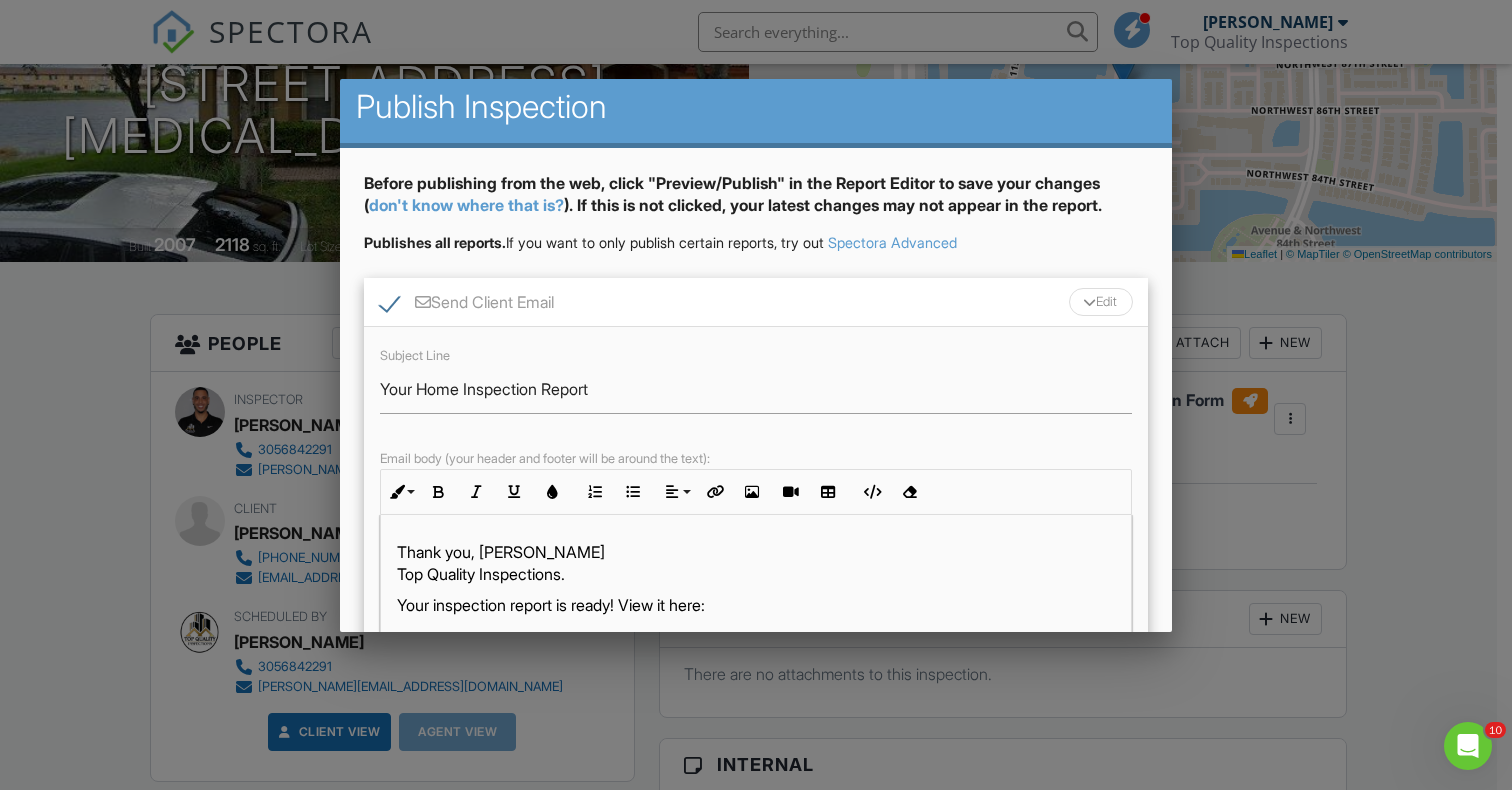 click on "Your inspection report is ready! View it here:" at bounding box center [756, 605] 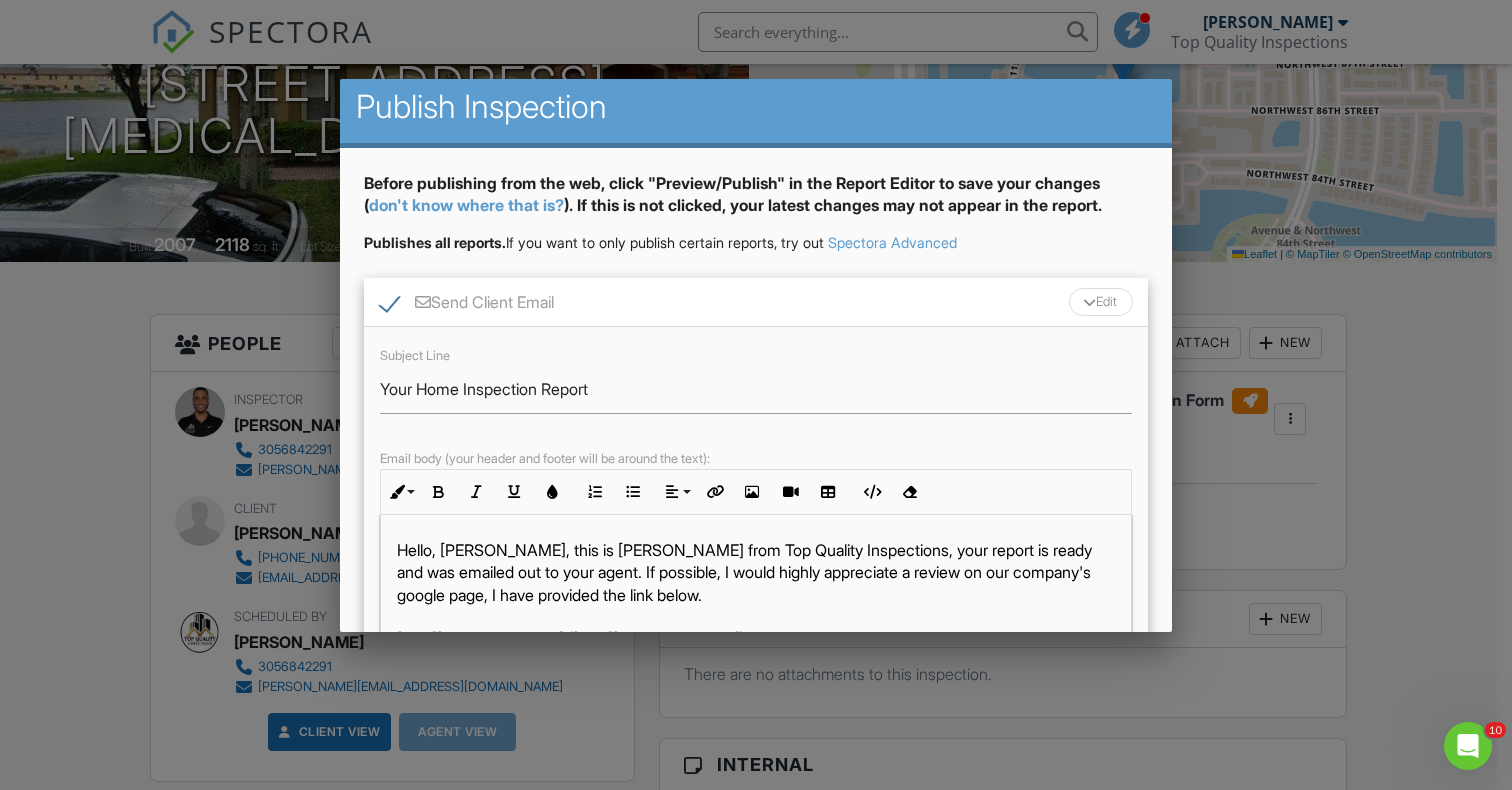 scroll, scrollTop: 413, scrollLeft: 0, axis: vertical 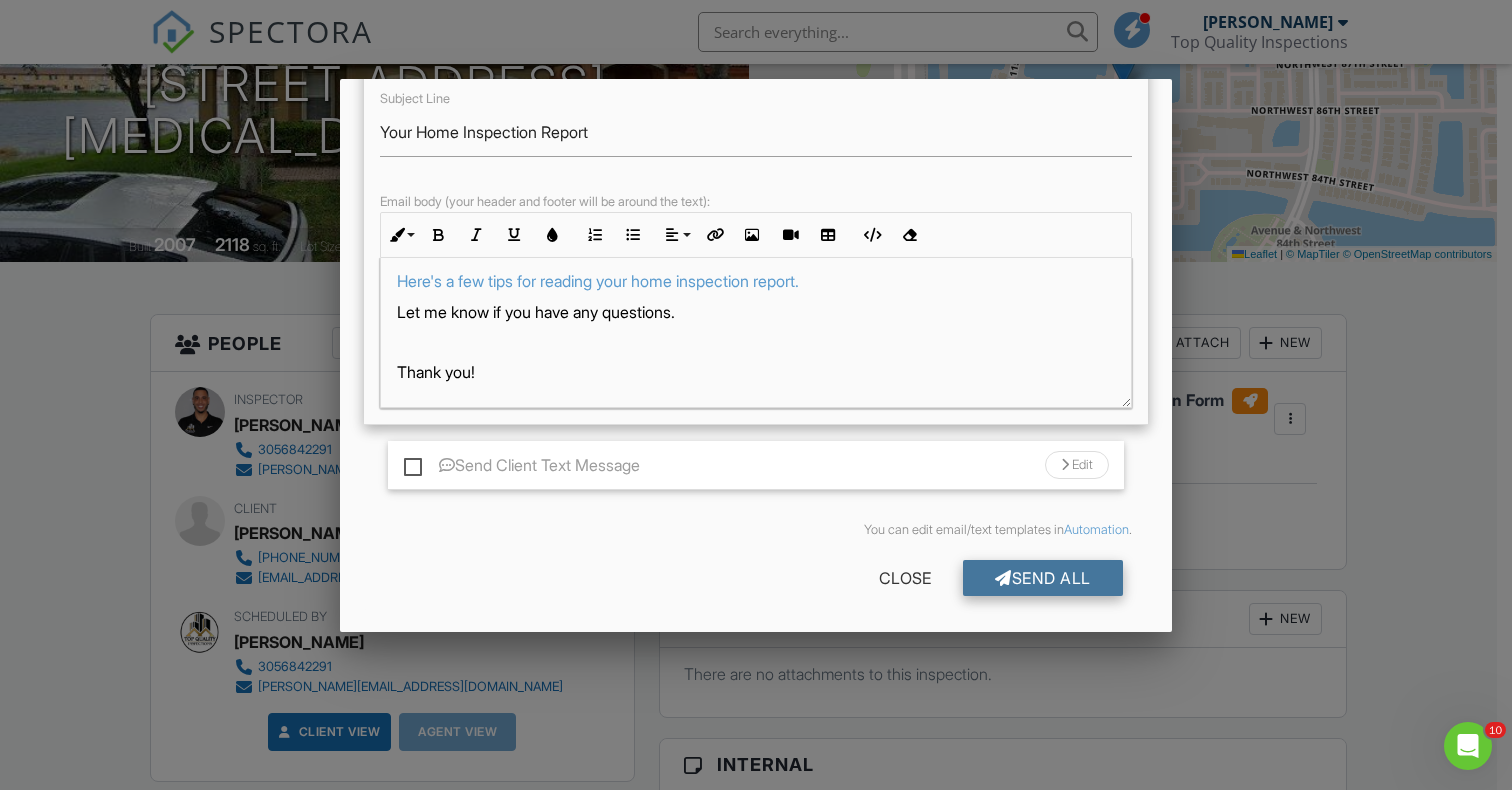 click on "Send All" at bounding box center [1043, 578] 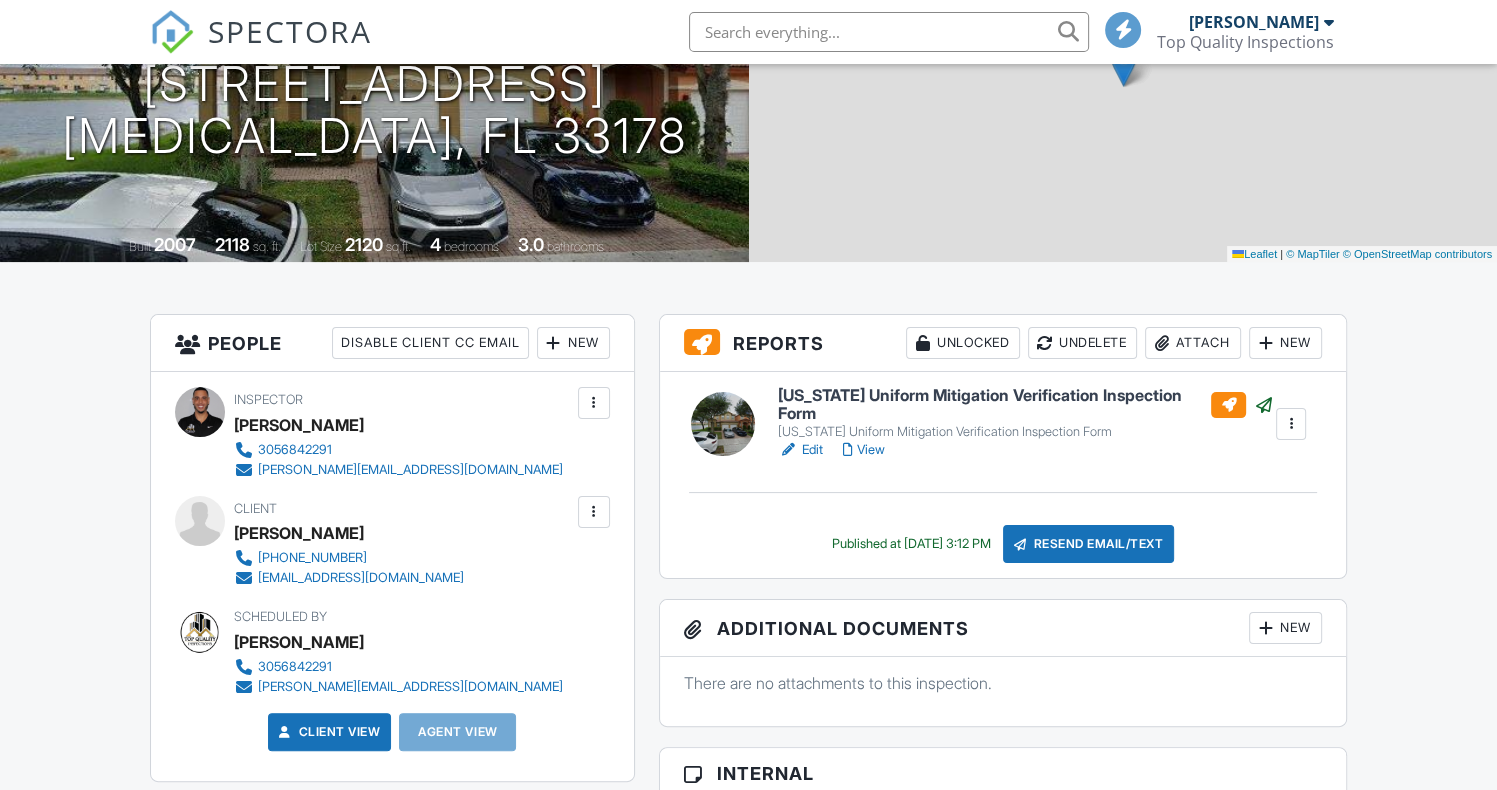 scroll, scrollTop: 0, scrollLeft: 0, axis: both 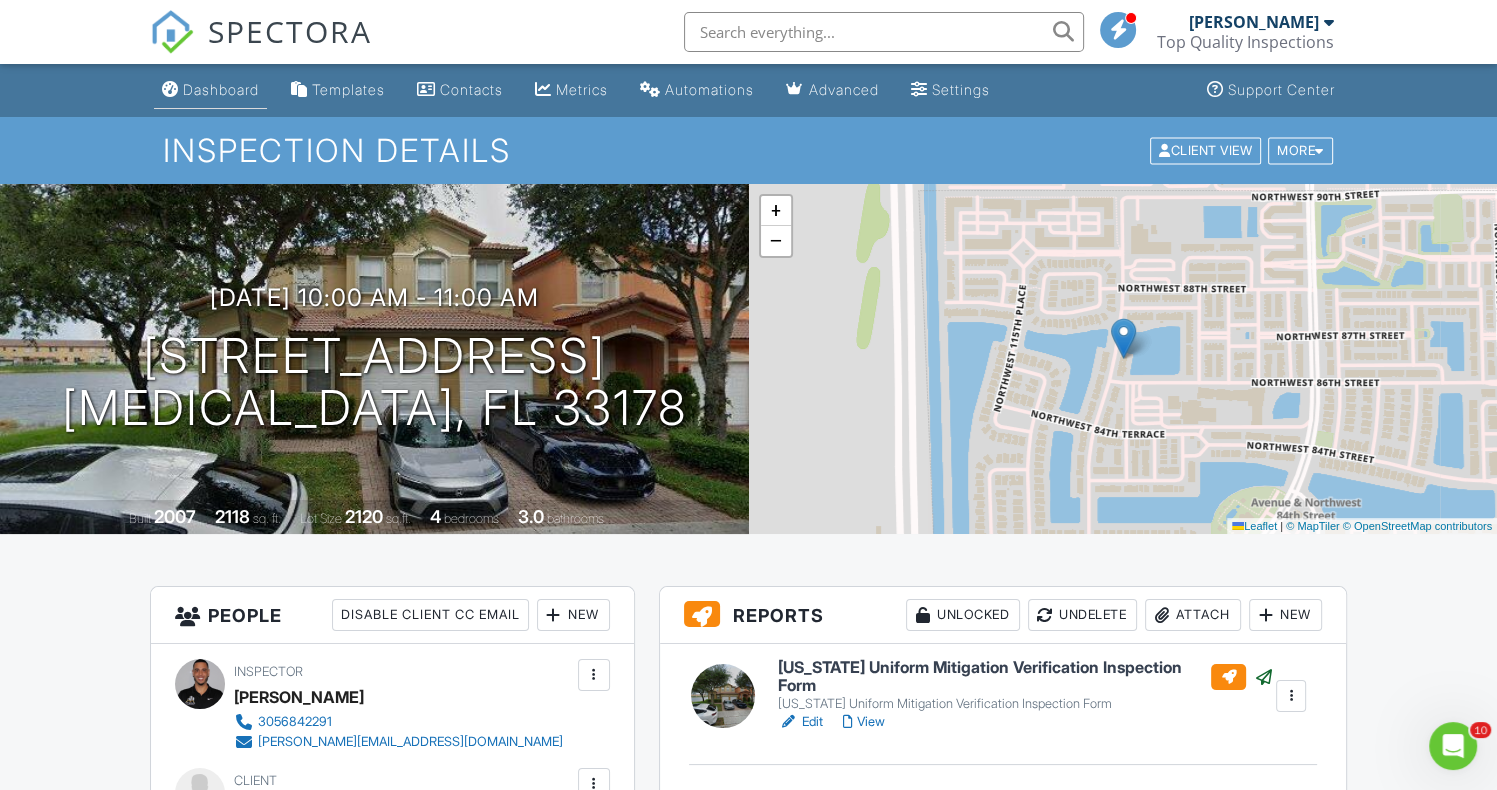click on "Dashboard" at bounding box center [210, 90] 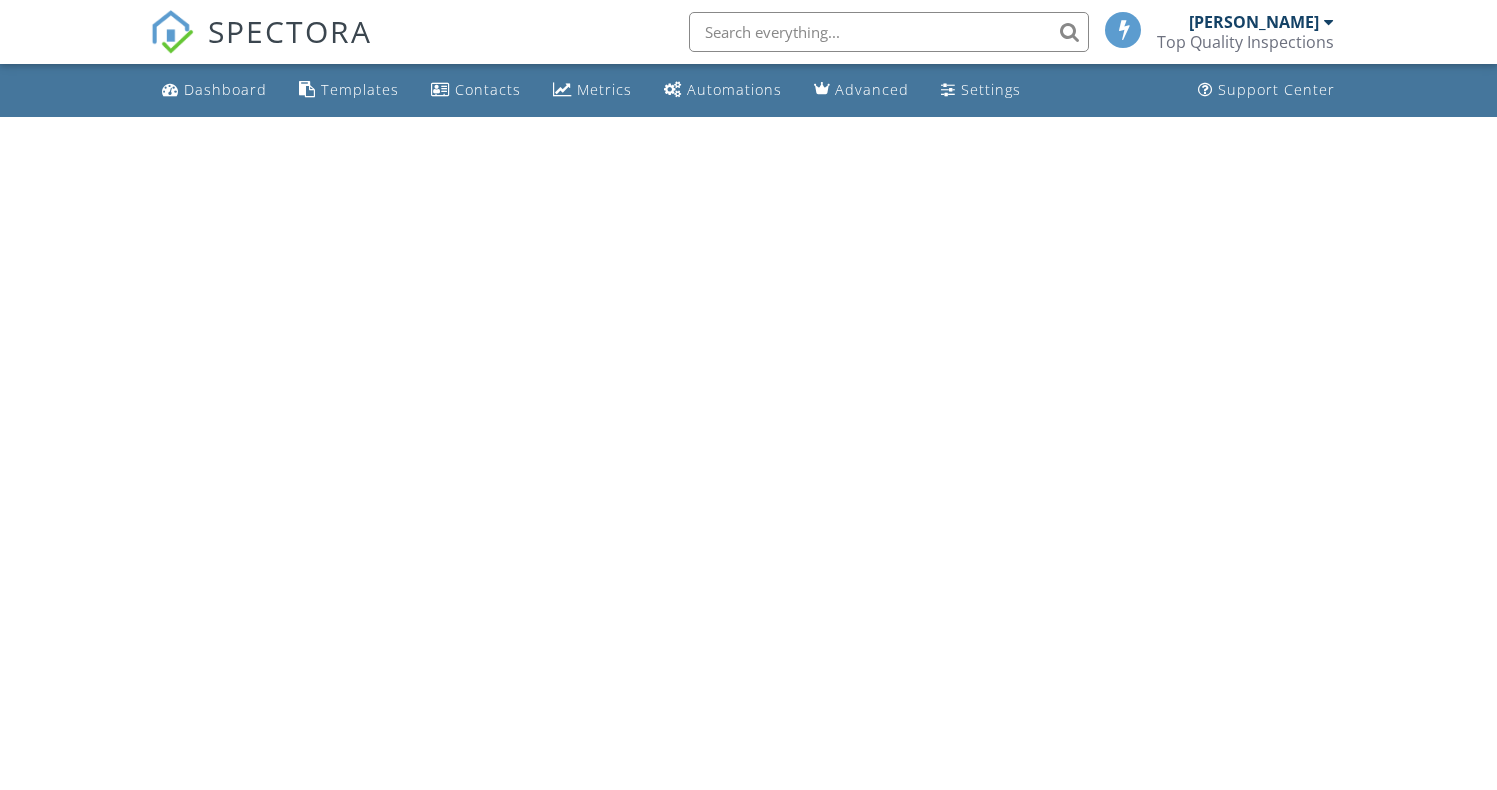 scroll, scrollTop: 0, scrollLeft: 0, axis: both 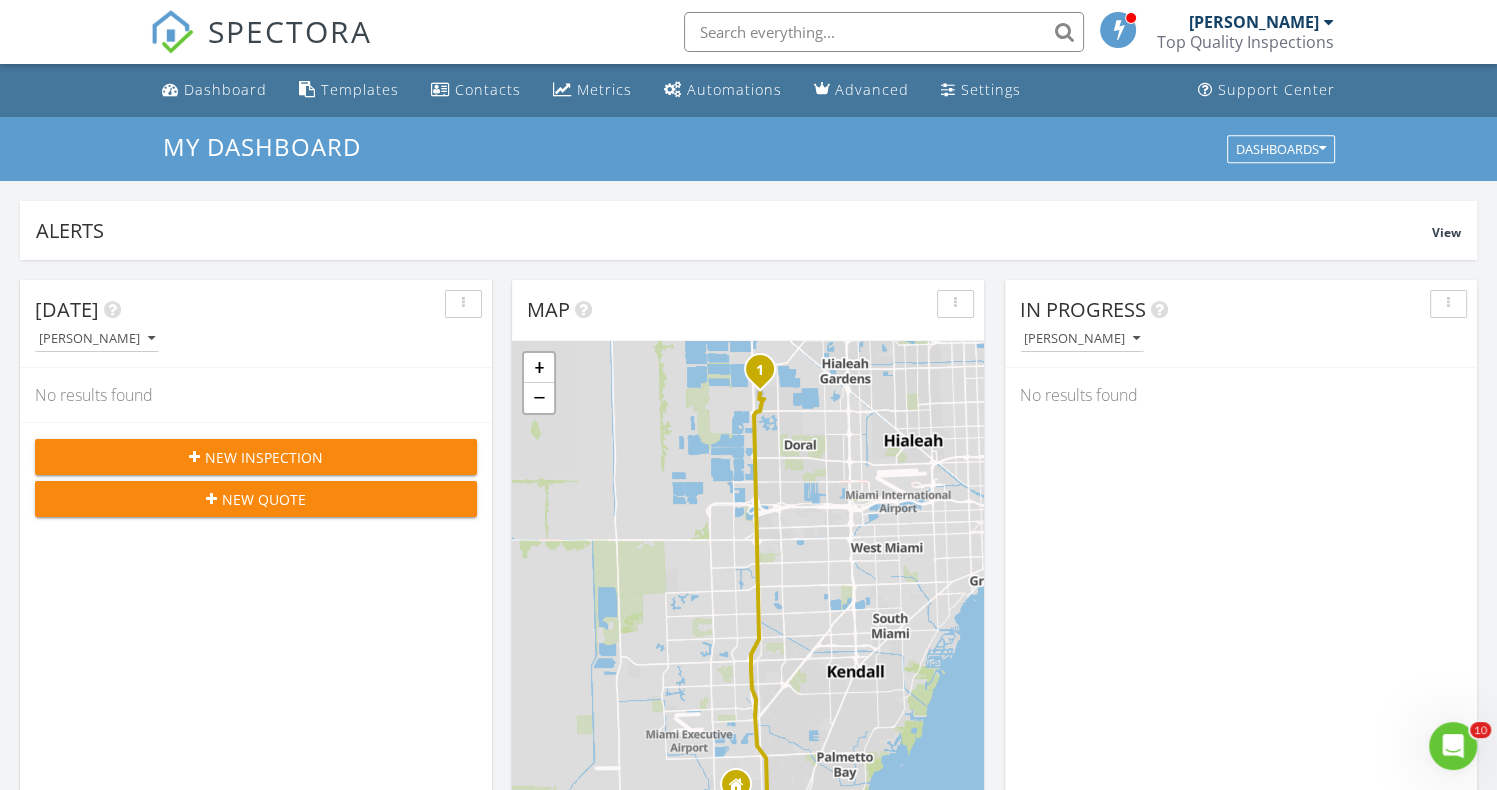 click 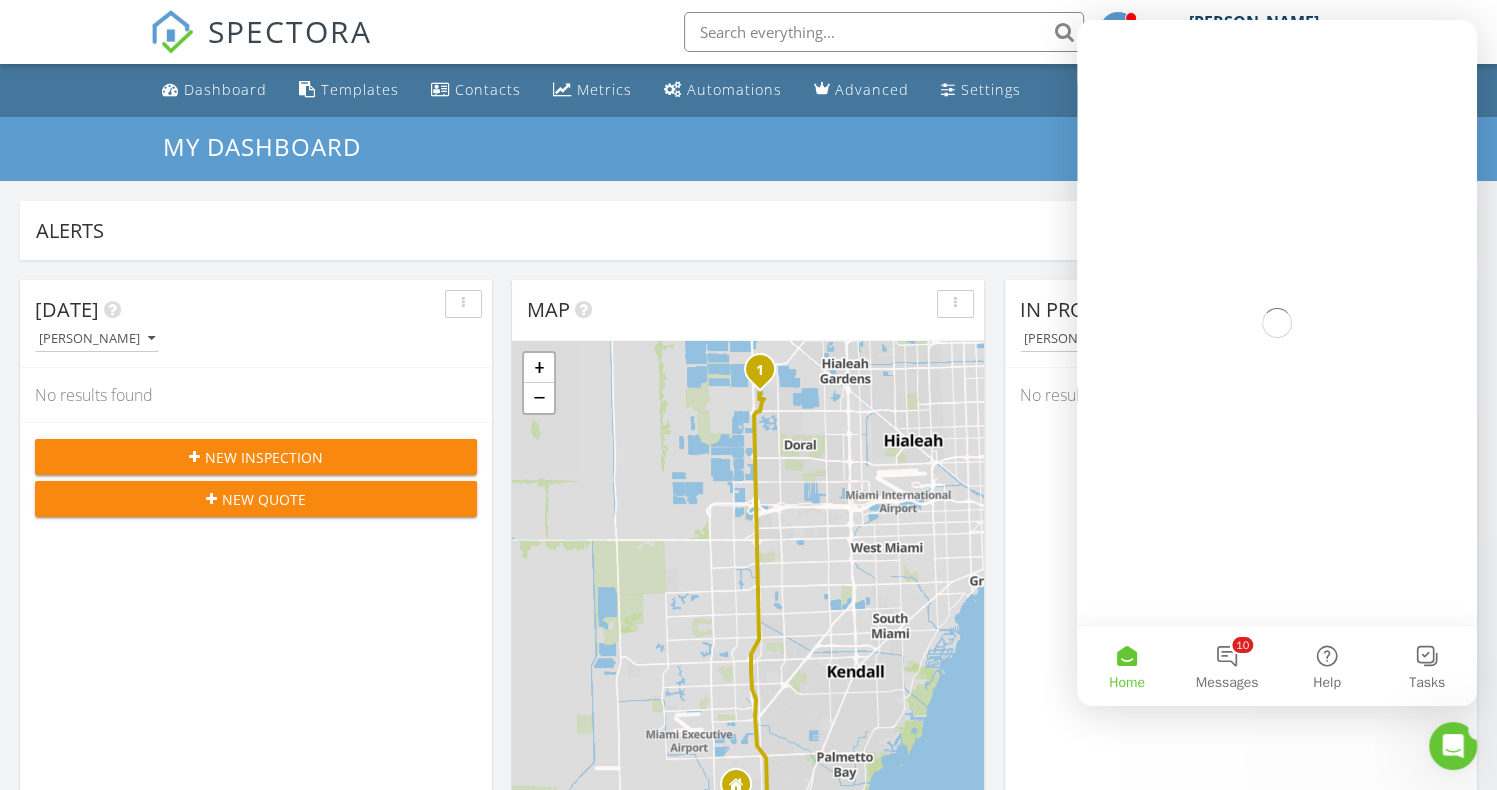 scroll, scrollTop: 0, scrollLeft: 0, axis: both 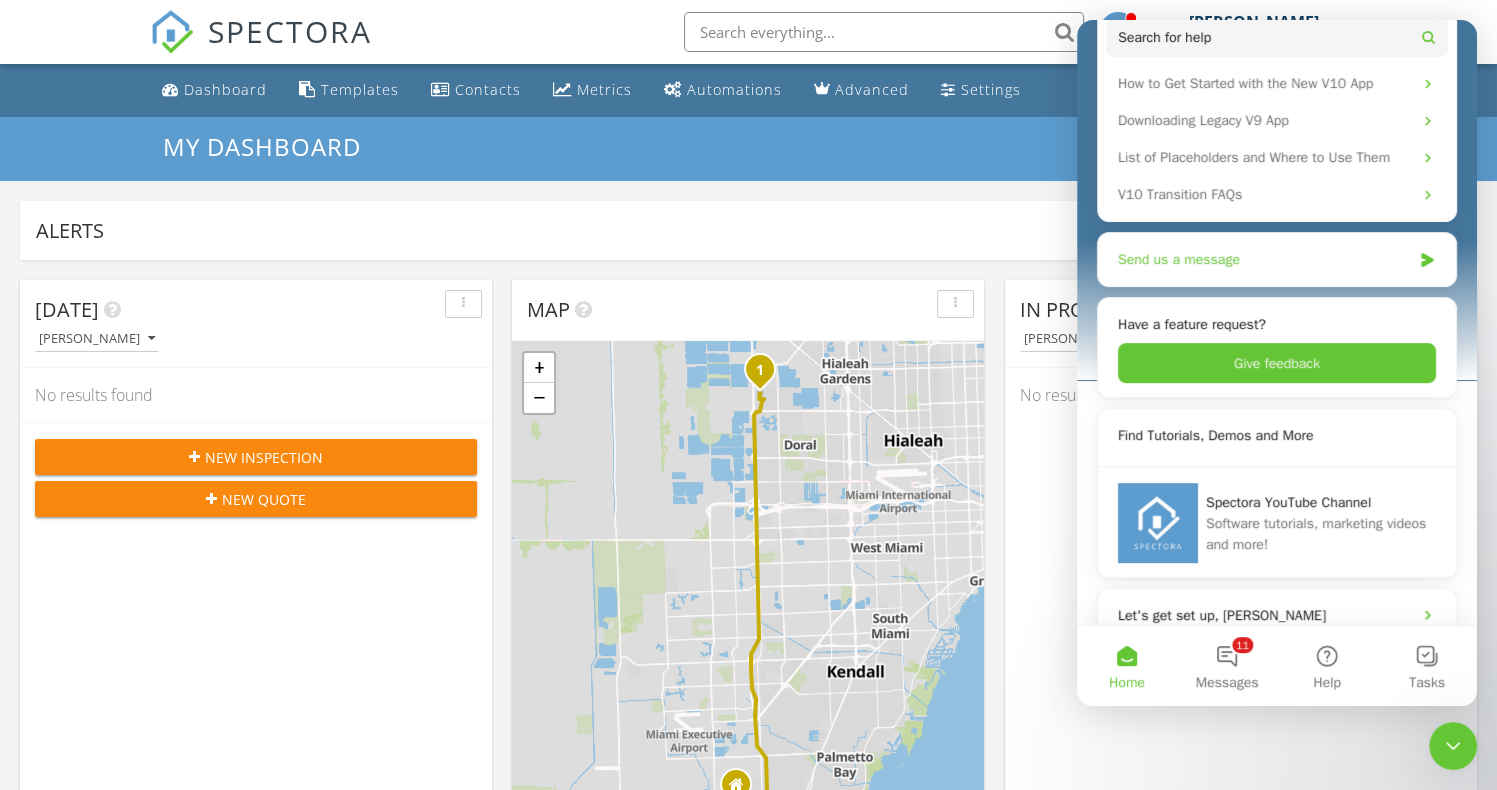 click on "Send us a message" at bounding box center (1264, 259) 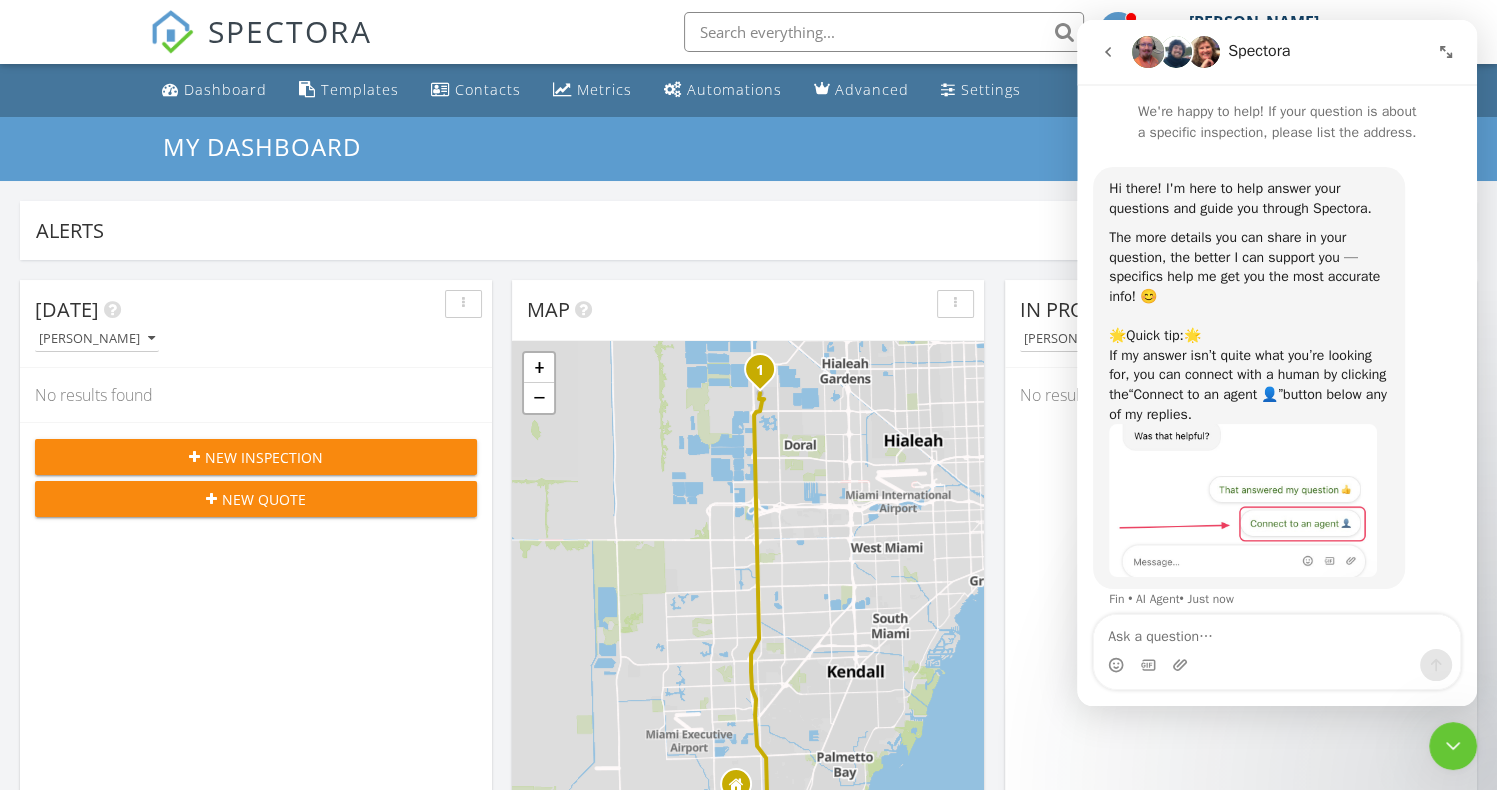 click at bounding box center [1277, 632] 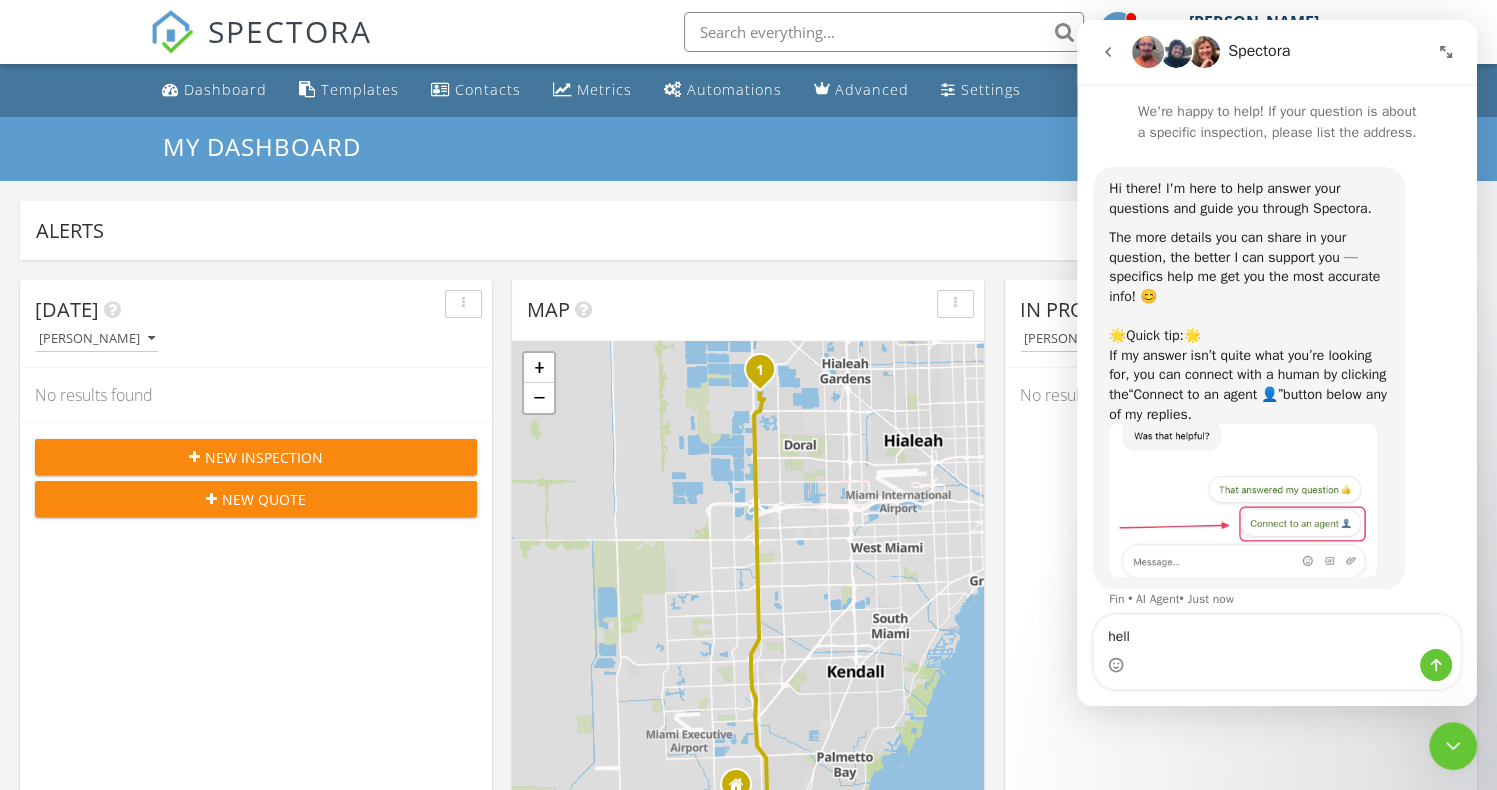 type on "hello" 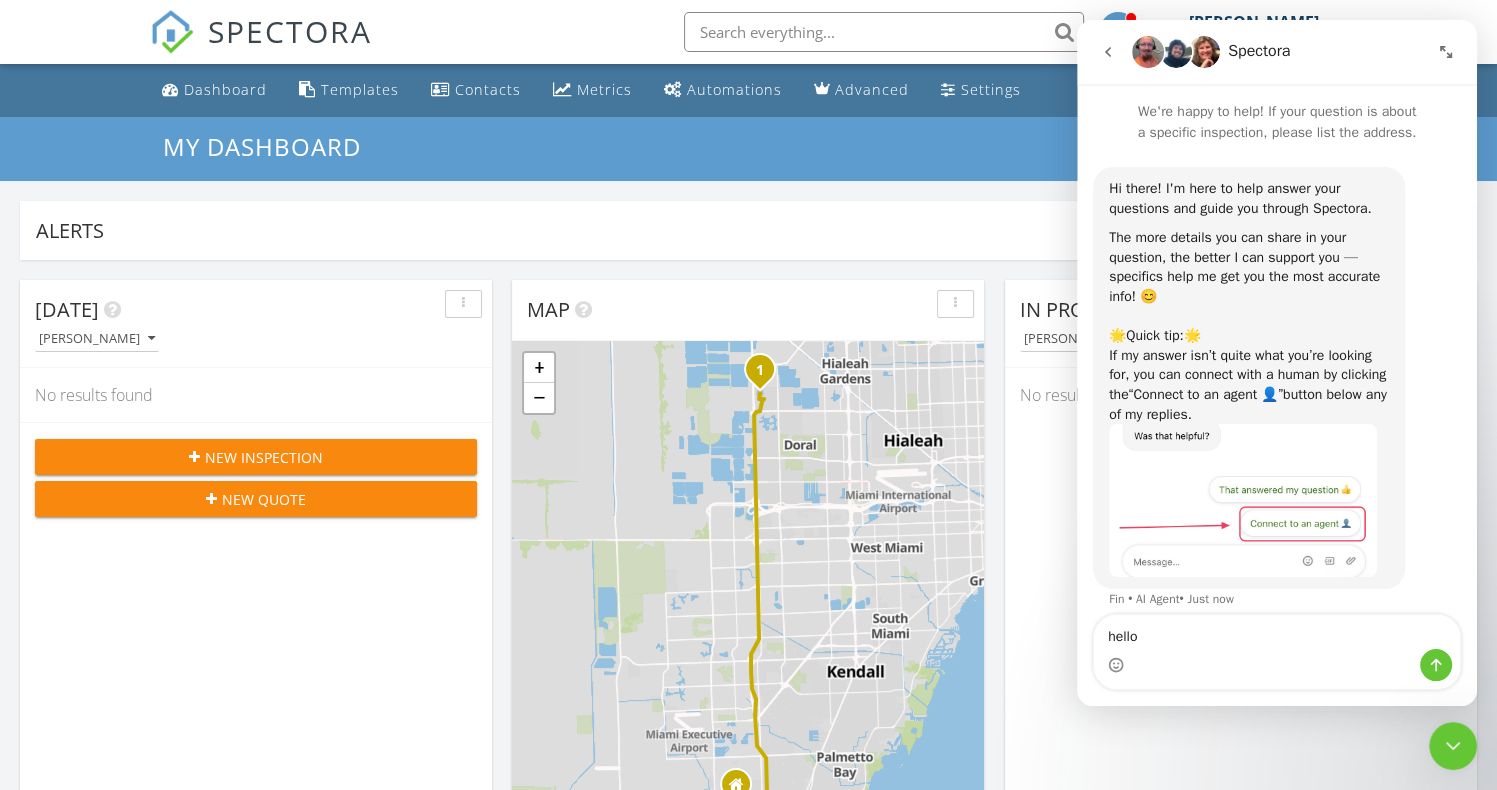 type 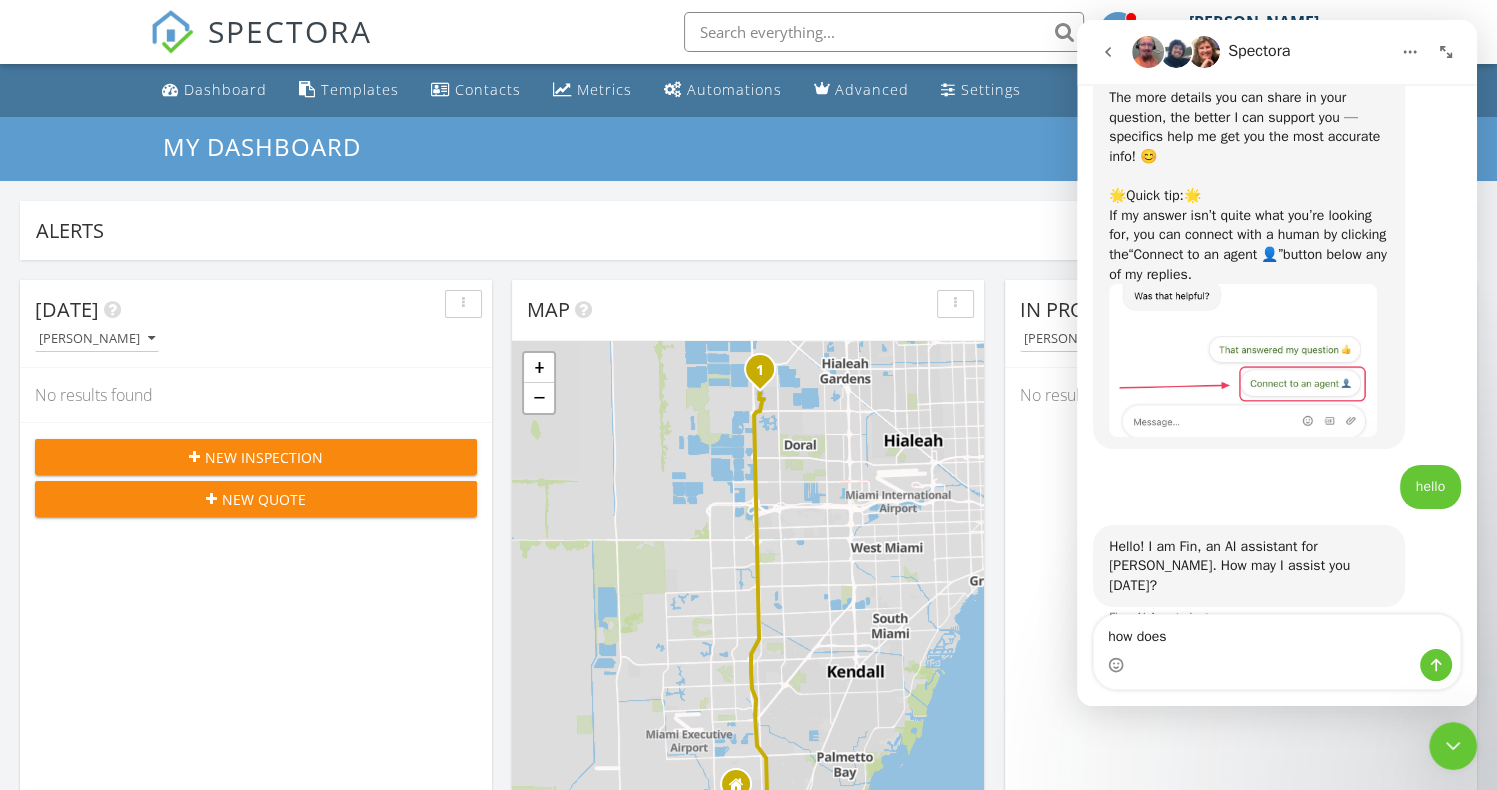 scroll, scrollTop: 154, scrollLeft: 0, axis: vertical 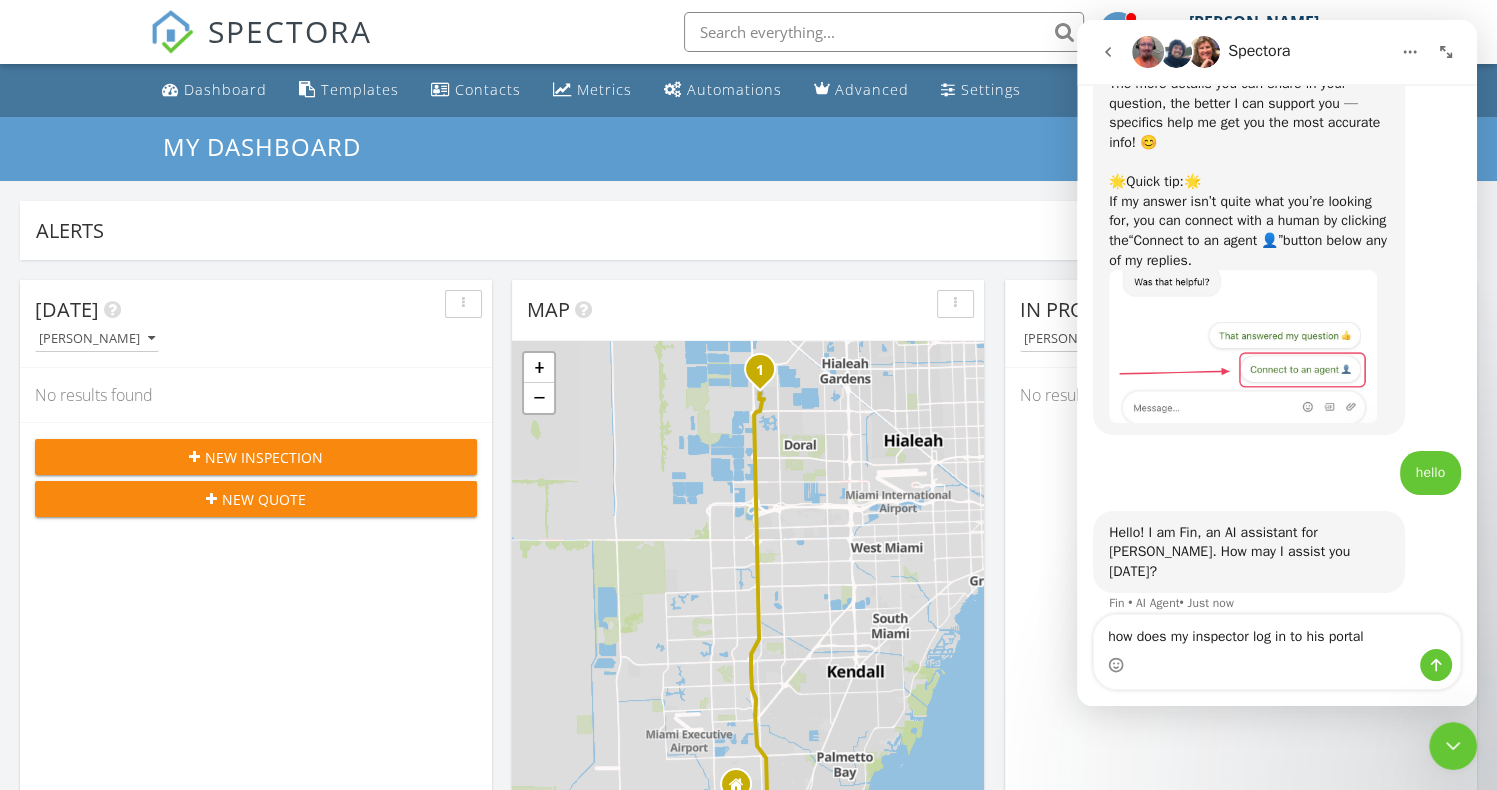 type on "how does my inspector log in to his portal?" 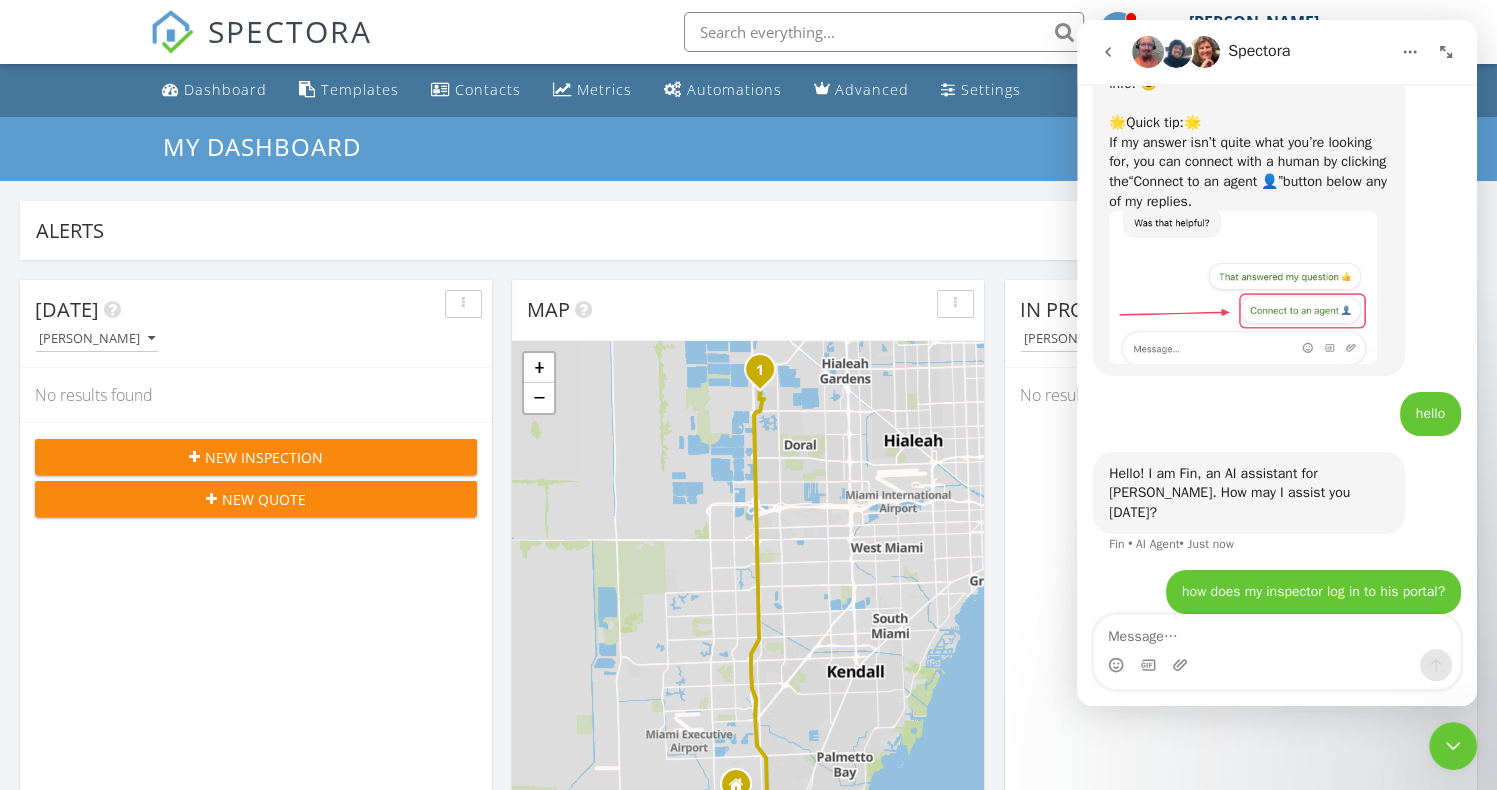 scroll, scrollTop: 279, scrollLeft: 0, axis: vertical 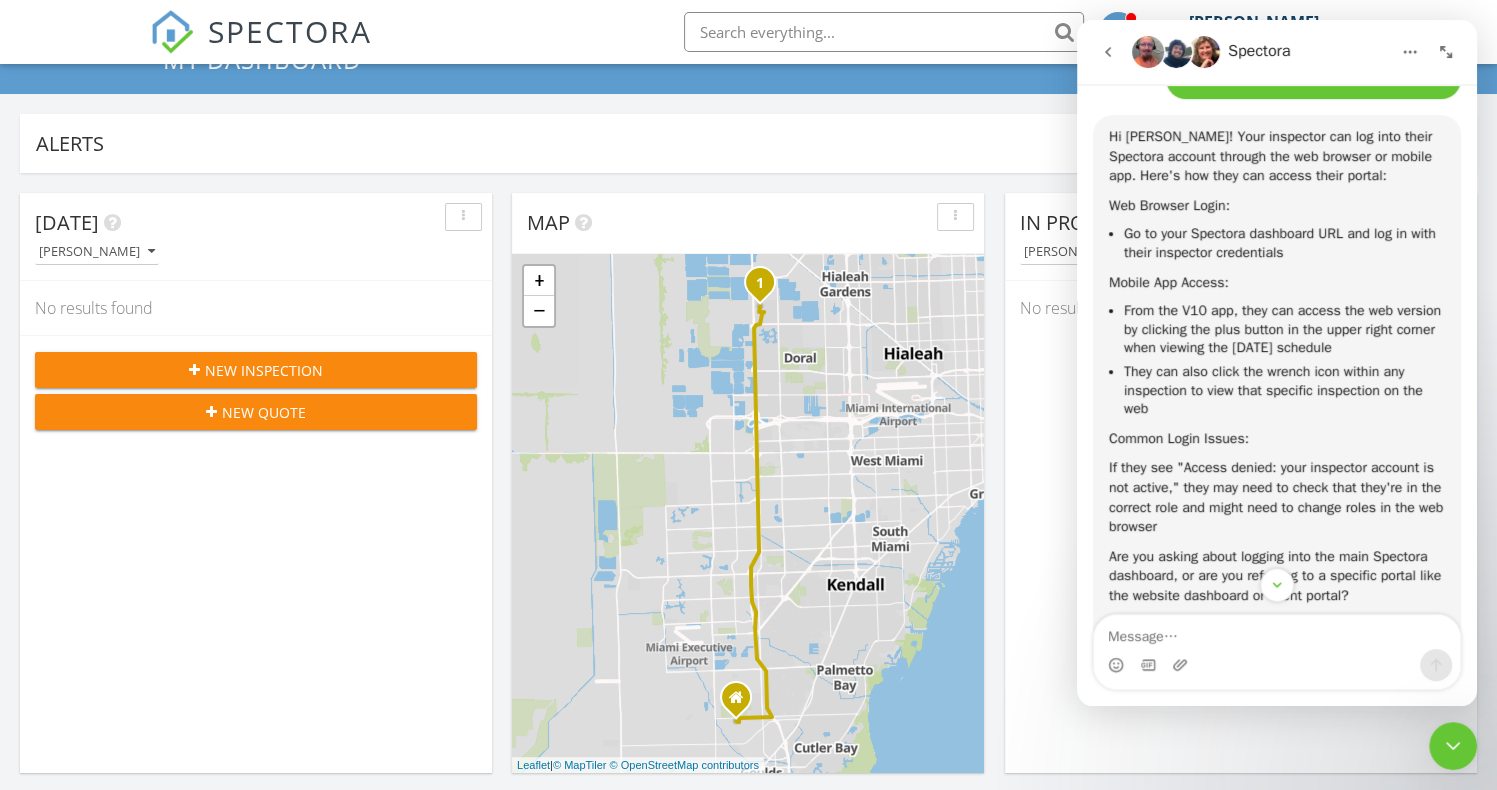 click at bounding box center [1277, 632] 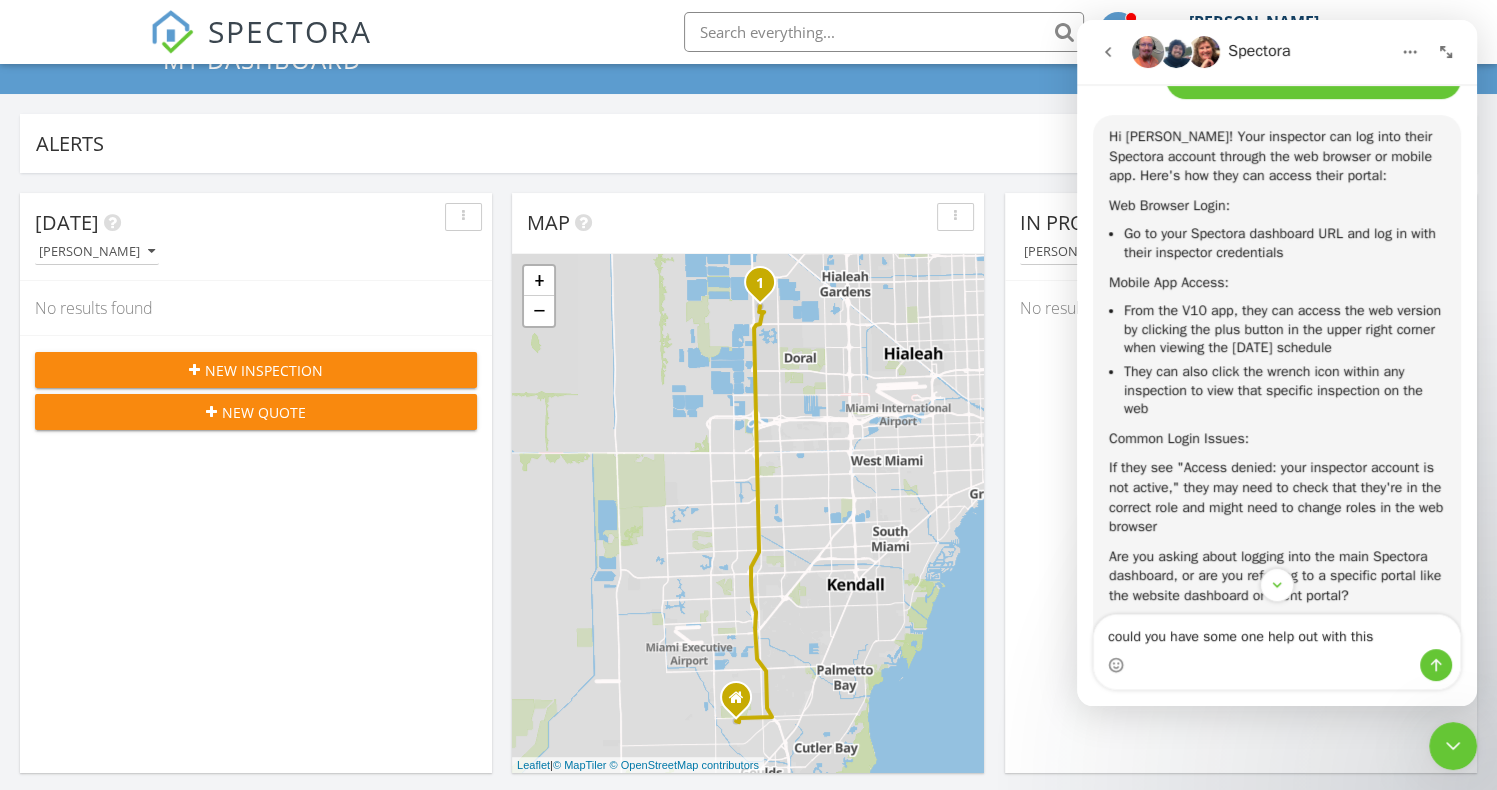type on "could you have some one help out with this?" 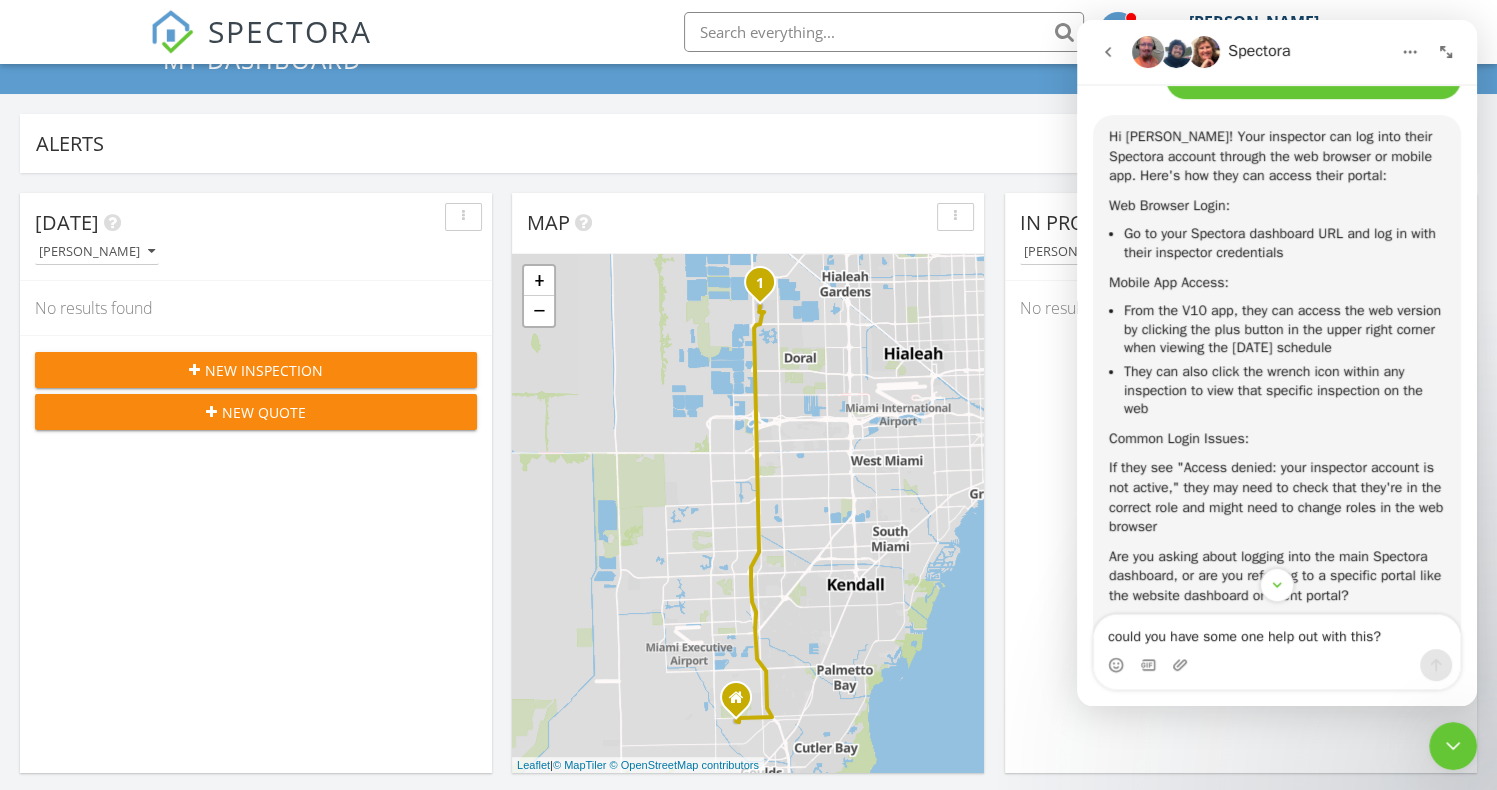 type 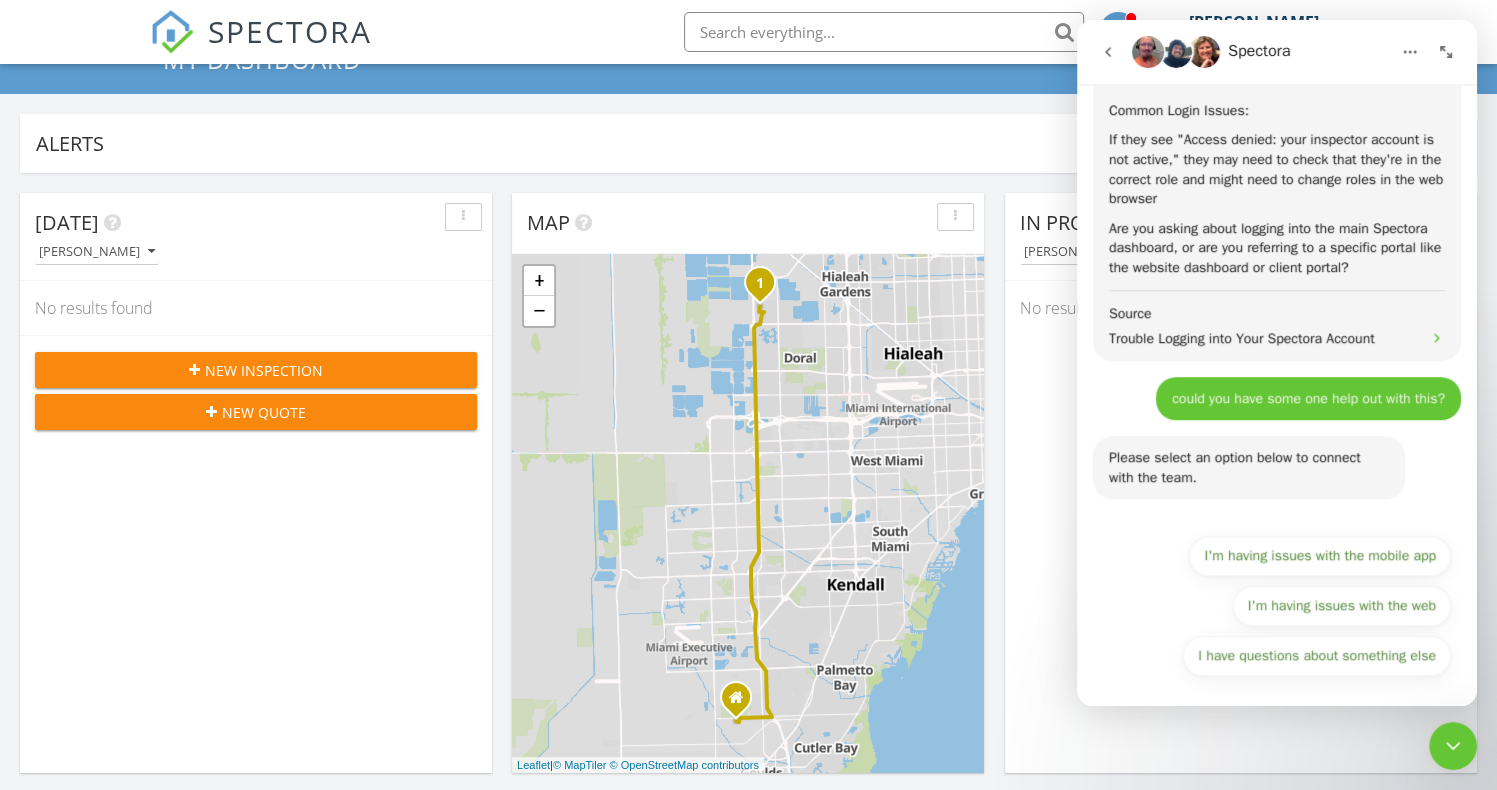 scroll, scrollTop: 1040, scrollLeft: 0, axis: vertical 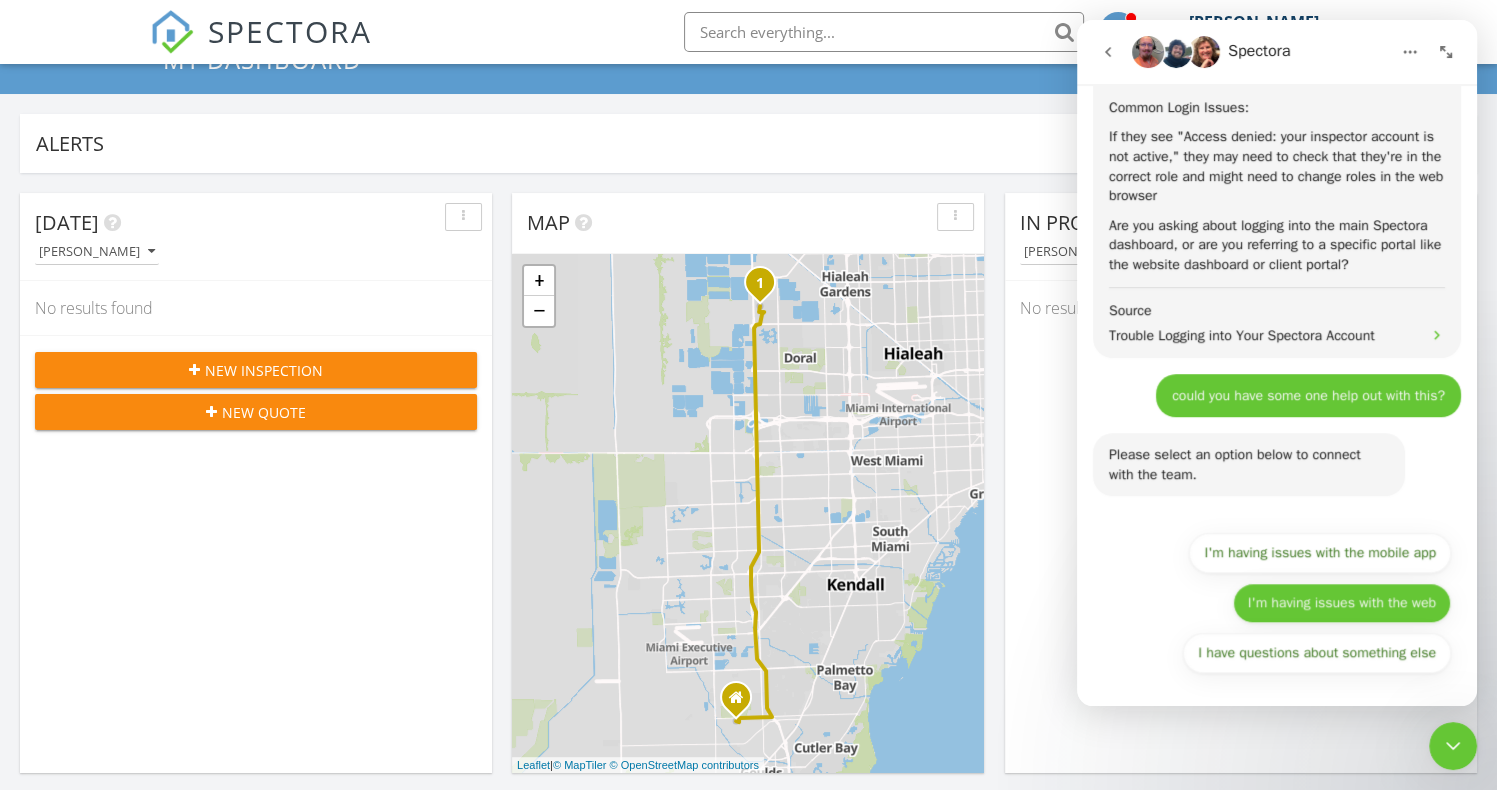click on "I'm having issues with the web" at bounding box center [1342, 603] 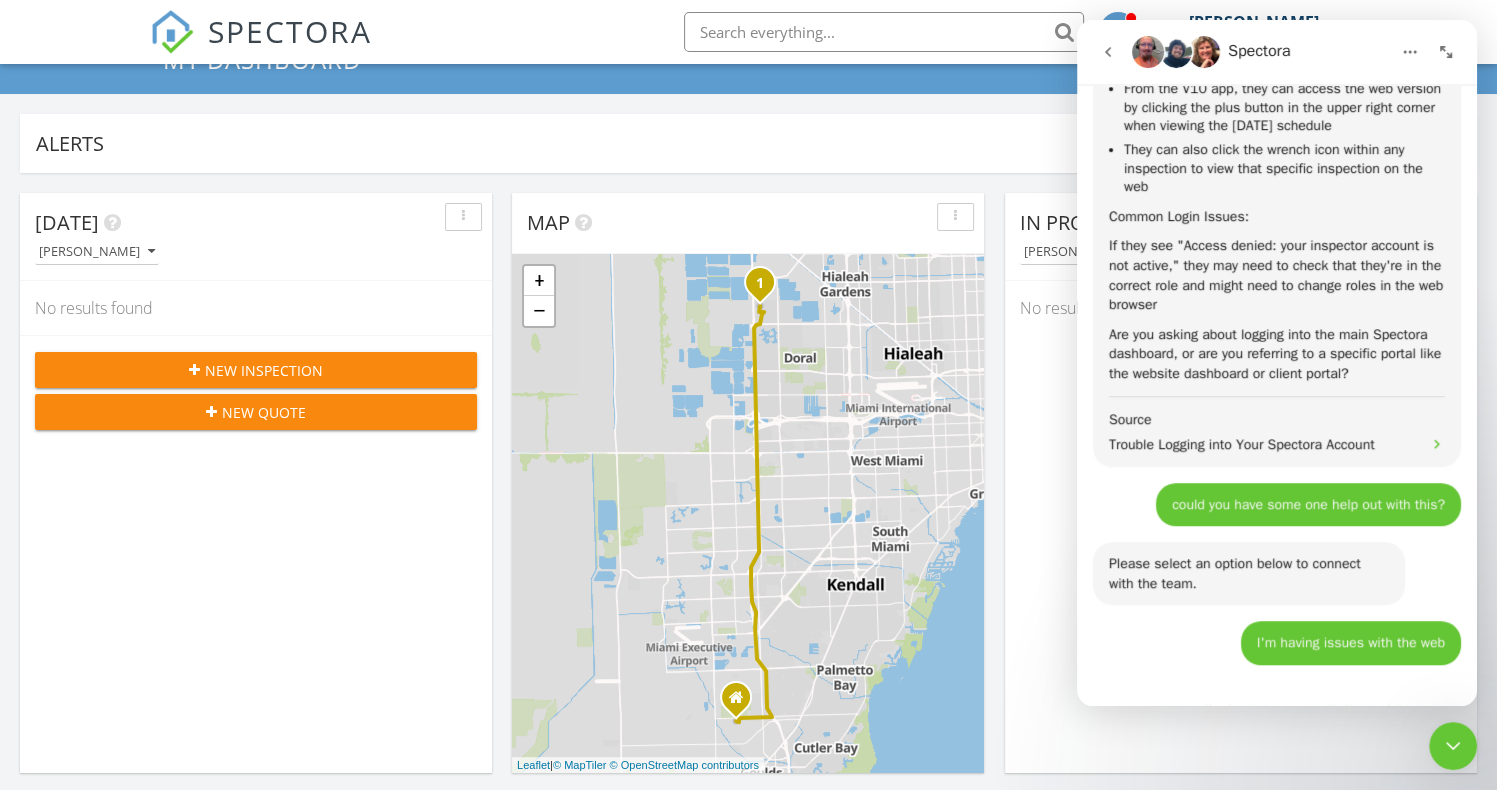 scroll, scrollTop: 930, scrollLeft: 0, axis: vertical 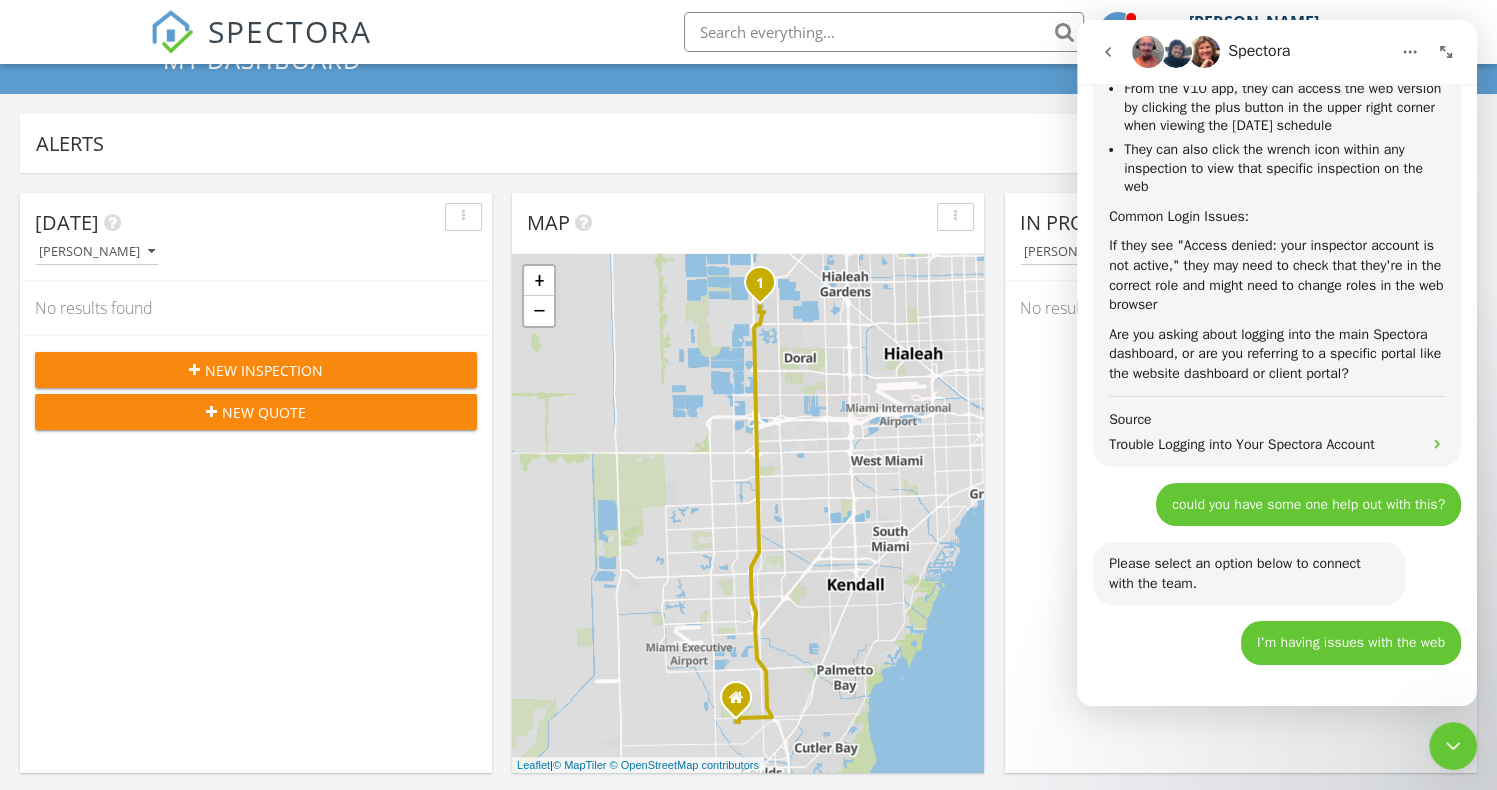 click on "Alerts" at bounding box center [734, 143] 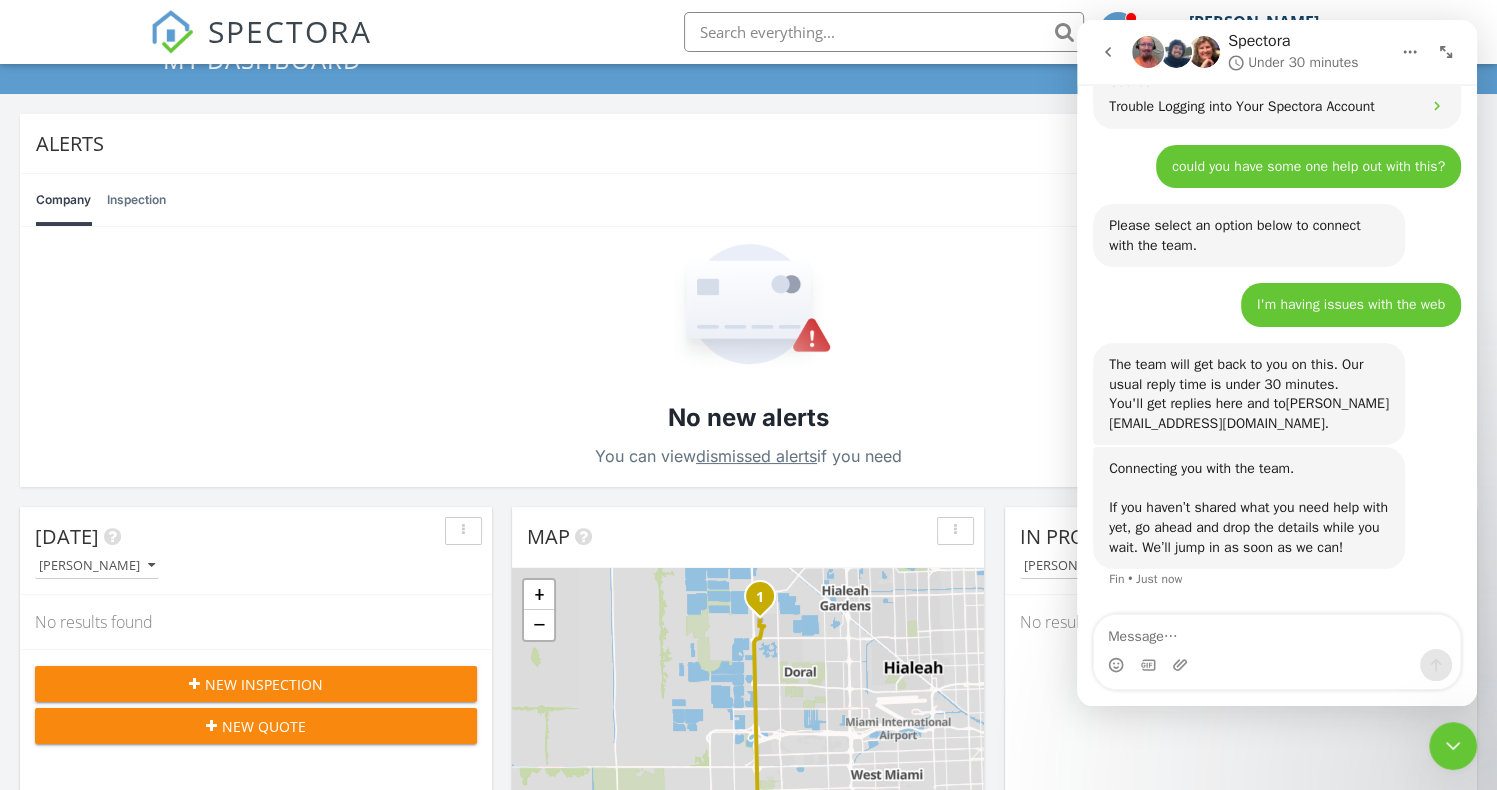 scroll, scrollTop: 1320, scrollLeft: 0, axis: vertical 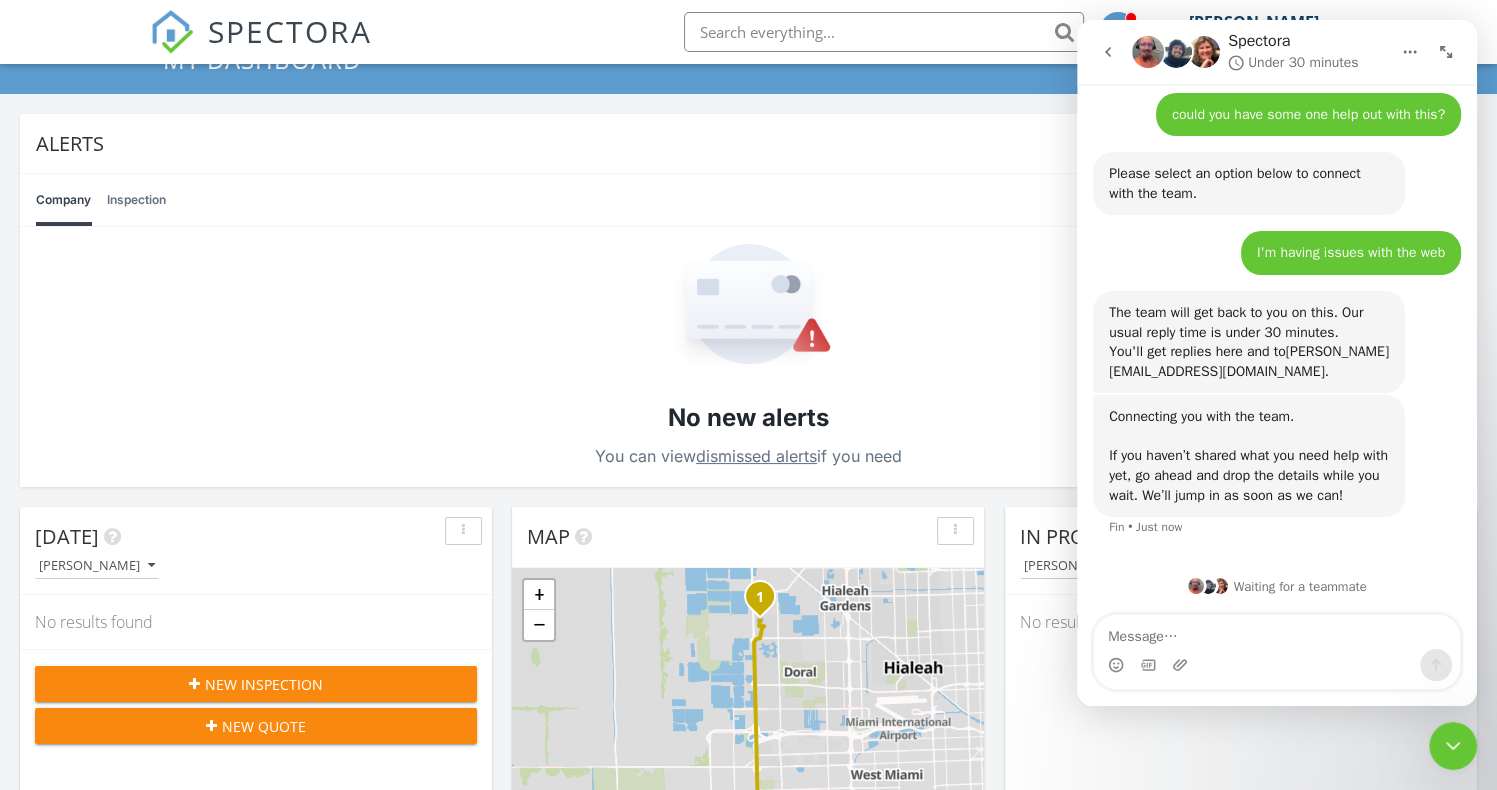 click 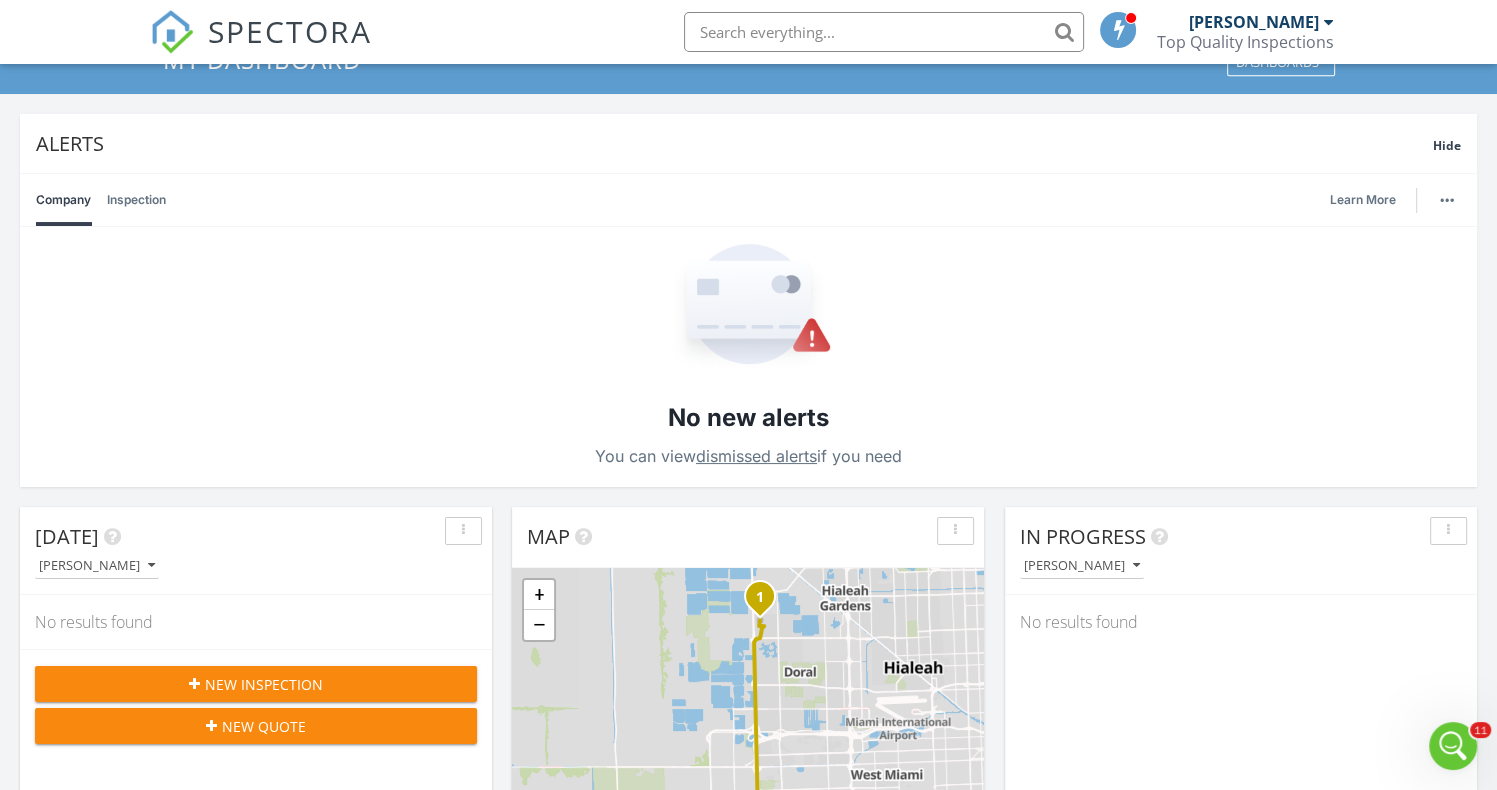 scroll, scrollTop: 0, scrollLeft: 0, axis: both 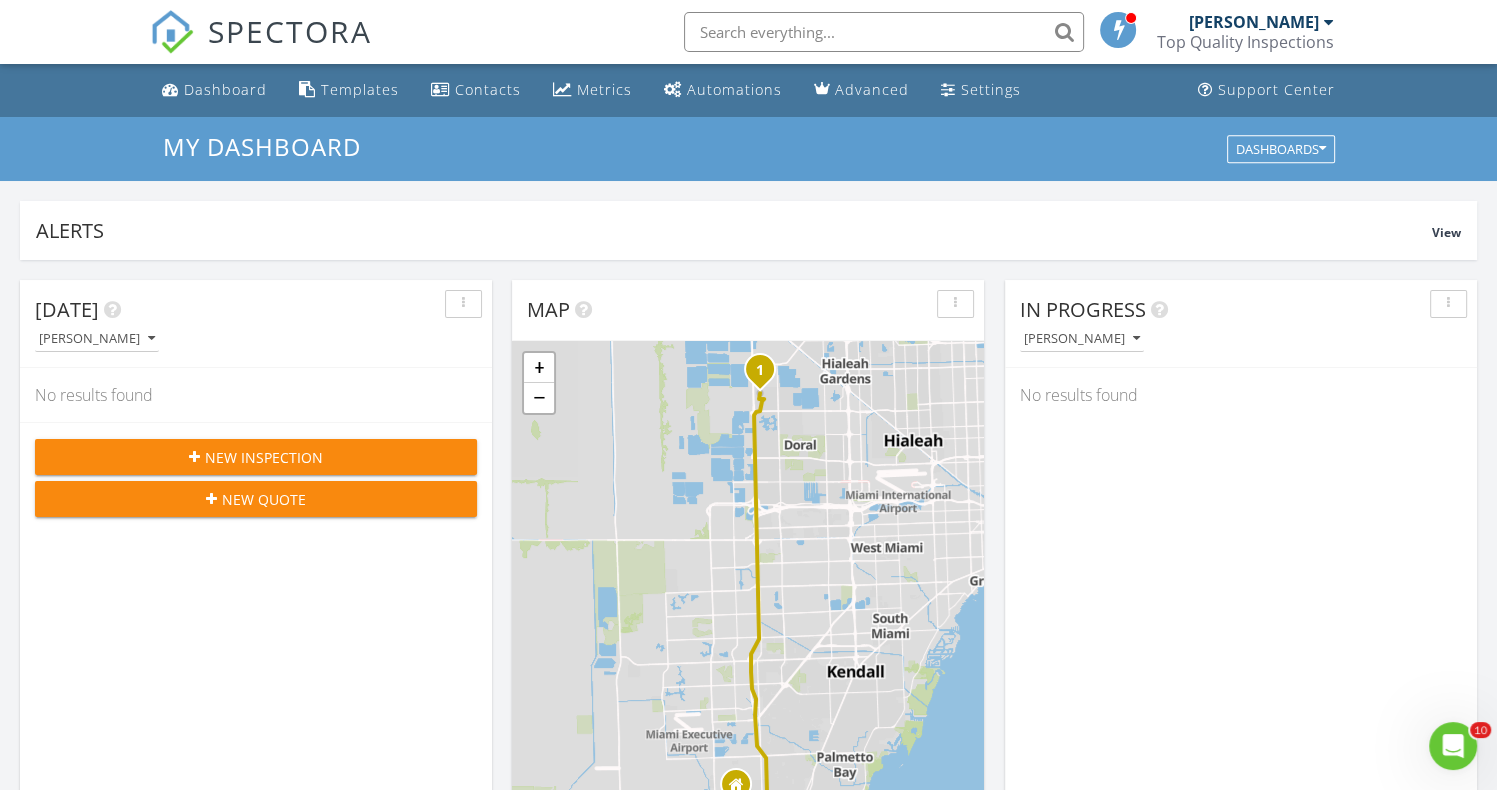 click on "Top Quality Inspections" at bounding box center [1245, 42] 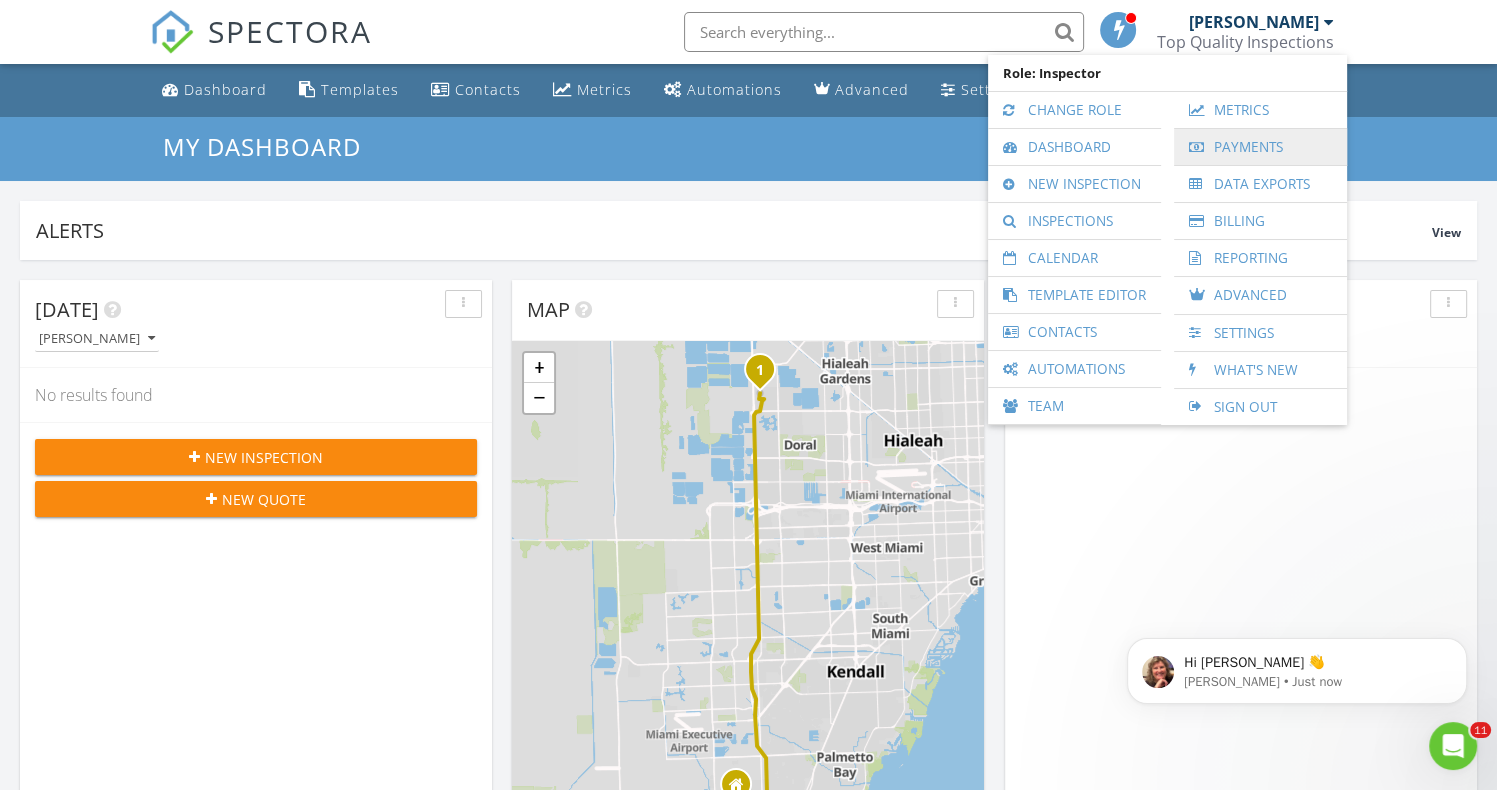 scroll, scrollTop: 0, scrollLeft: 0, axis: both 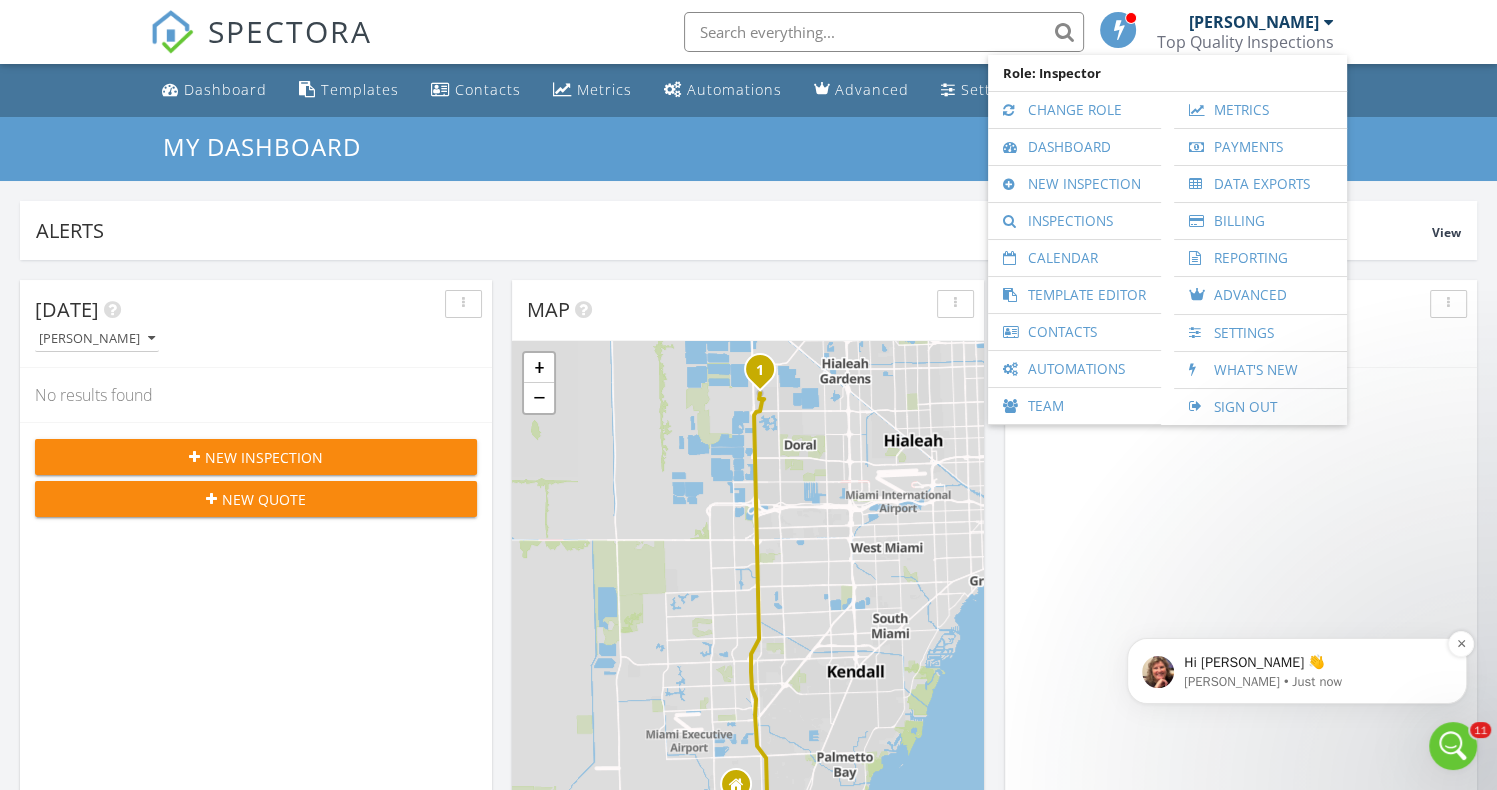 click on "Hi [PERSON_NAME] 👋" at bounding box center [1313, 663] 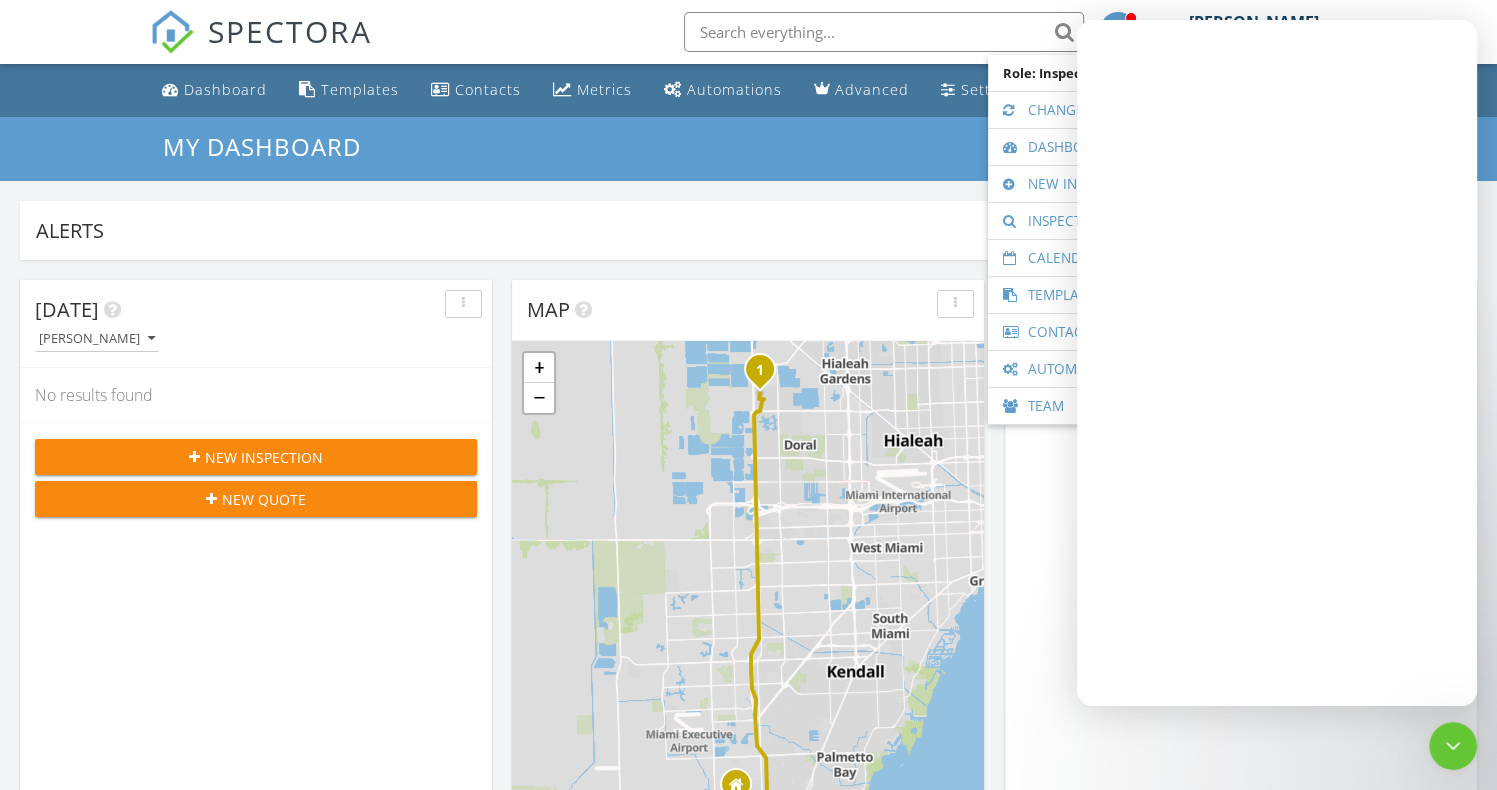scroll, scrollTop: 0, scrollLeft: 0, axis: both 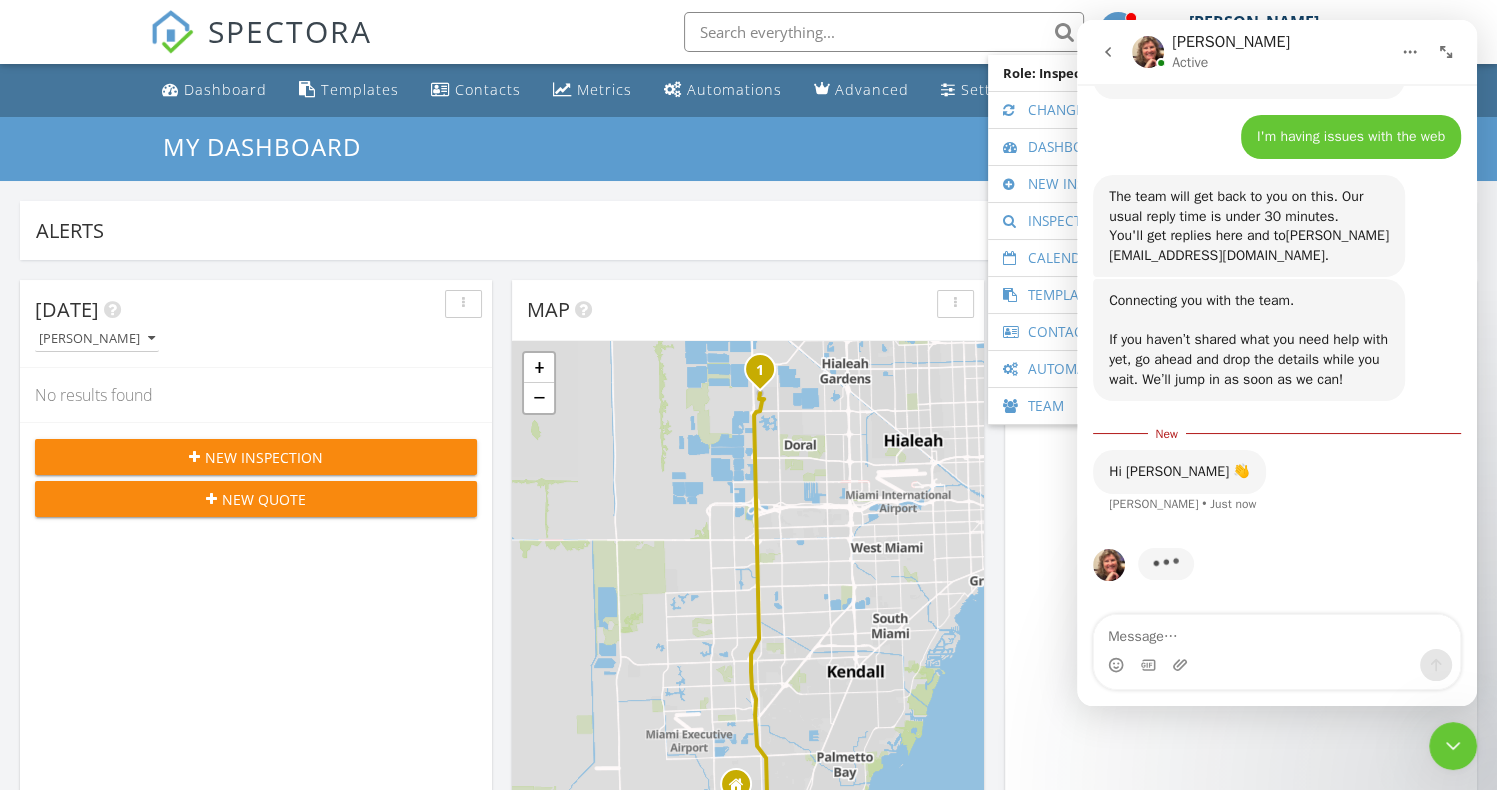 click at bounding box center [1277, 632] 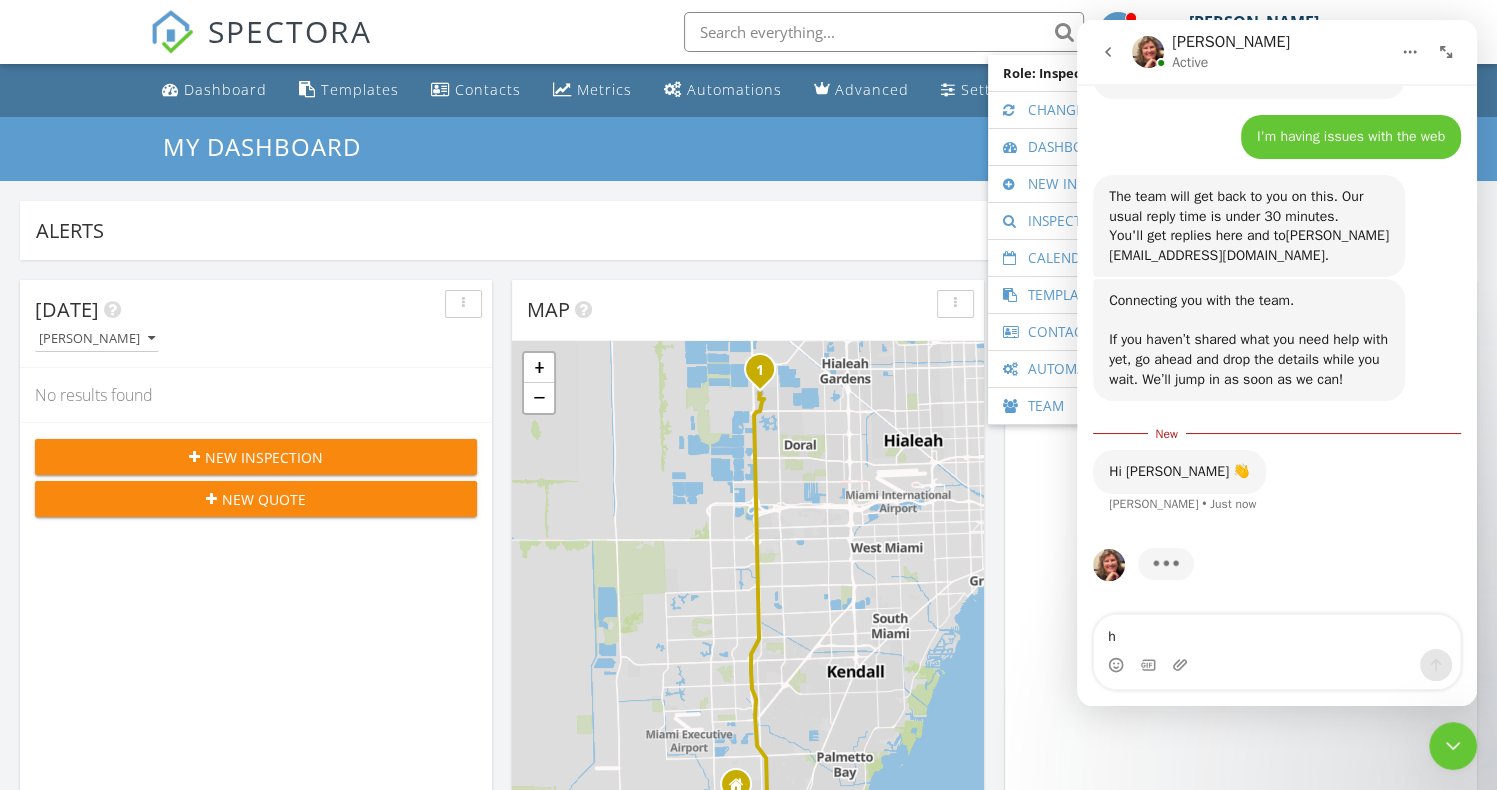 type on "hi" 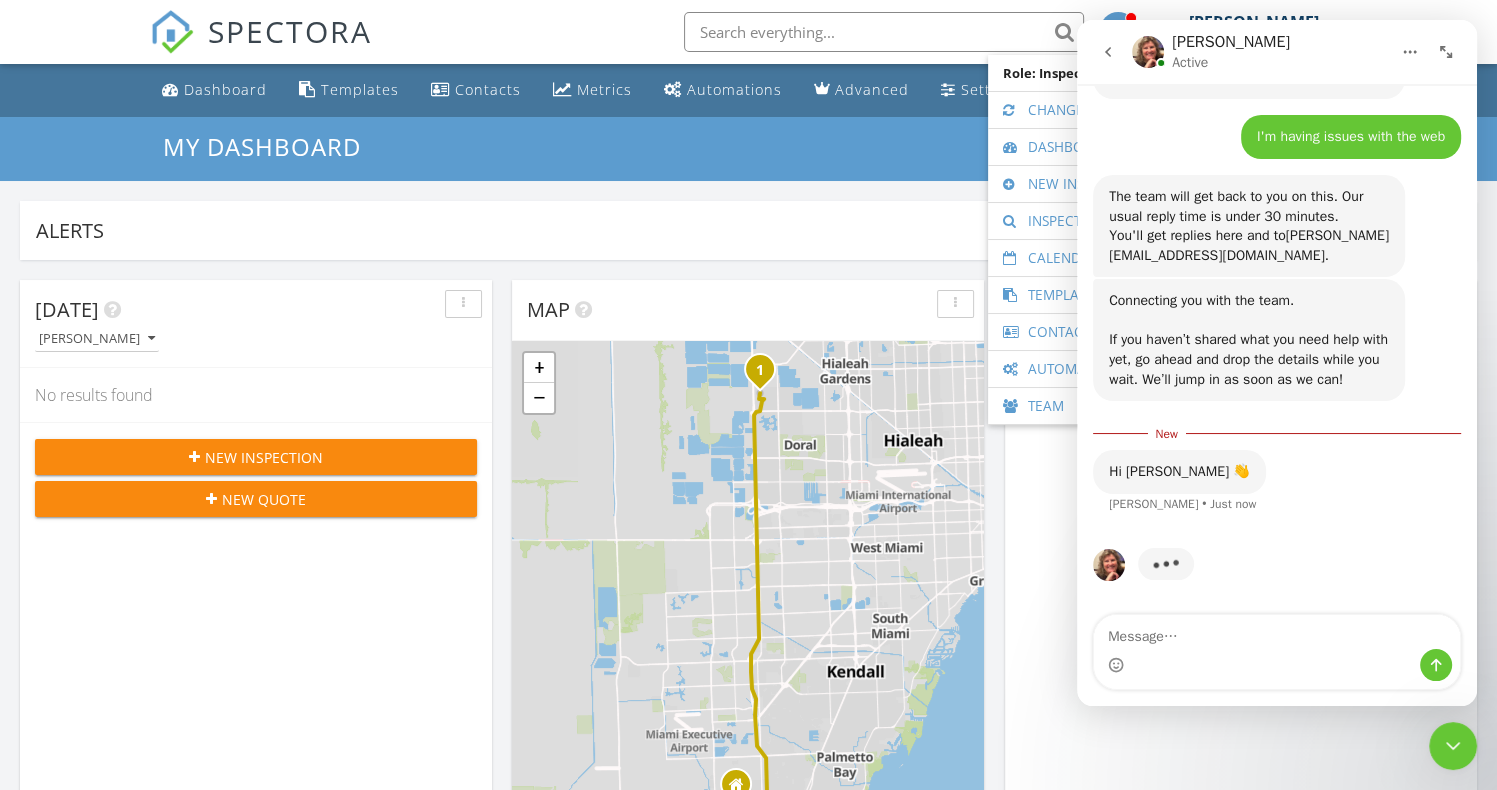 scroll, scrollTop: 2, scrollLeft: 0, axis: vertical 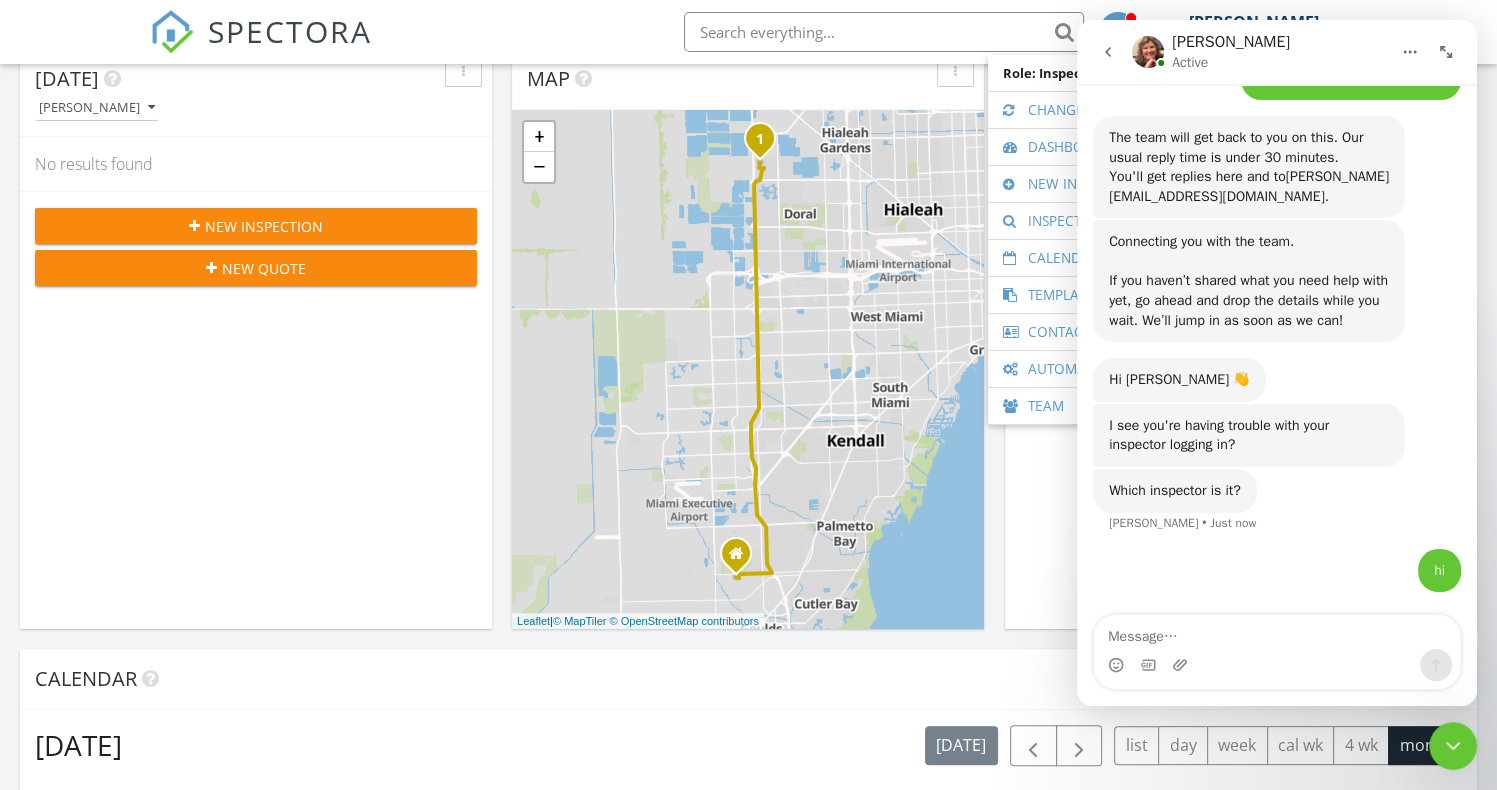 click at bounding box center [1277, 632] 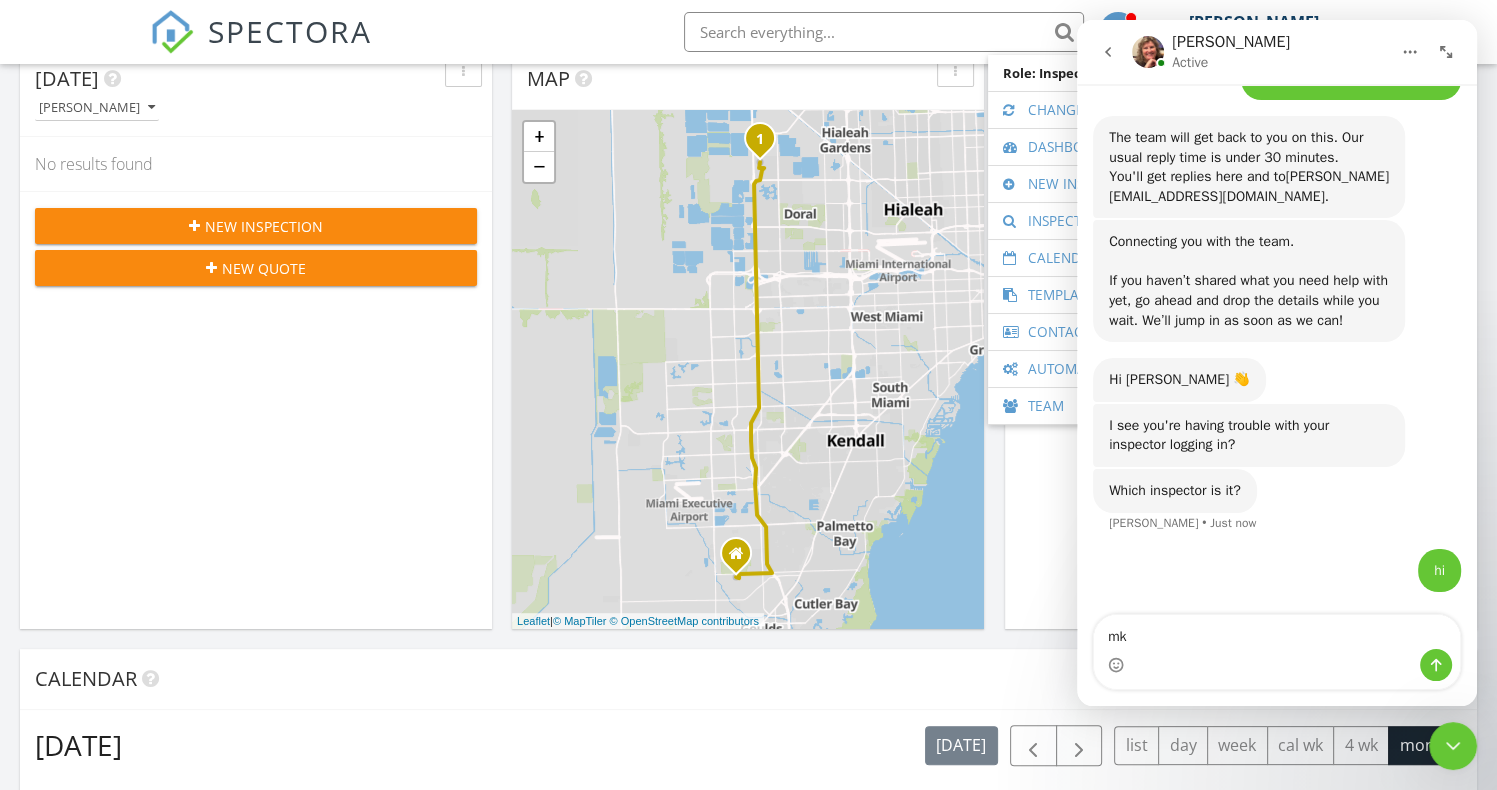 type on "mke" 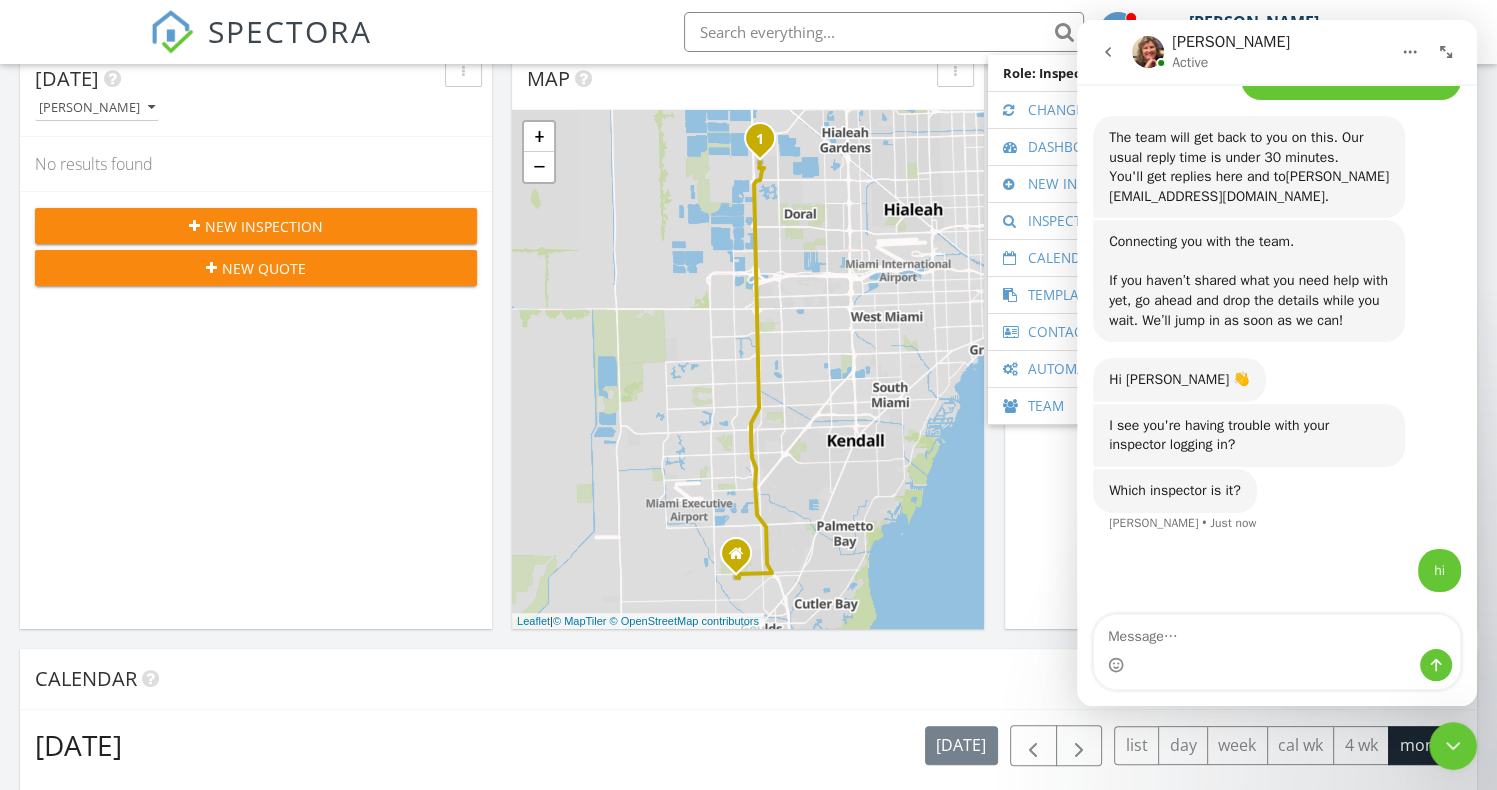 scroll, scrollTop: 1539, scrollLeft: 0, axis: vertical 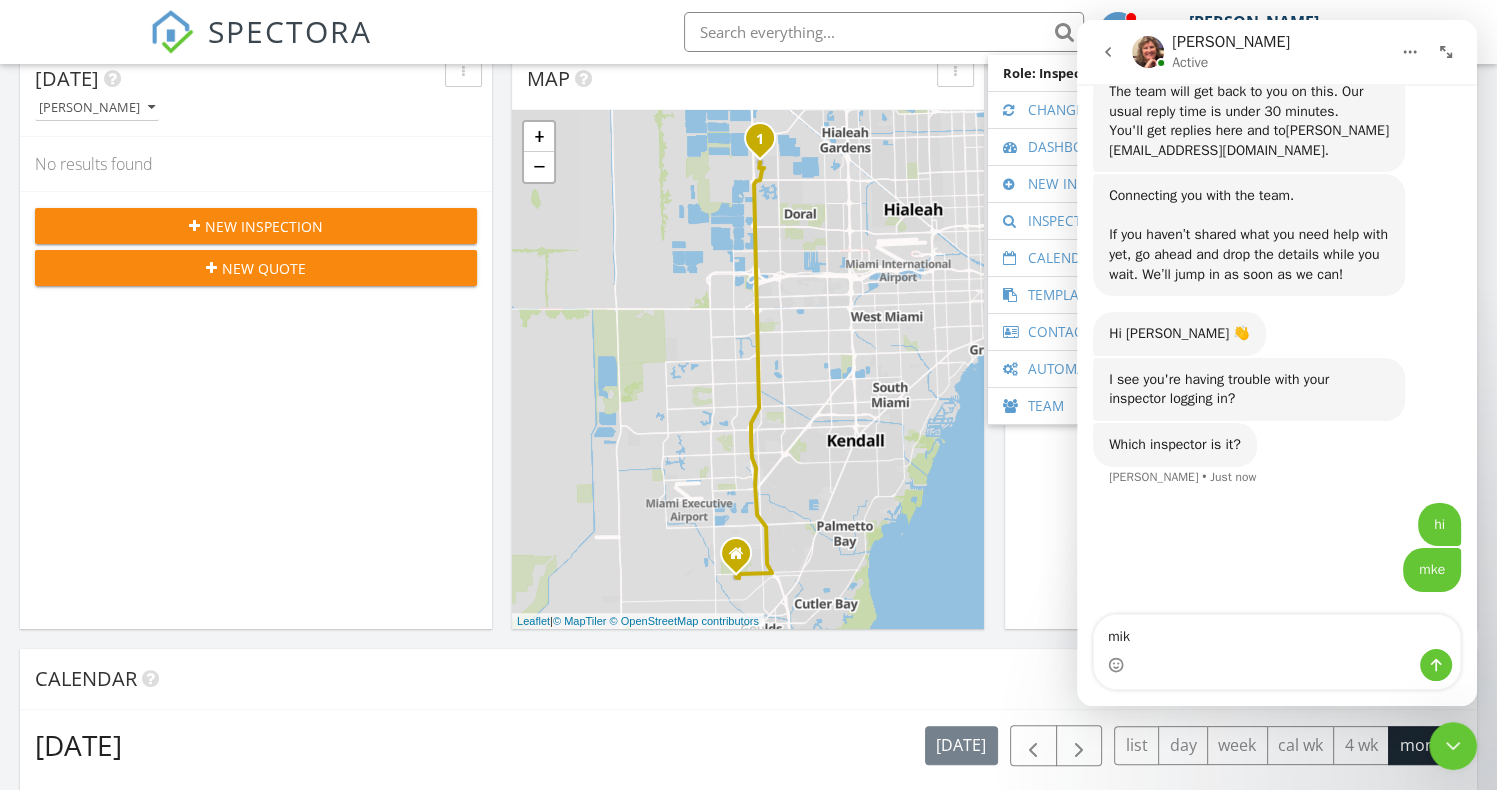 type on "[PERSON_NAME]" 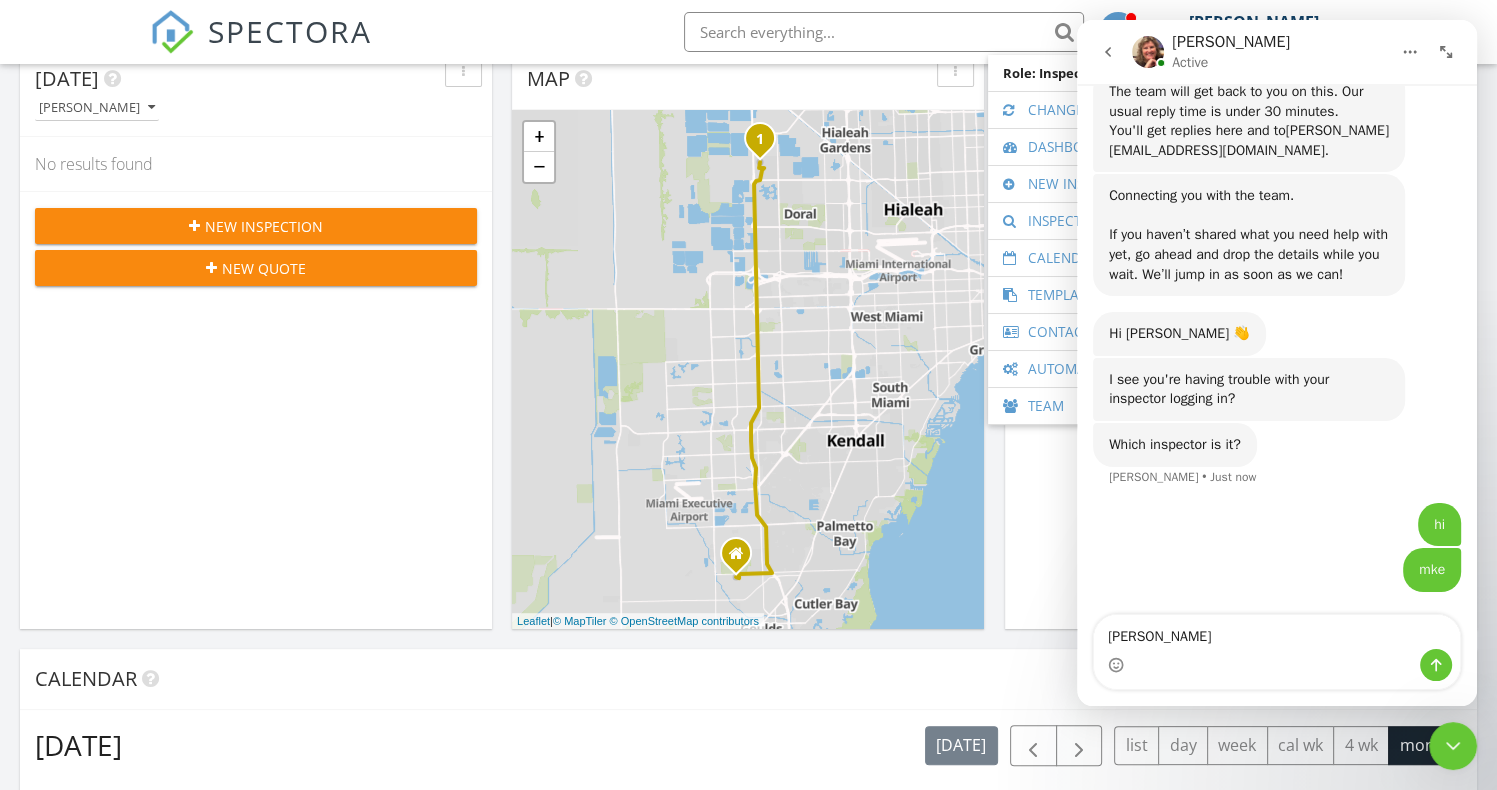 type 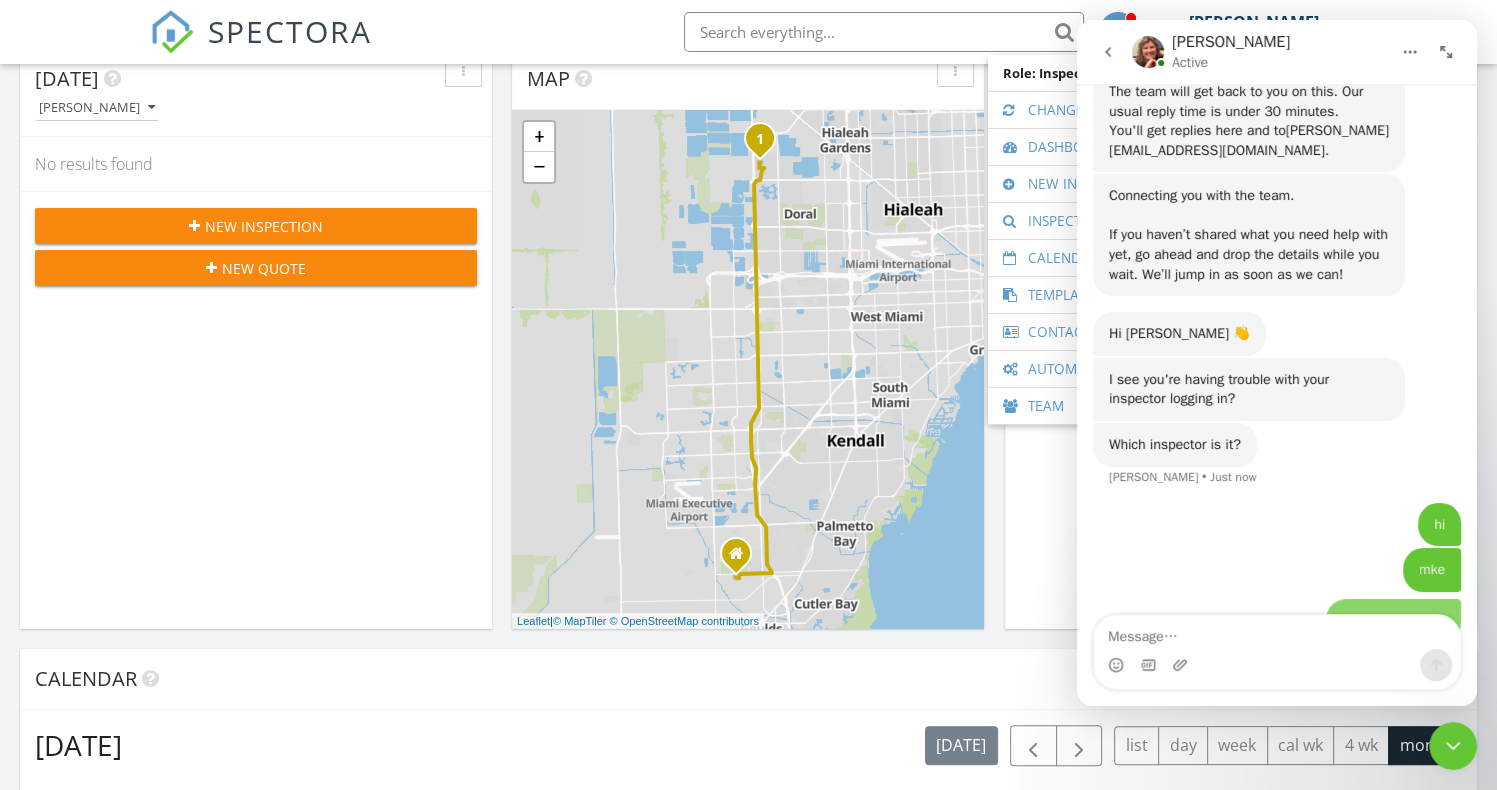 scroll, scrollTop: 1584, scrollLeft: 0, axis: vertical 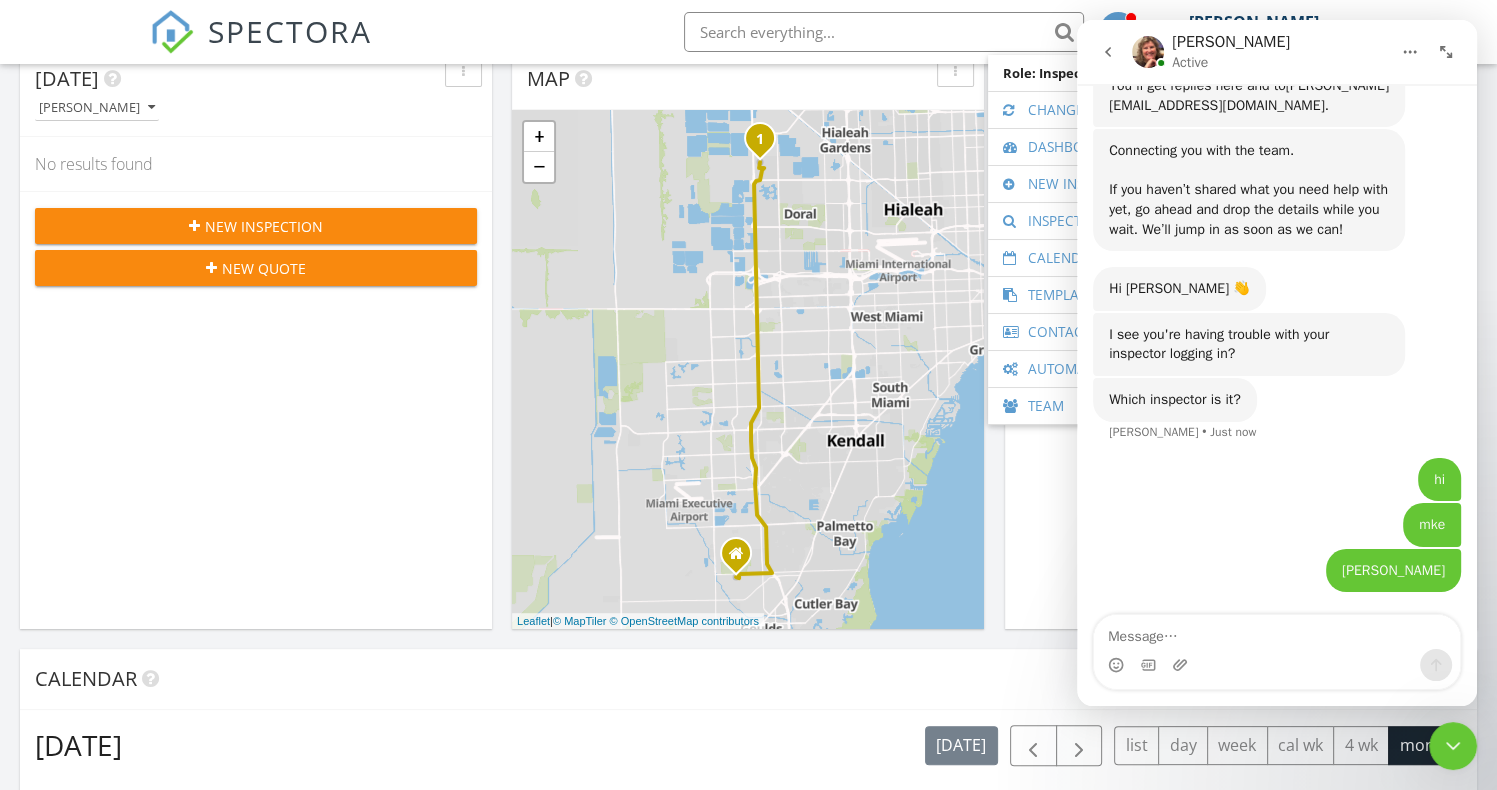 click on "In Progress
[PERSON_NAME]
No results found" at bounding box center [1241, 339] 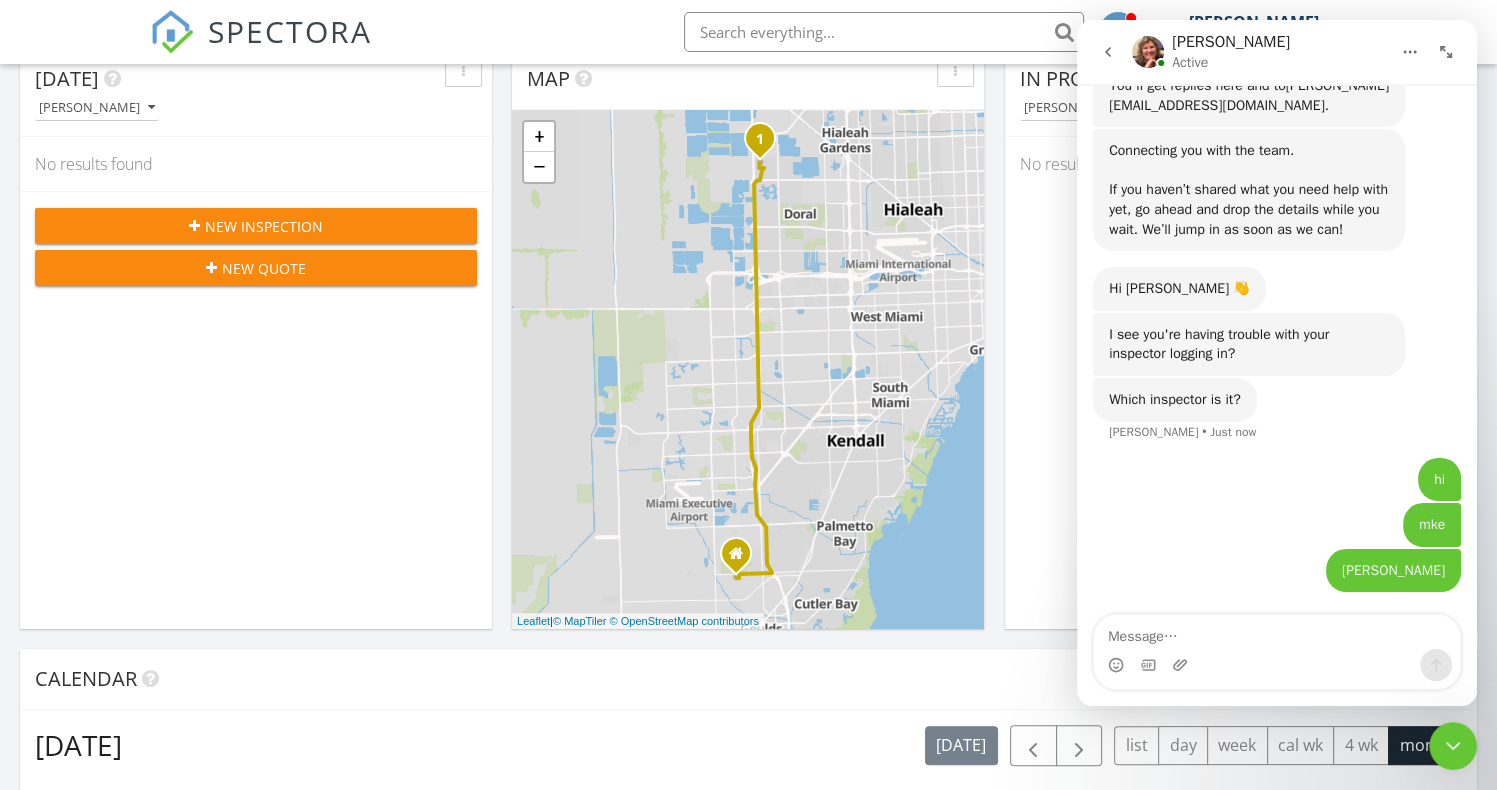 click 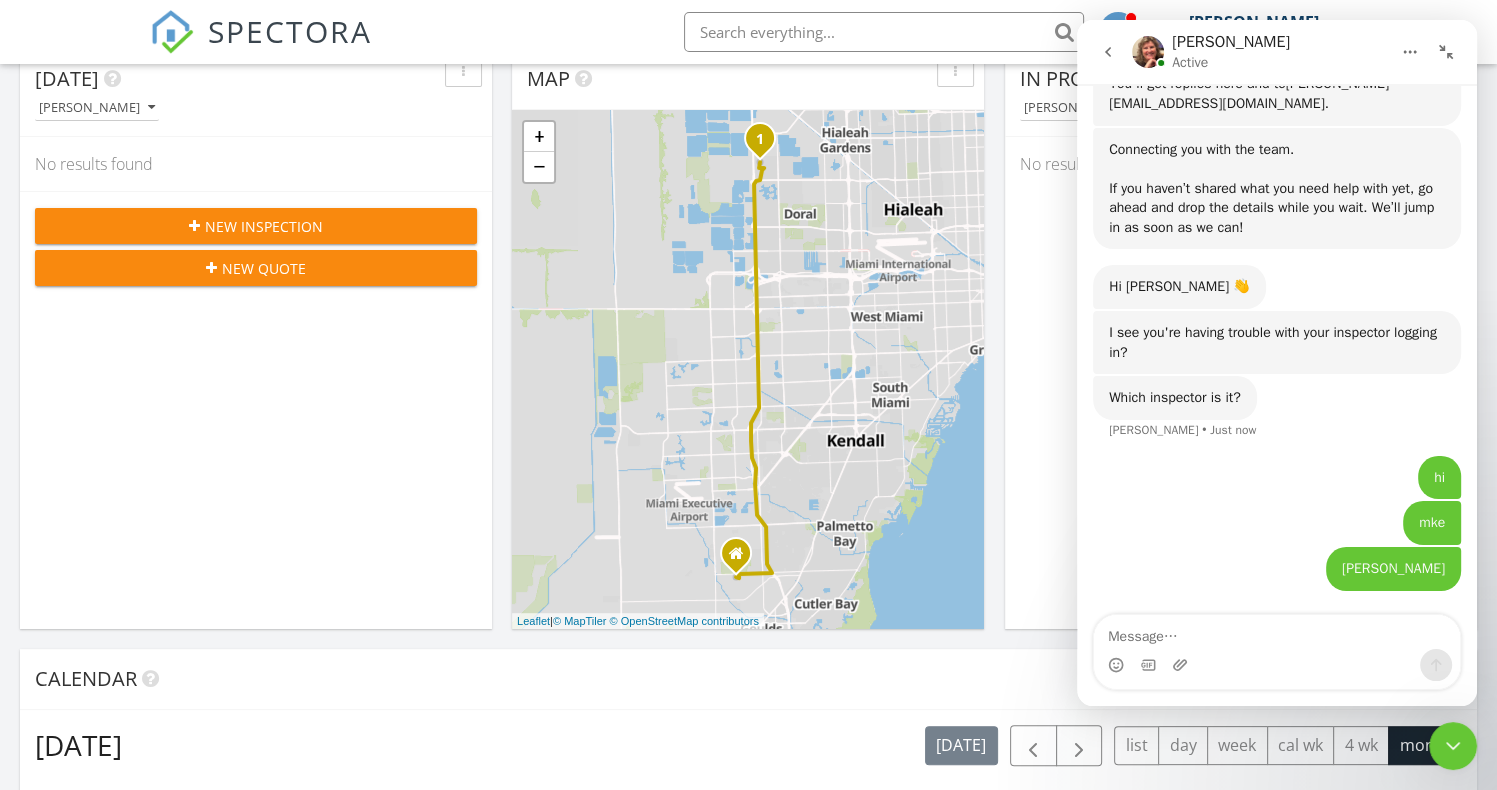 scroll, scrollTop: 1232, scrollLeft: 0, axis: vertical 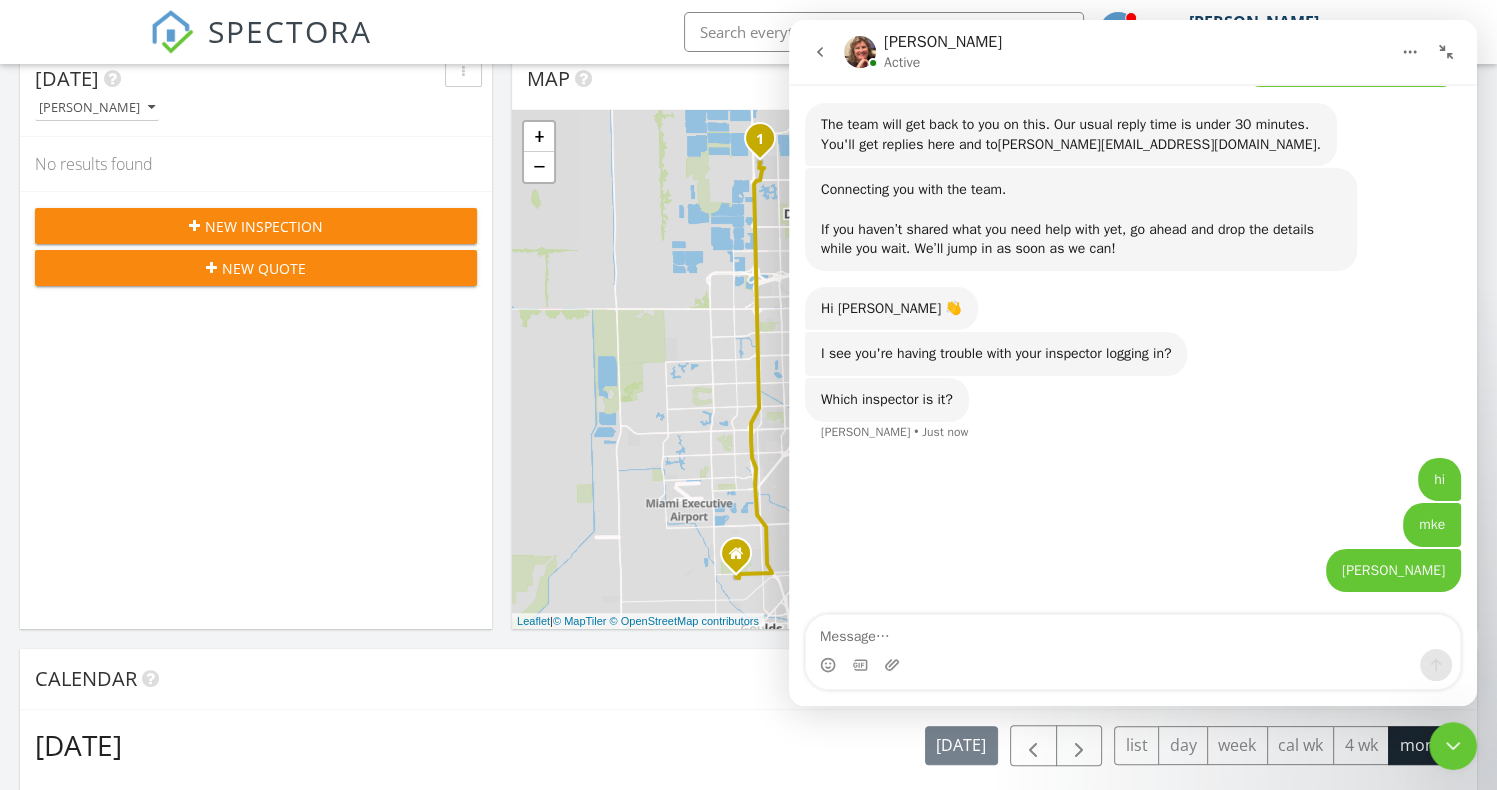 click at bounding box center (1453, 746) 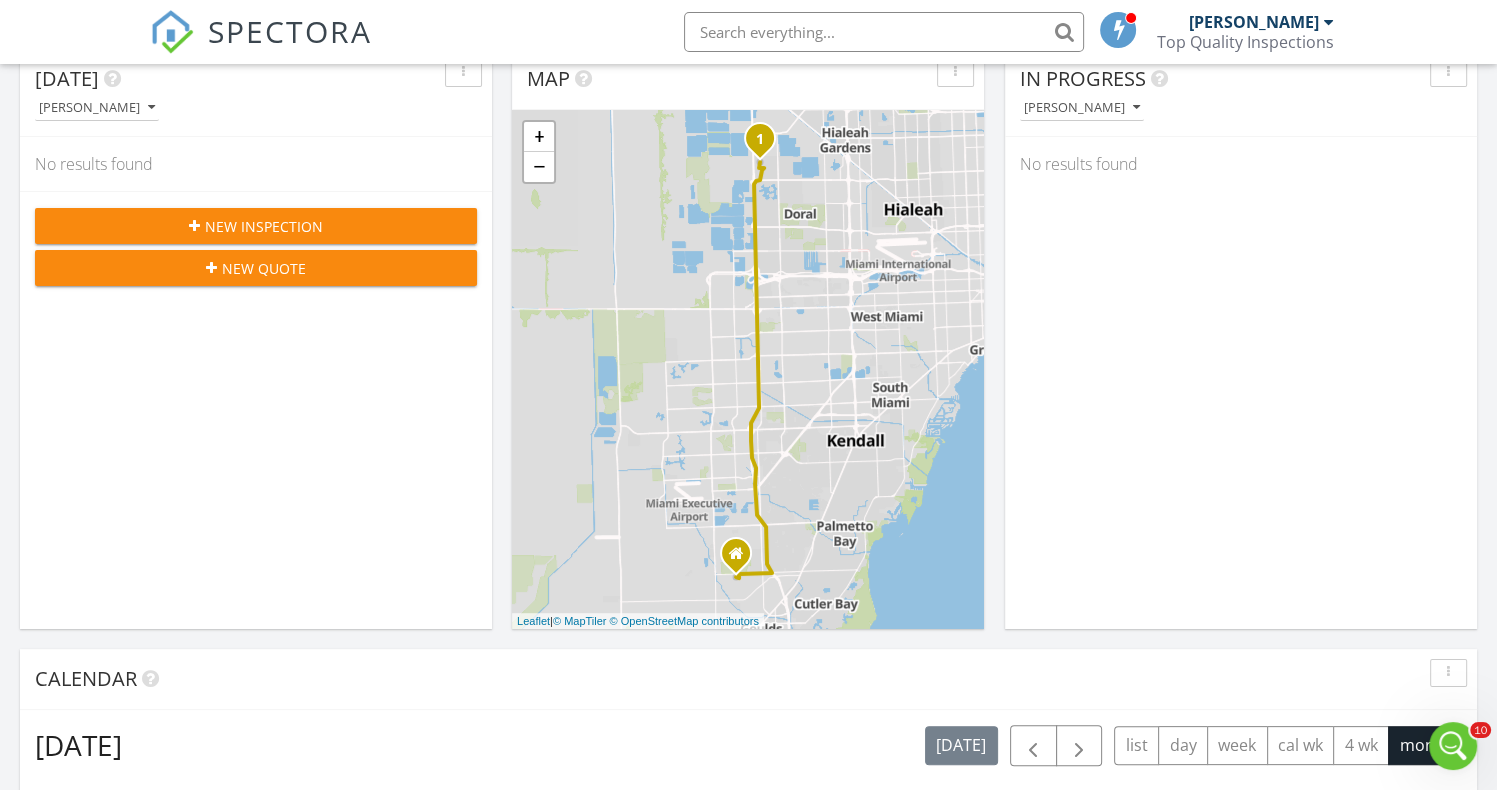 scroll, scrollTop: 0, scrollLeft: 0, axis: both 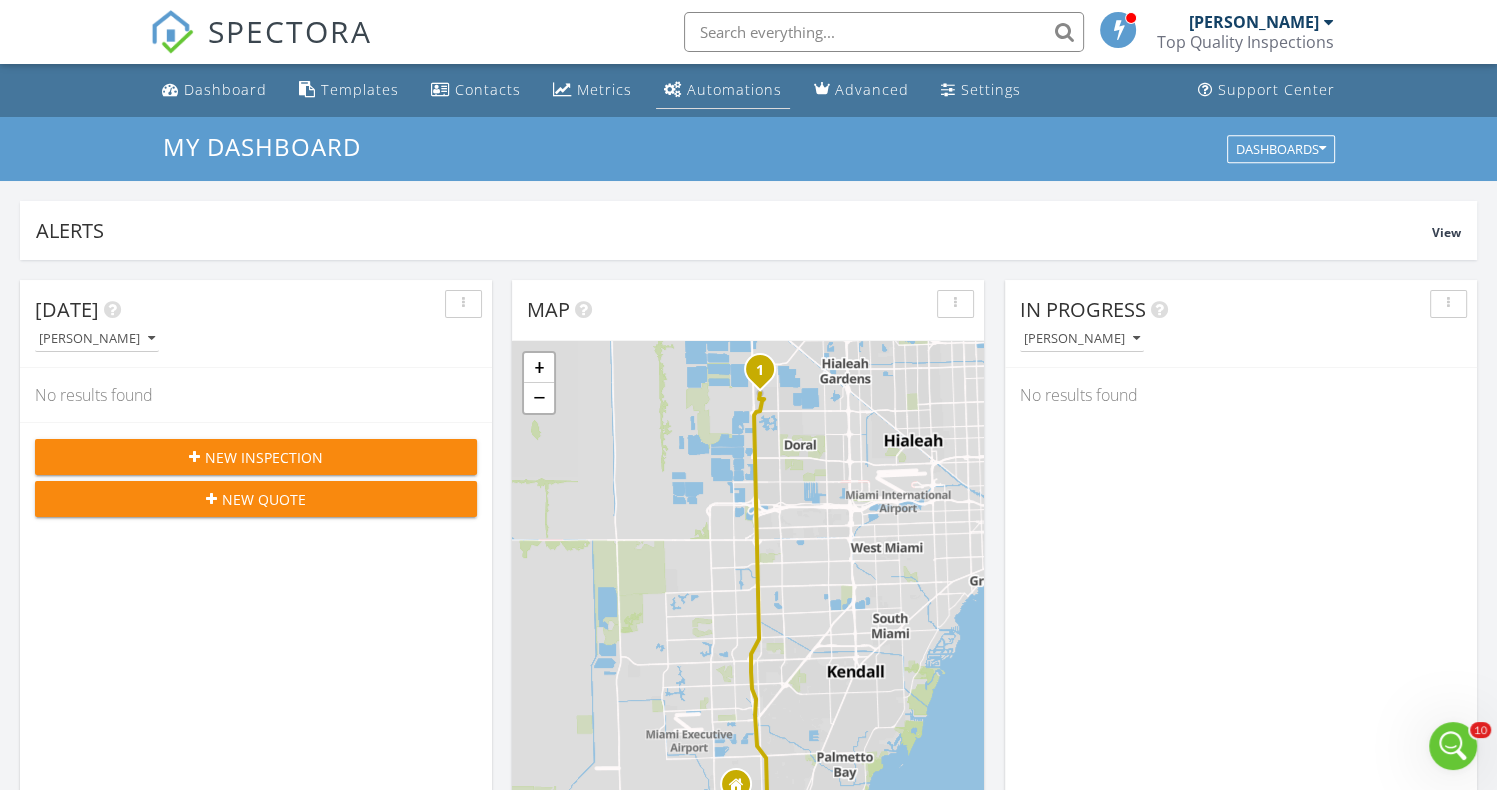 click on "Automations" at bounding box center [734, 89] 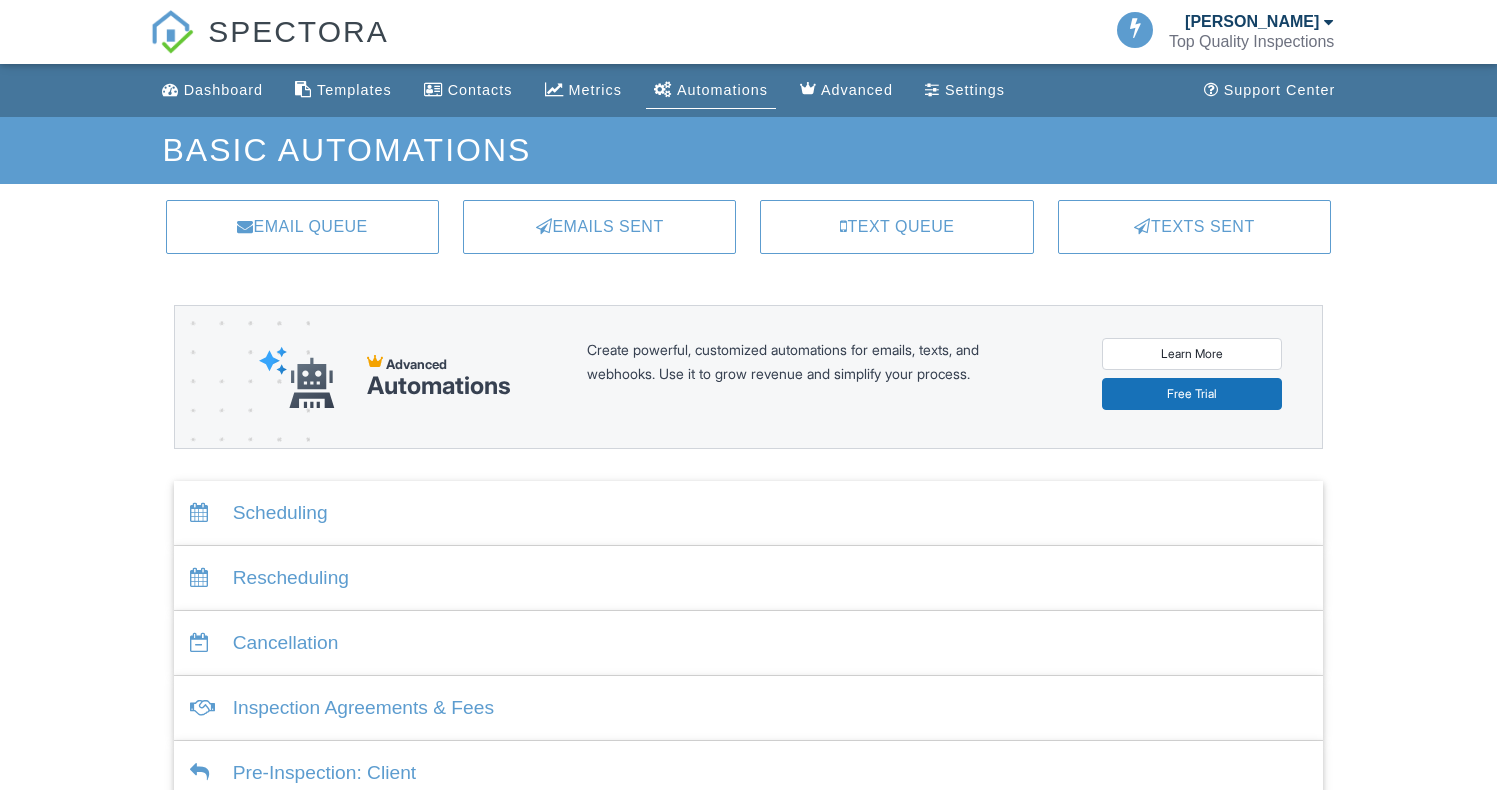 scroll, scrollTop: 0, scrollLeft: 0, axis: both 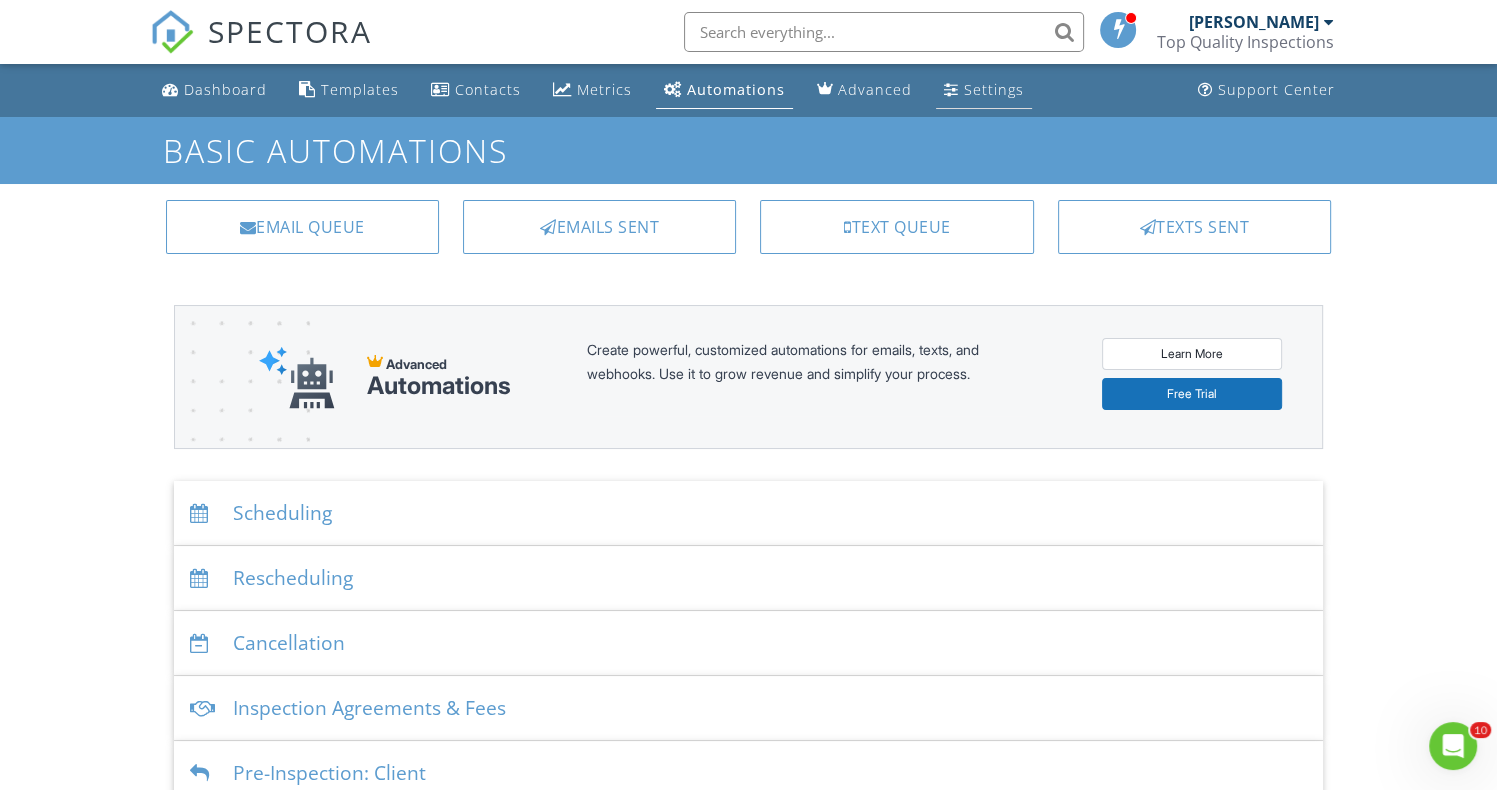 click on "Settings" at bounding box center [994, 89] 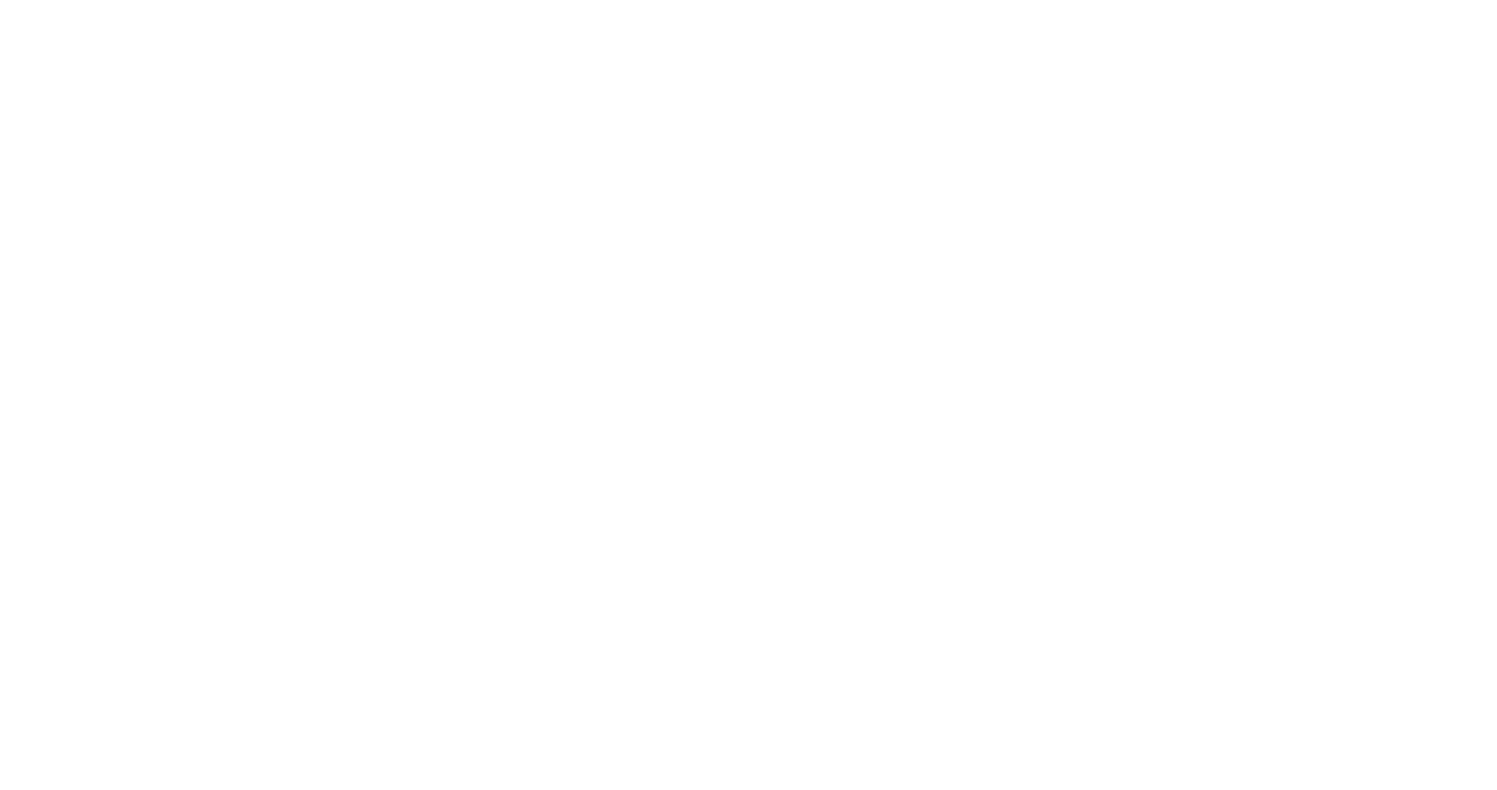 scroll, scrollTop: 0, scrollLeft: 0, axis: both 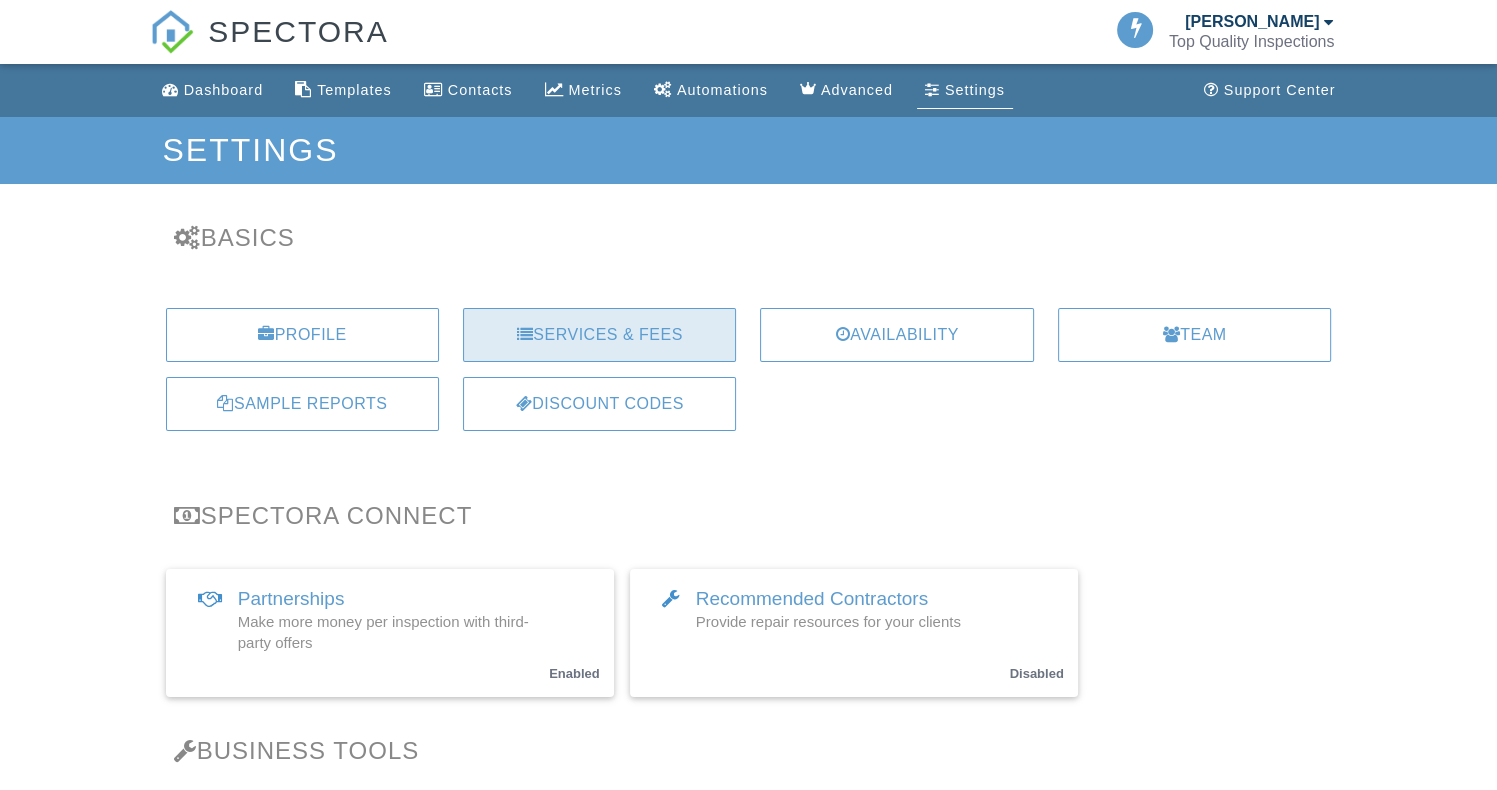 click on "Services & Fees" at bounding box center [599, 335] 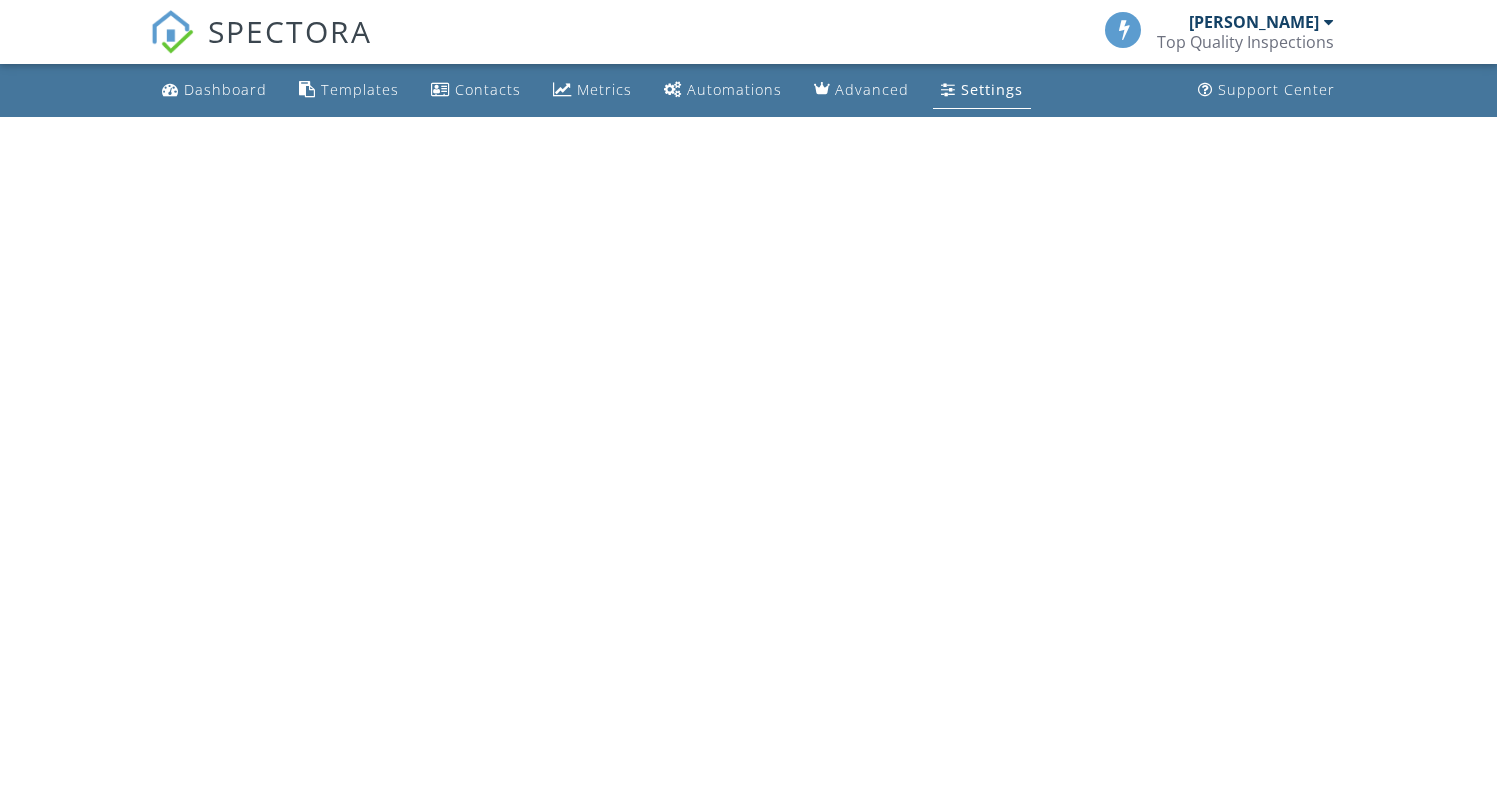 scroll, scrollTop: 0, scrollLeft: 0, axis: both 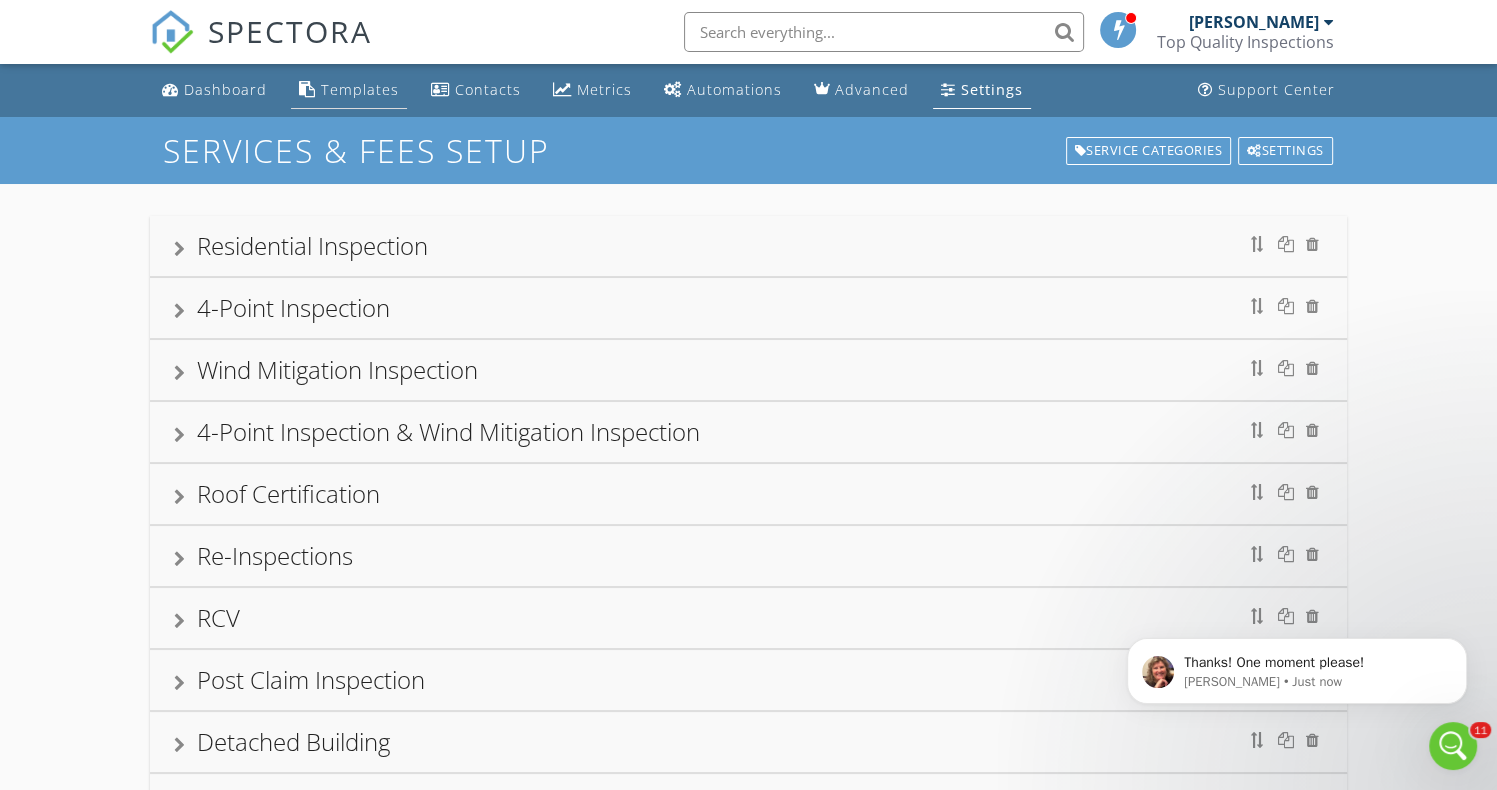 click on "Templates" at bounding box center [360, 89] 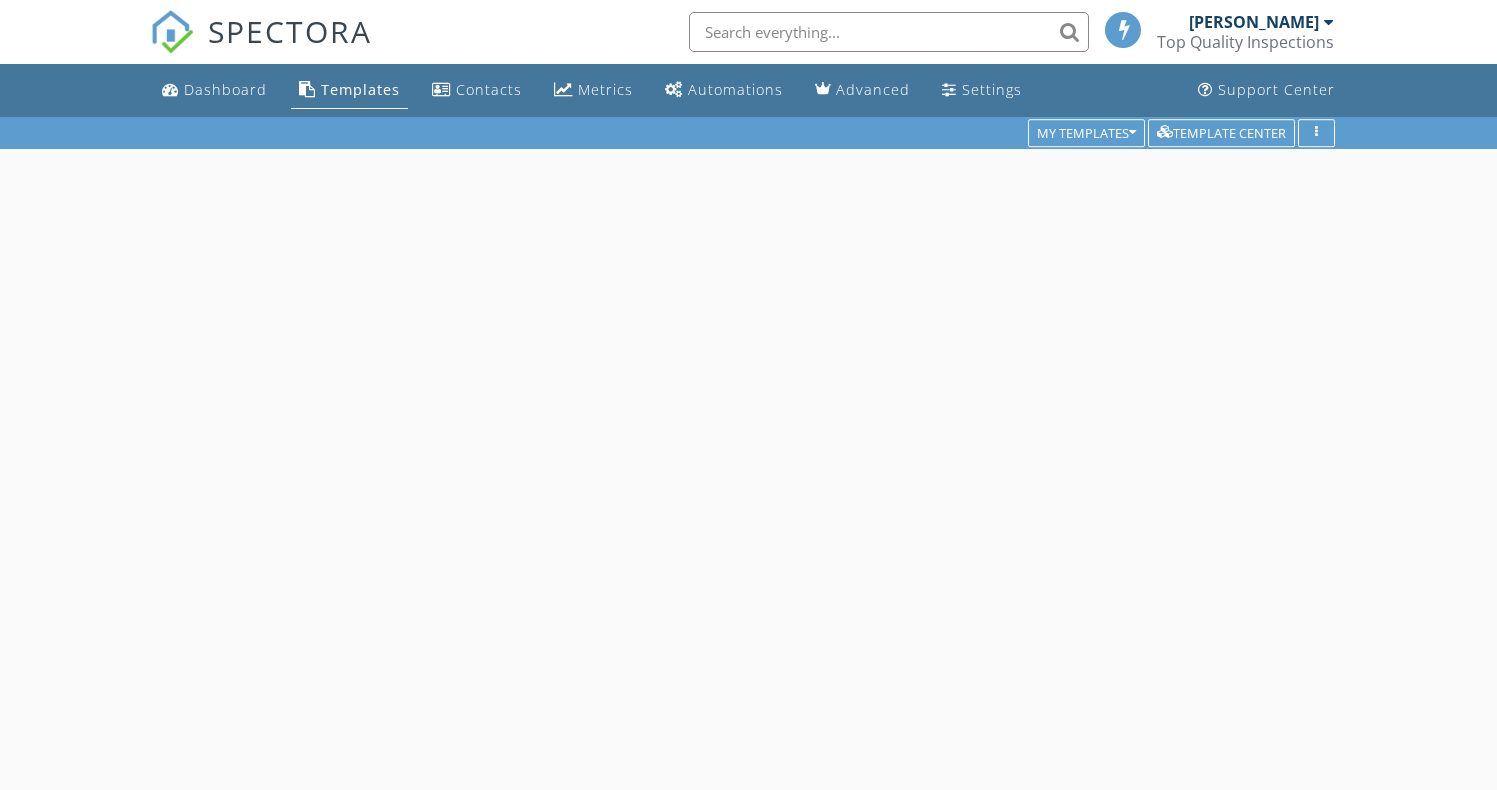 scroll, scrollTop: 0, scrollLeft: 0, axis: both 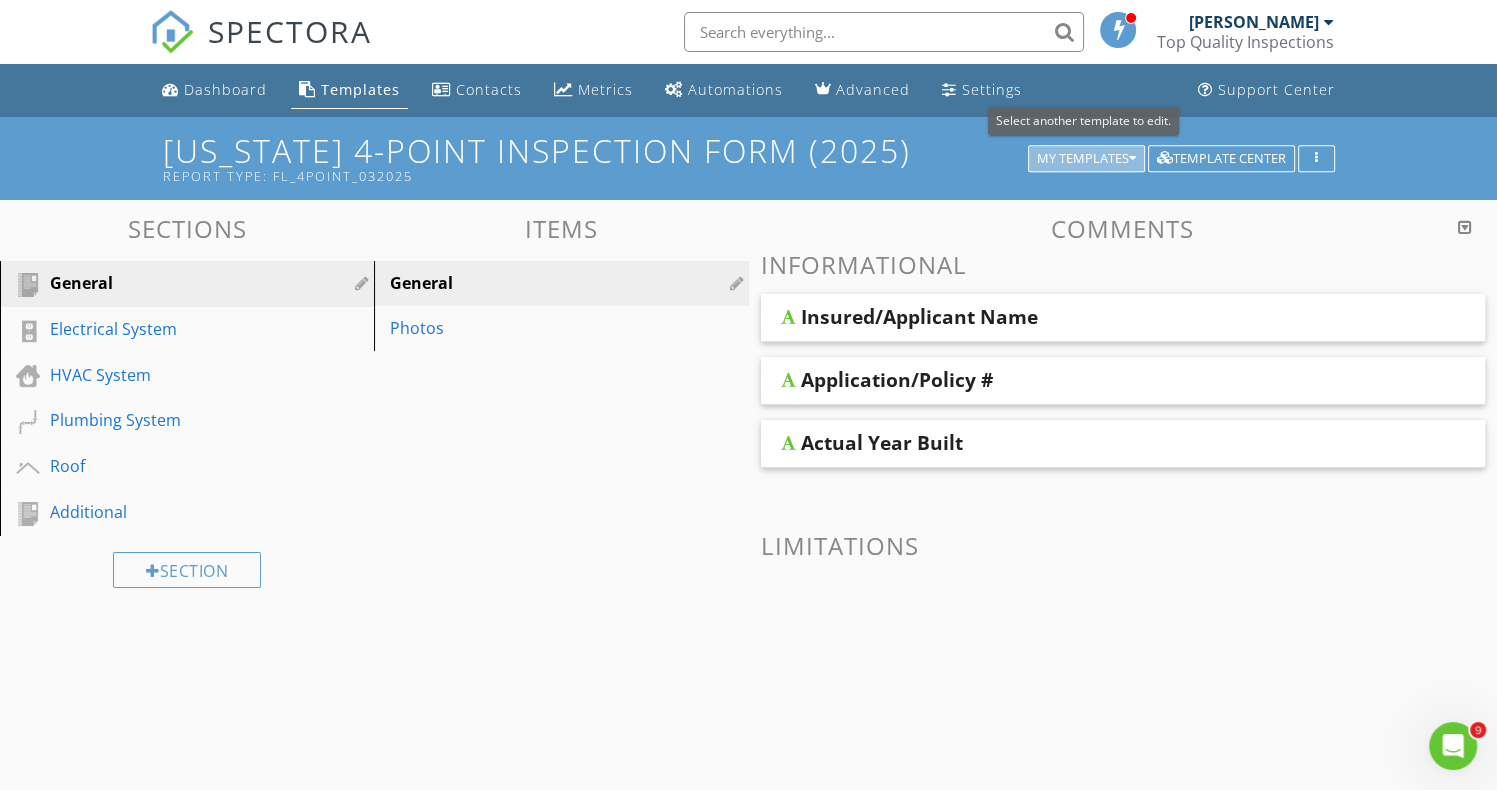 click on "My Templates" at bounding box center (1086, 159) 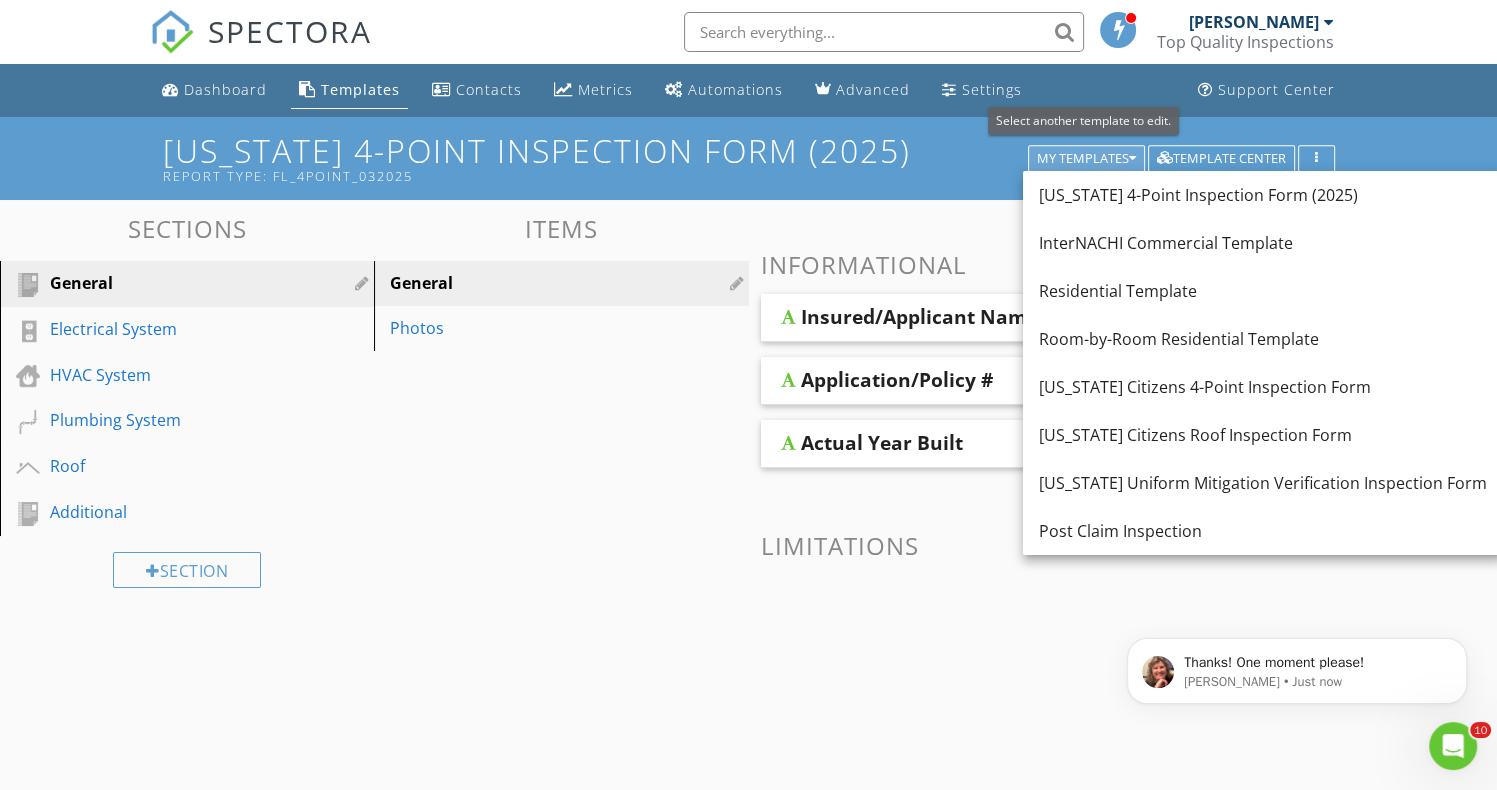 scroll, scrollTop: 0, scrollLeft: 0, axis: both 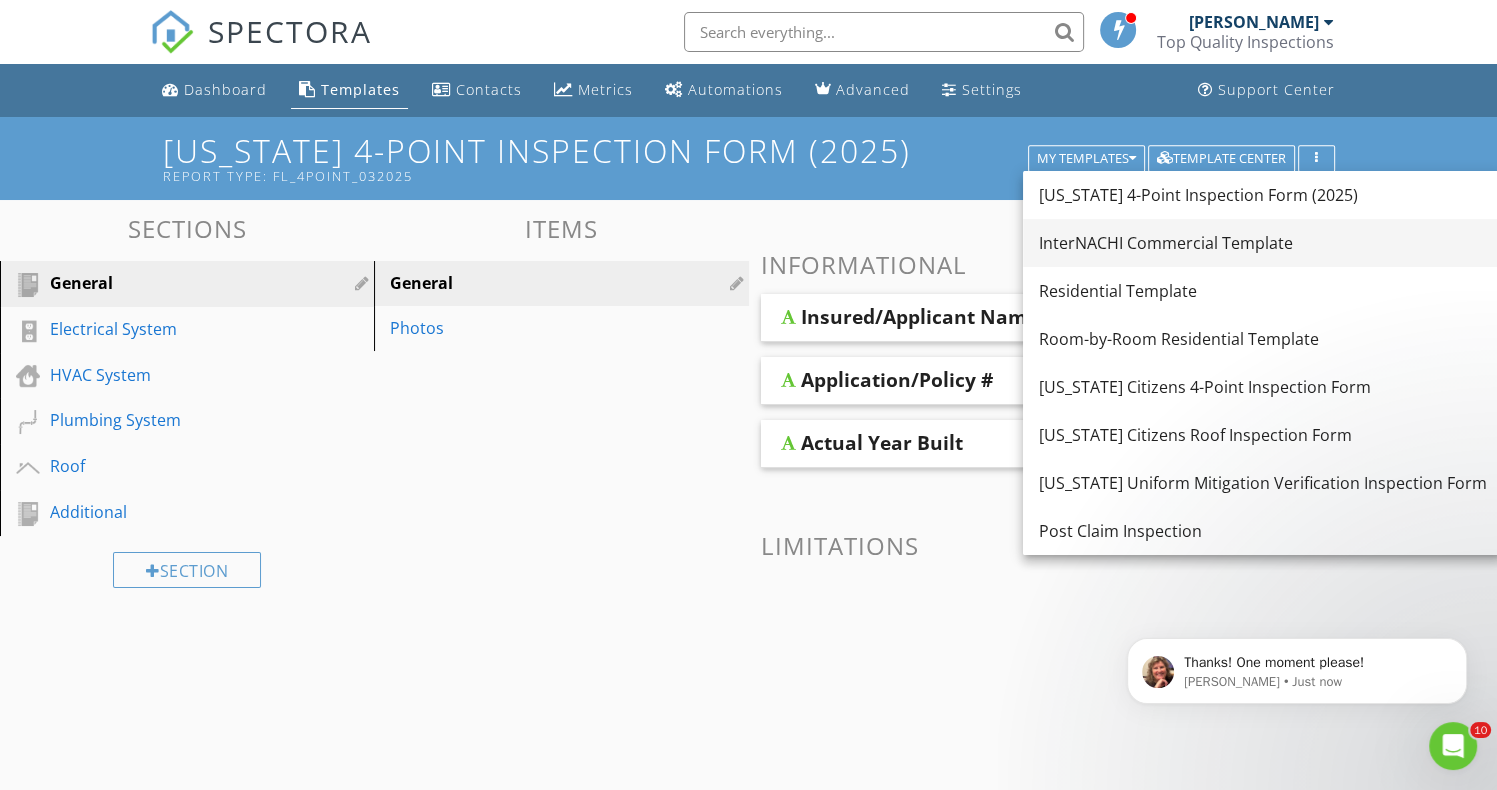 click on "InterNACHI Commercial Template" at bounding box center [1263, 243] 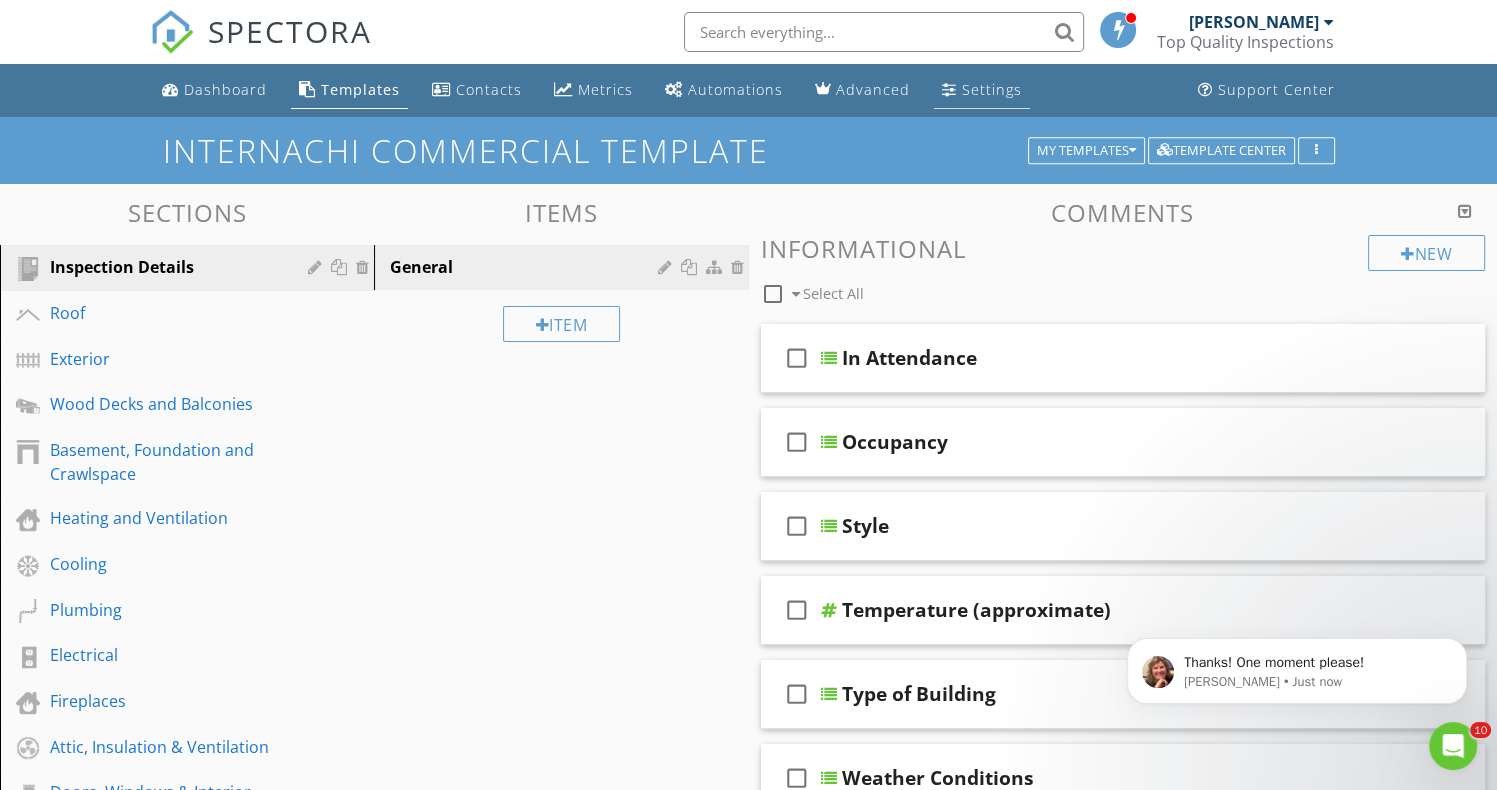 click on "Settings" at bounding box center (982, 90) 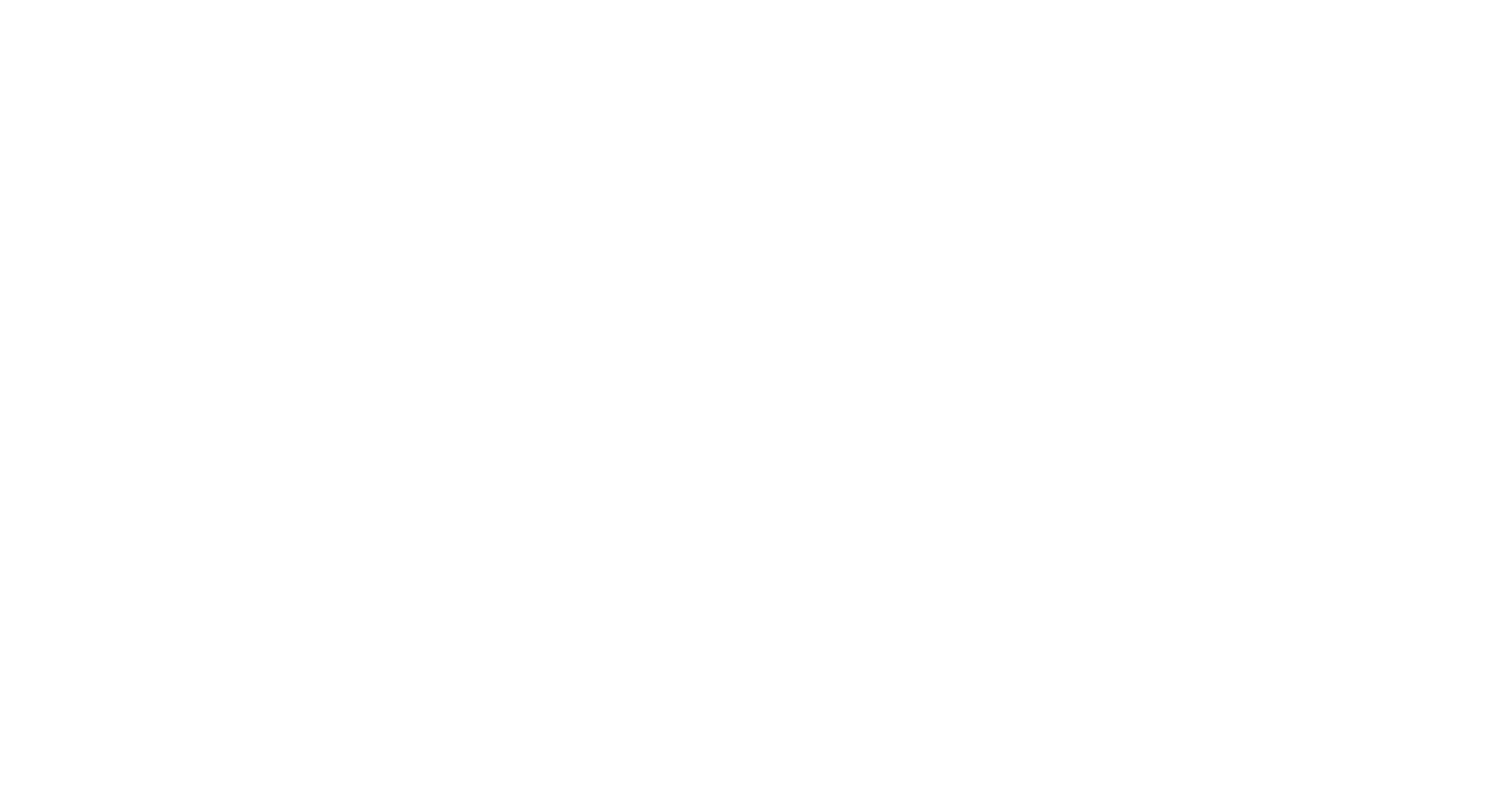 scroll, scrollTop: 0, scrollLeft: 0, axis: both 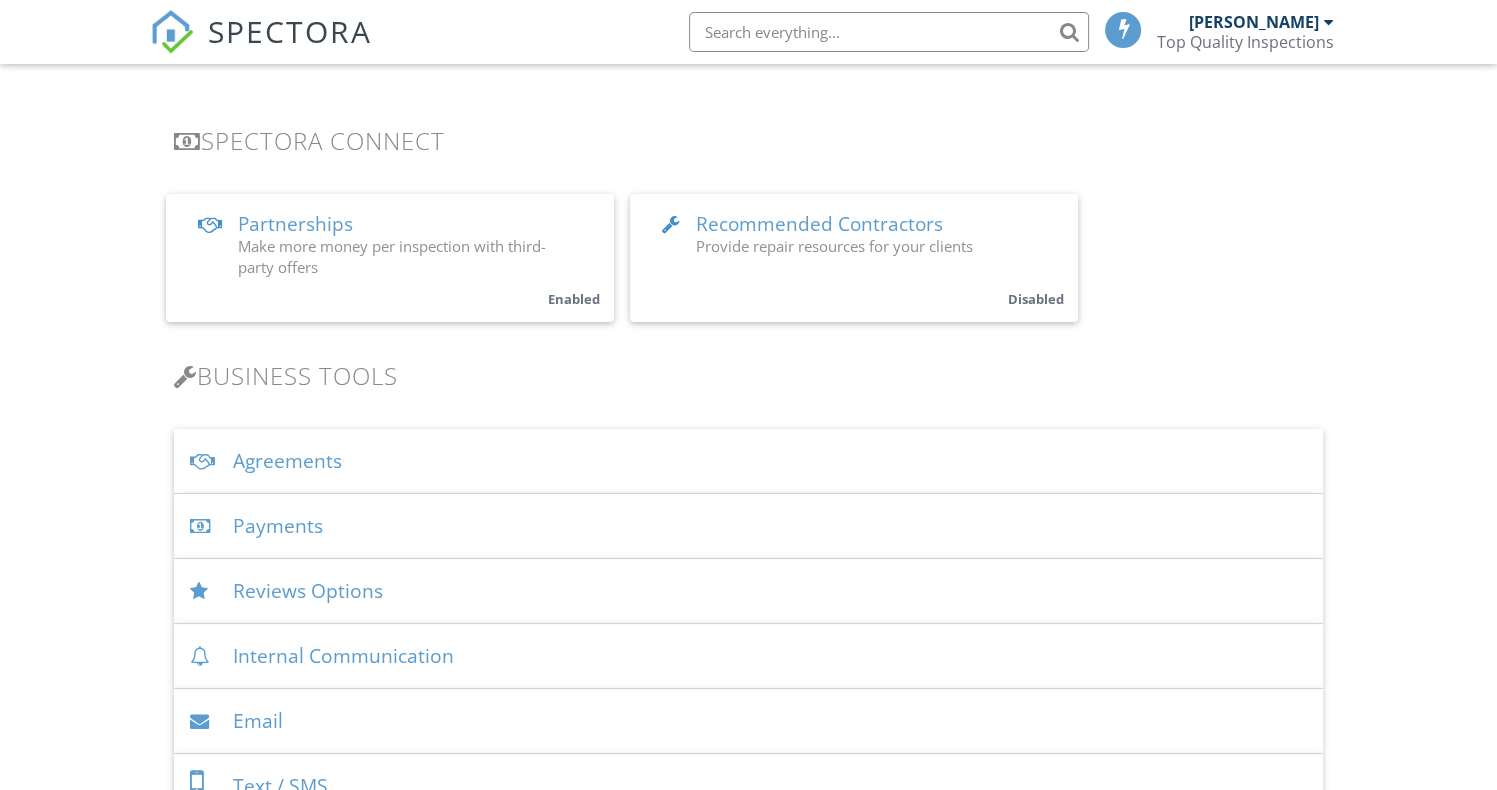 click on "Agreements" at bounding box center [749, 461] 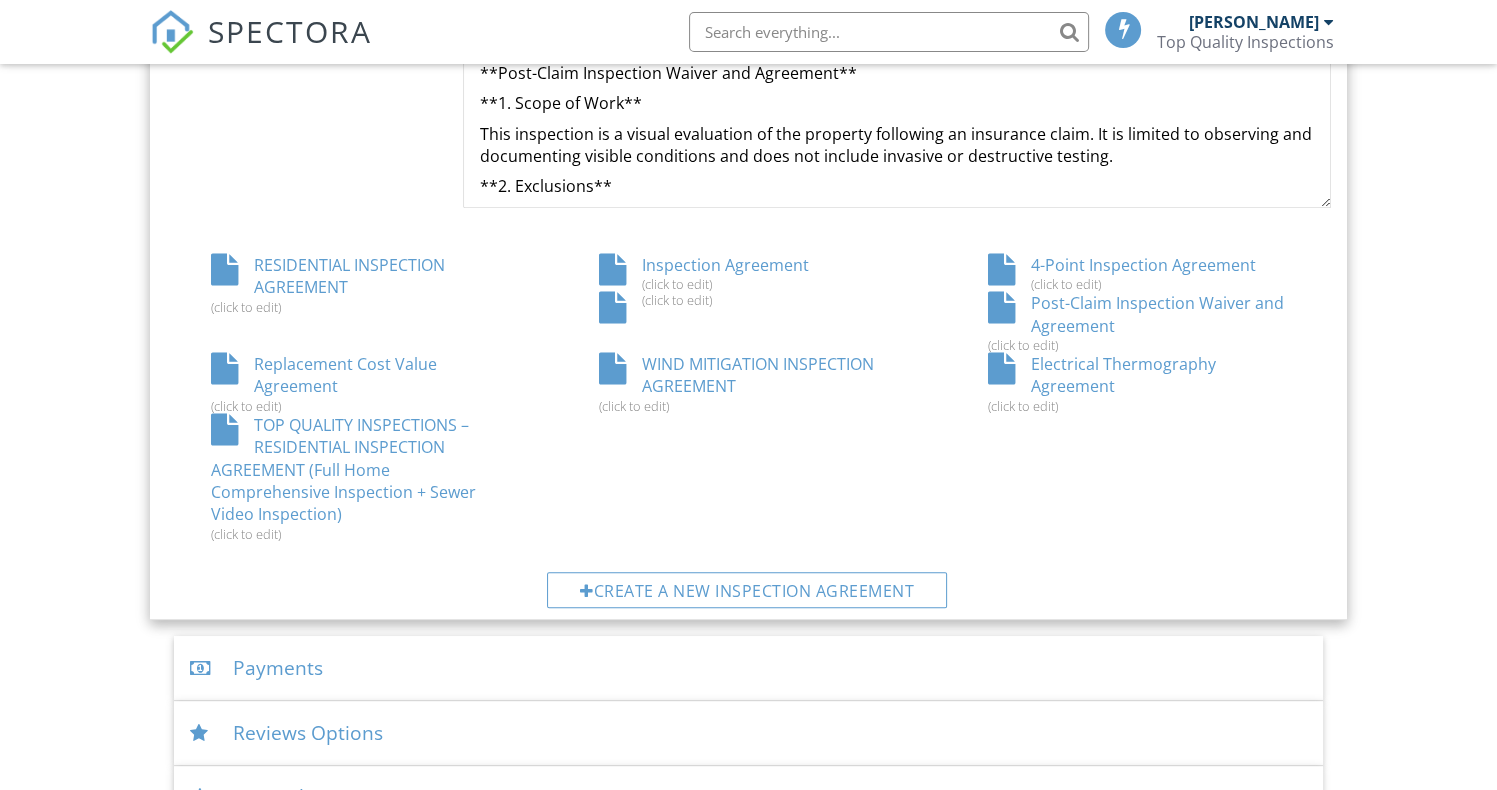 scroll, scrollTop: 1074, scrollLeft: 0, axis: vertical 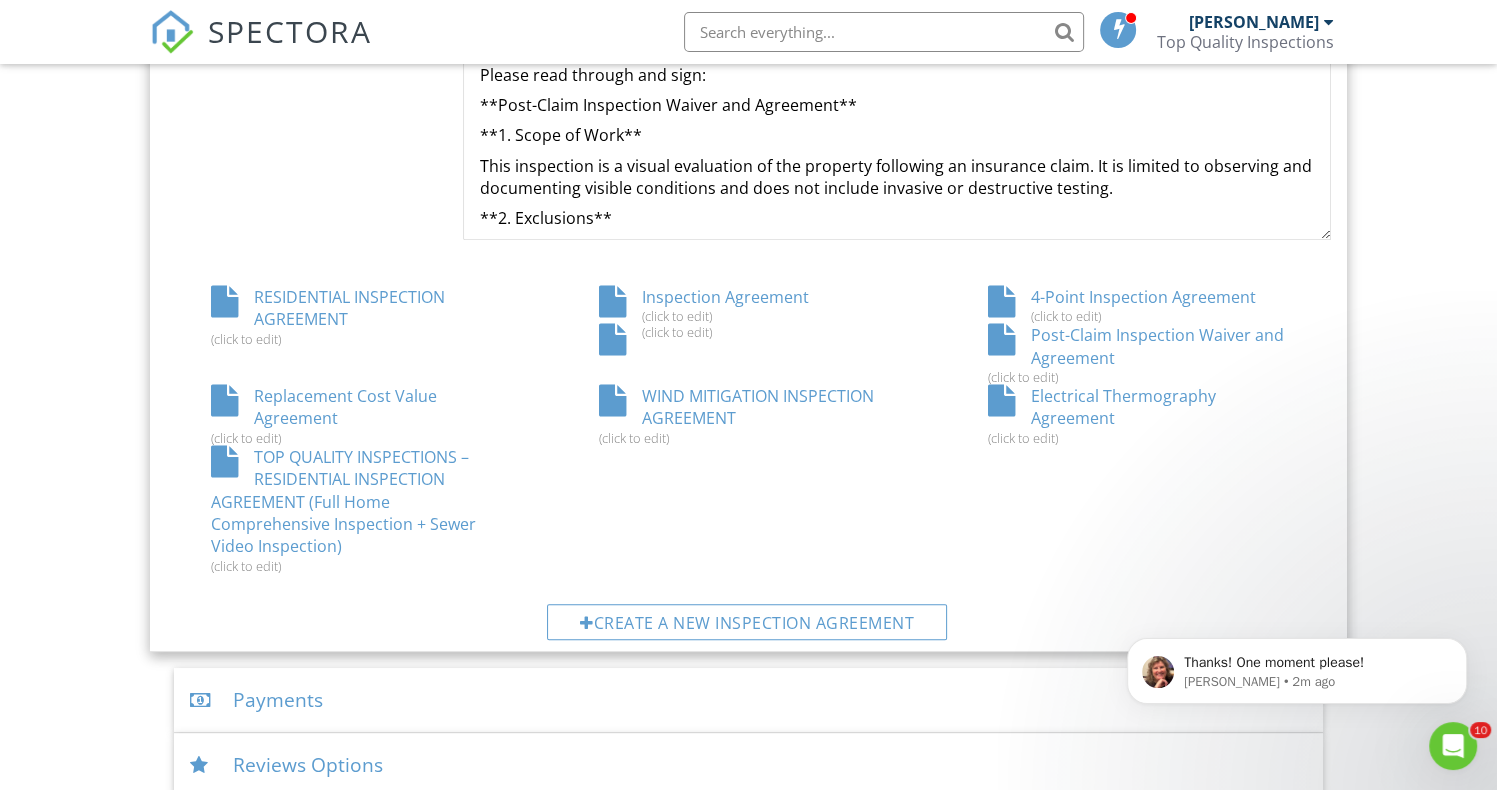 click on "Inspection Agreement
(click to edit)" at bounding box center (748, 305) 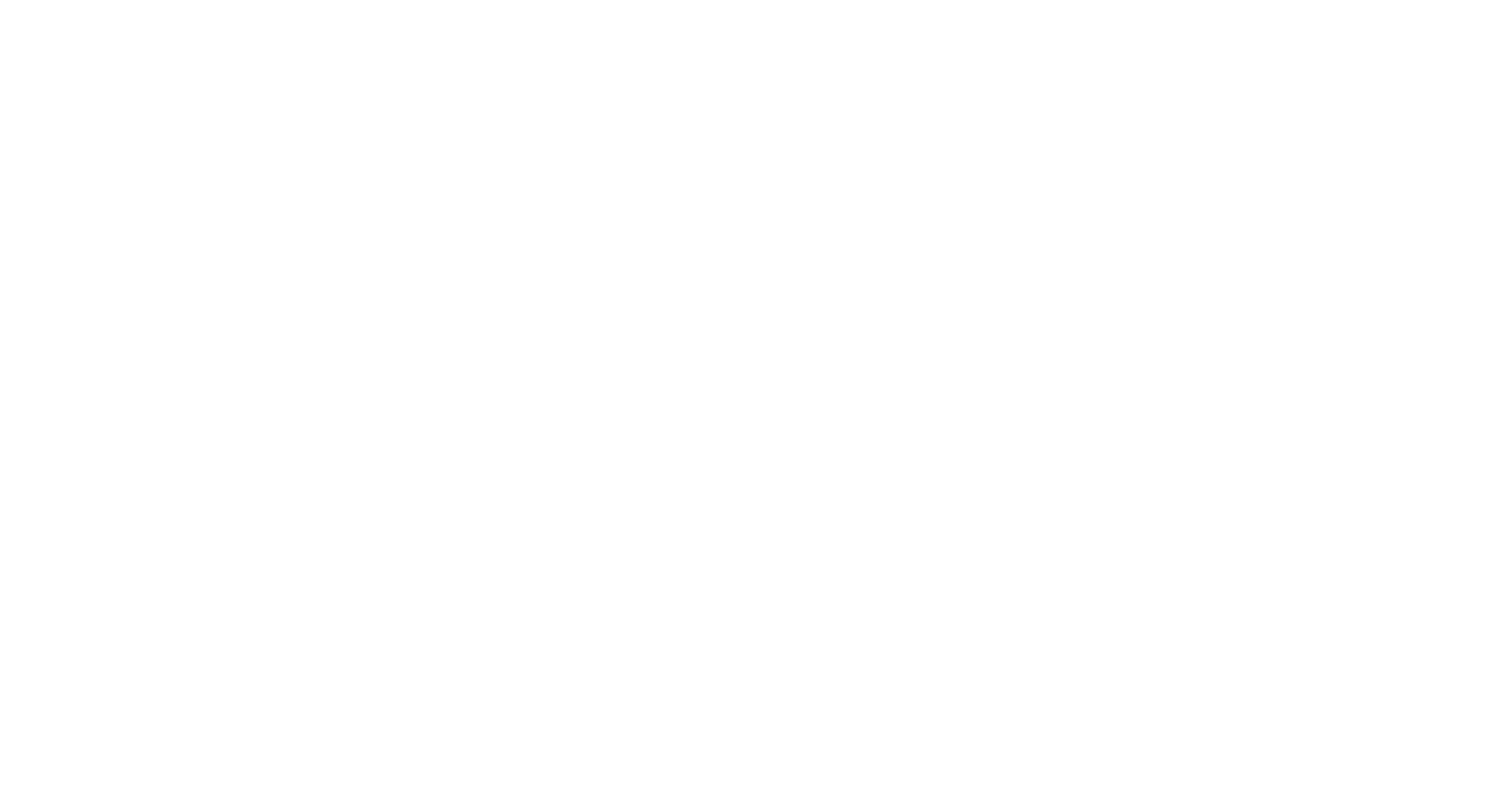scroll, scrollTop: 0, scrollLeft: 0, axis: both 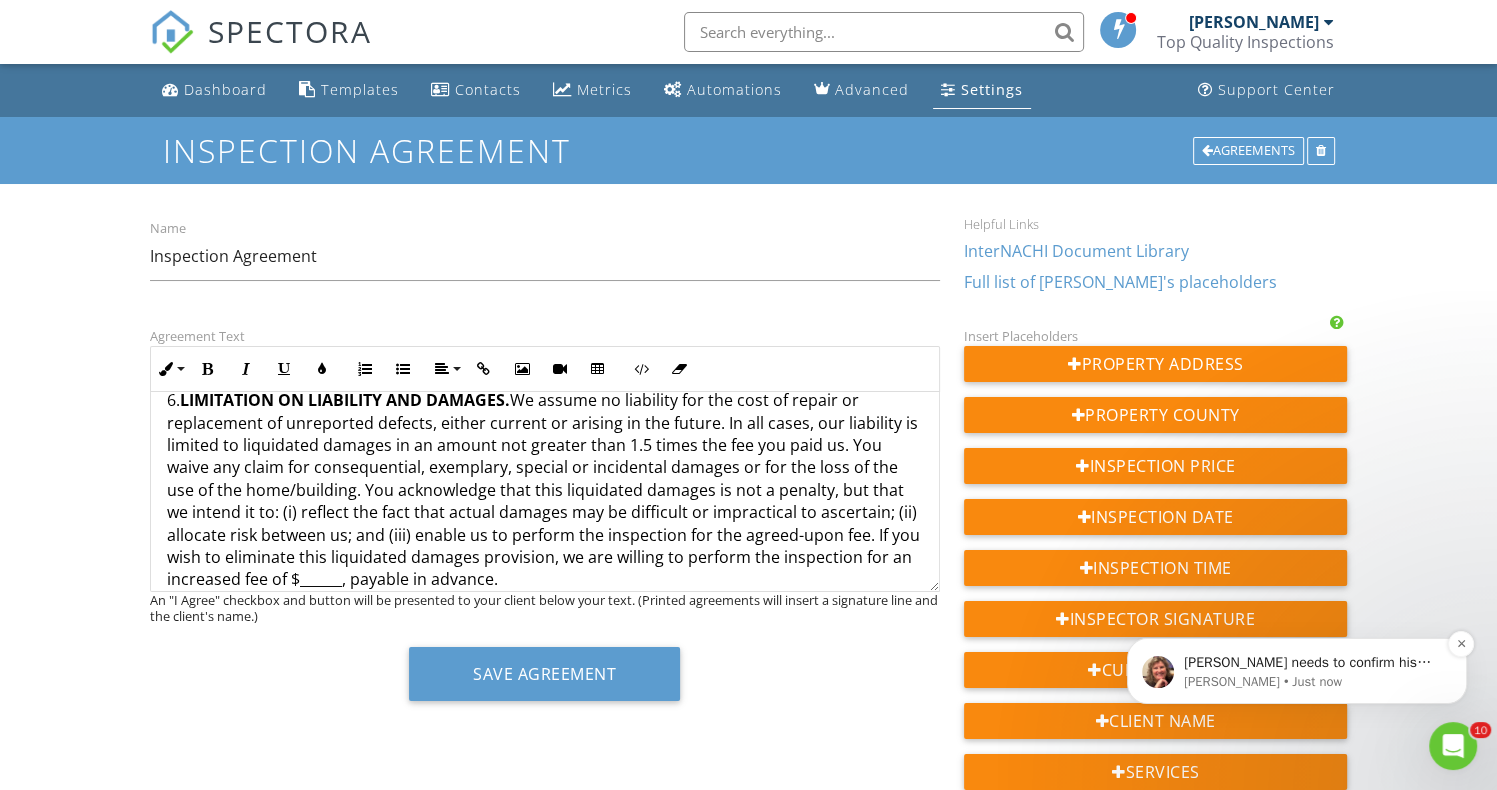 click on "Shannon • Just now" at bounding box center (1313, 682) 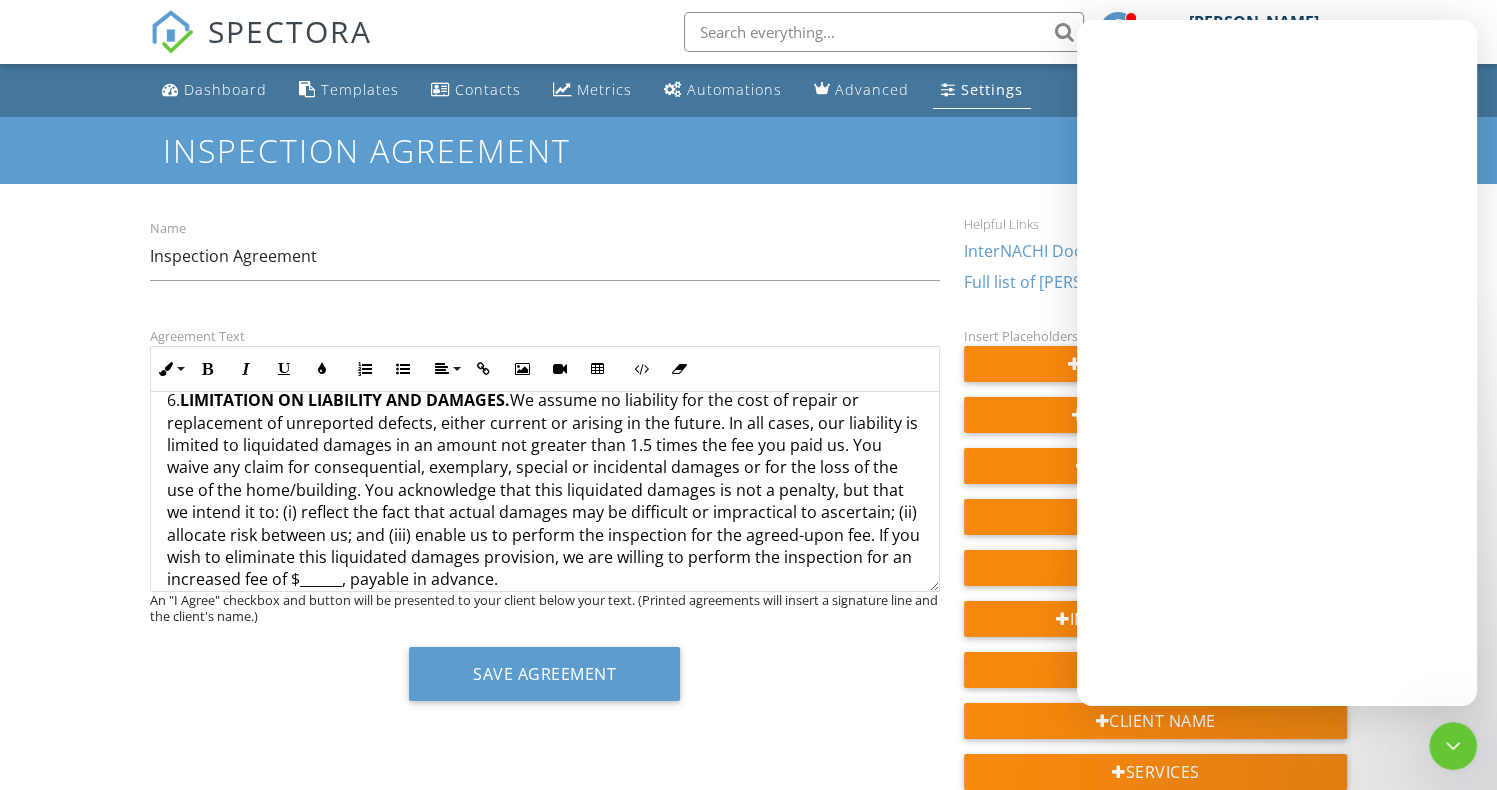 scroll, scrollTop: 0, scrollLeft: 0, axis: both 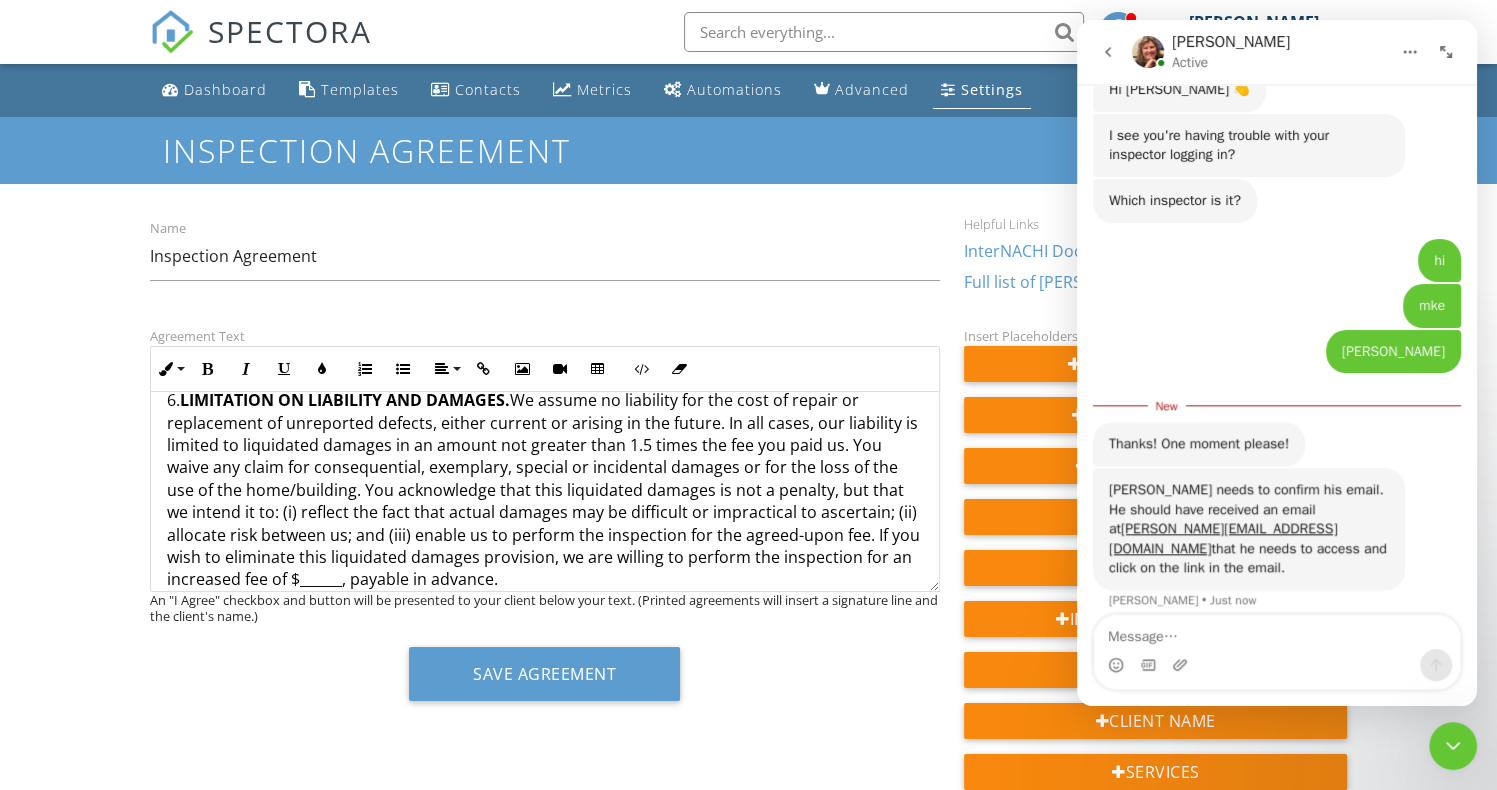click at bounding box center (1277, 632) 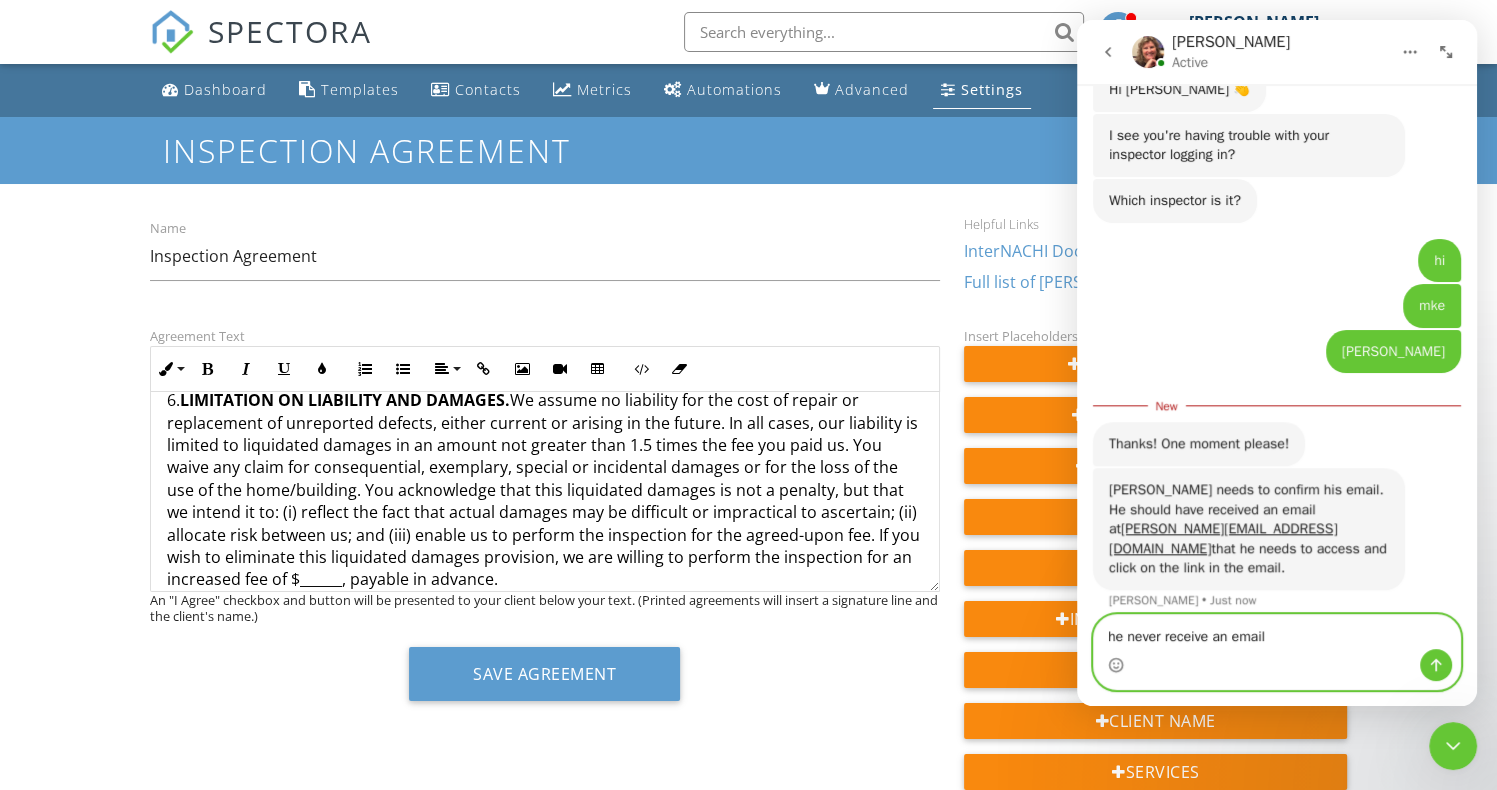 type on "he never received an email" 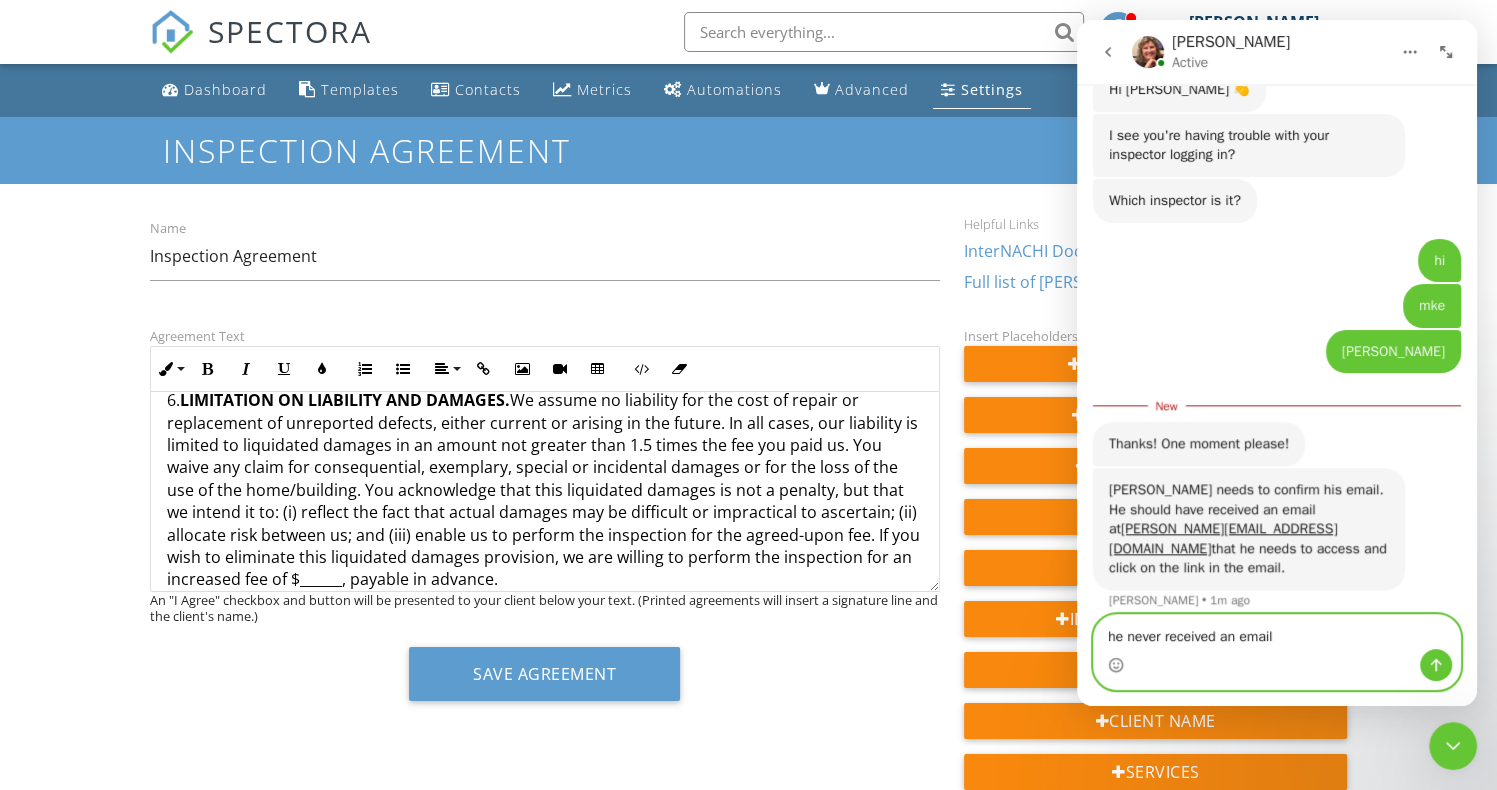 click on "he never received an email" at bounding box center [1277, 632] 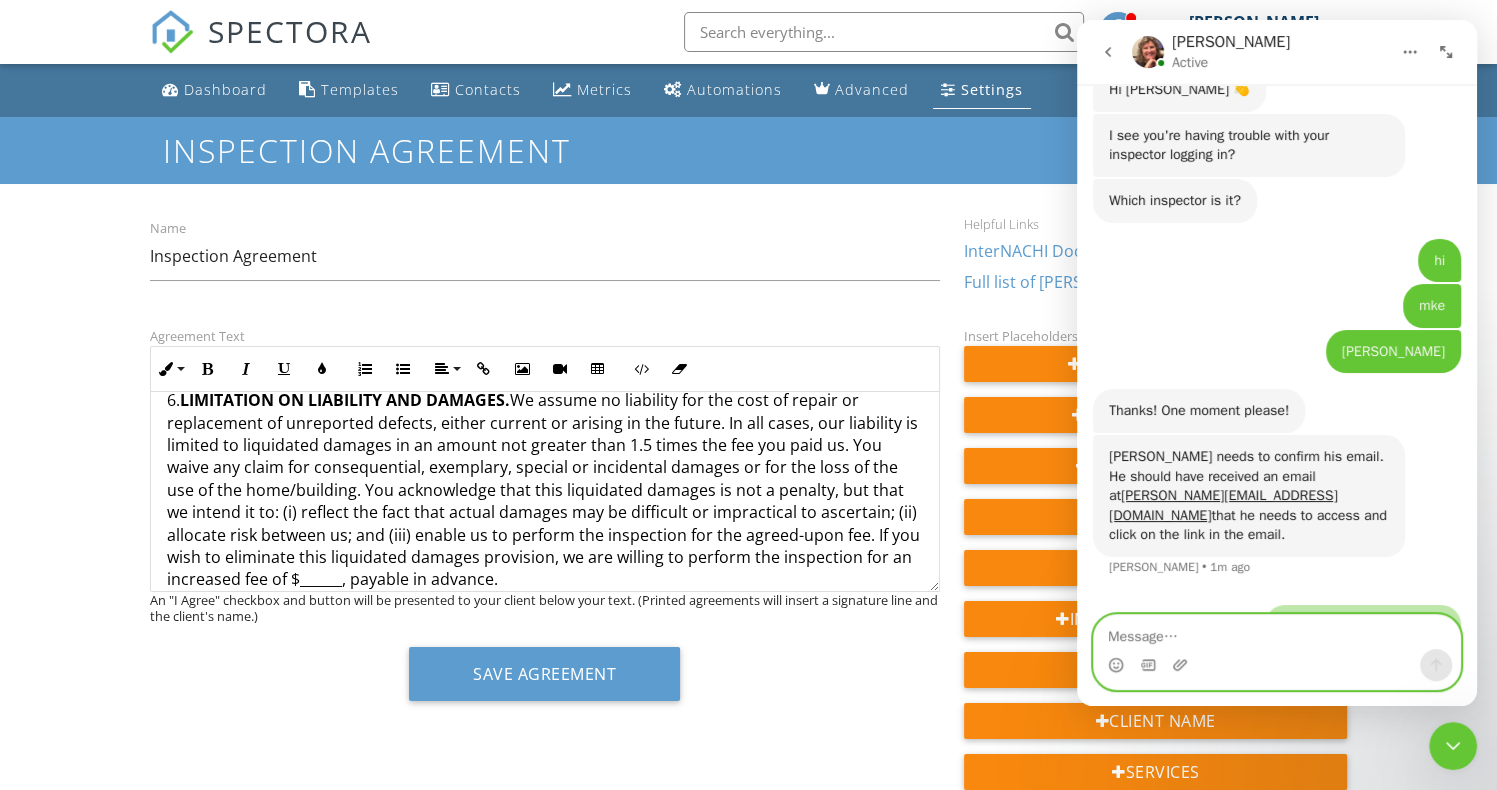 scroll, scrollTop: 2, scrollLeft: 0, axis: vertical 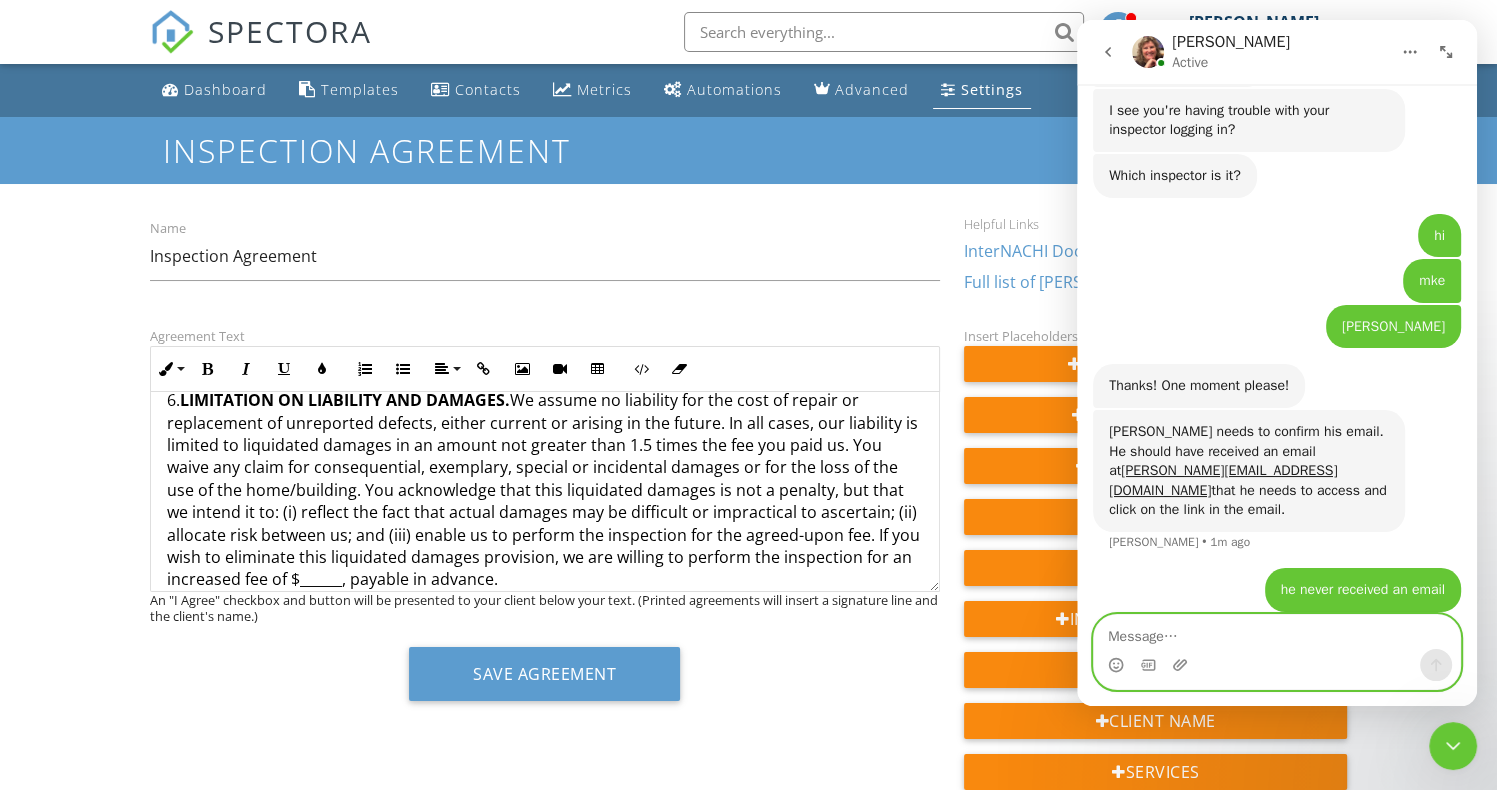 type 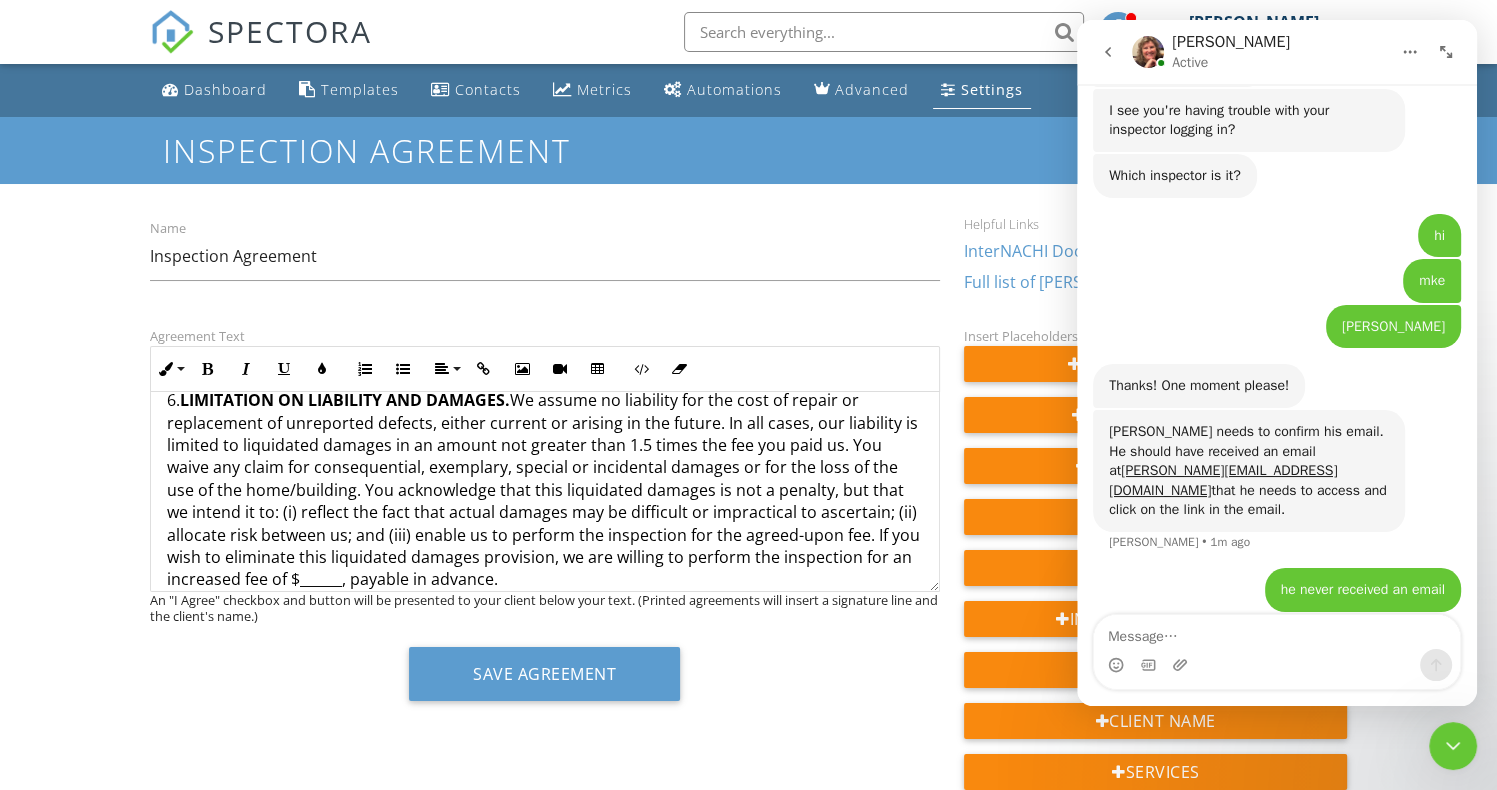 click on "he never received an email  Wylly    •   Just now" at bounding box center (1277, 602) 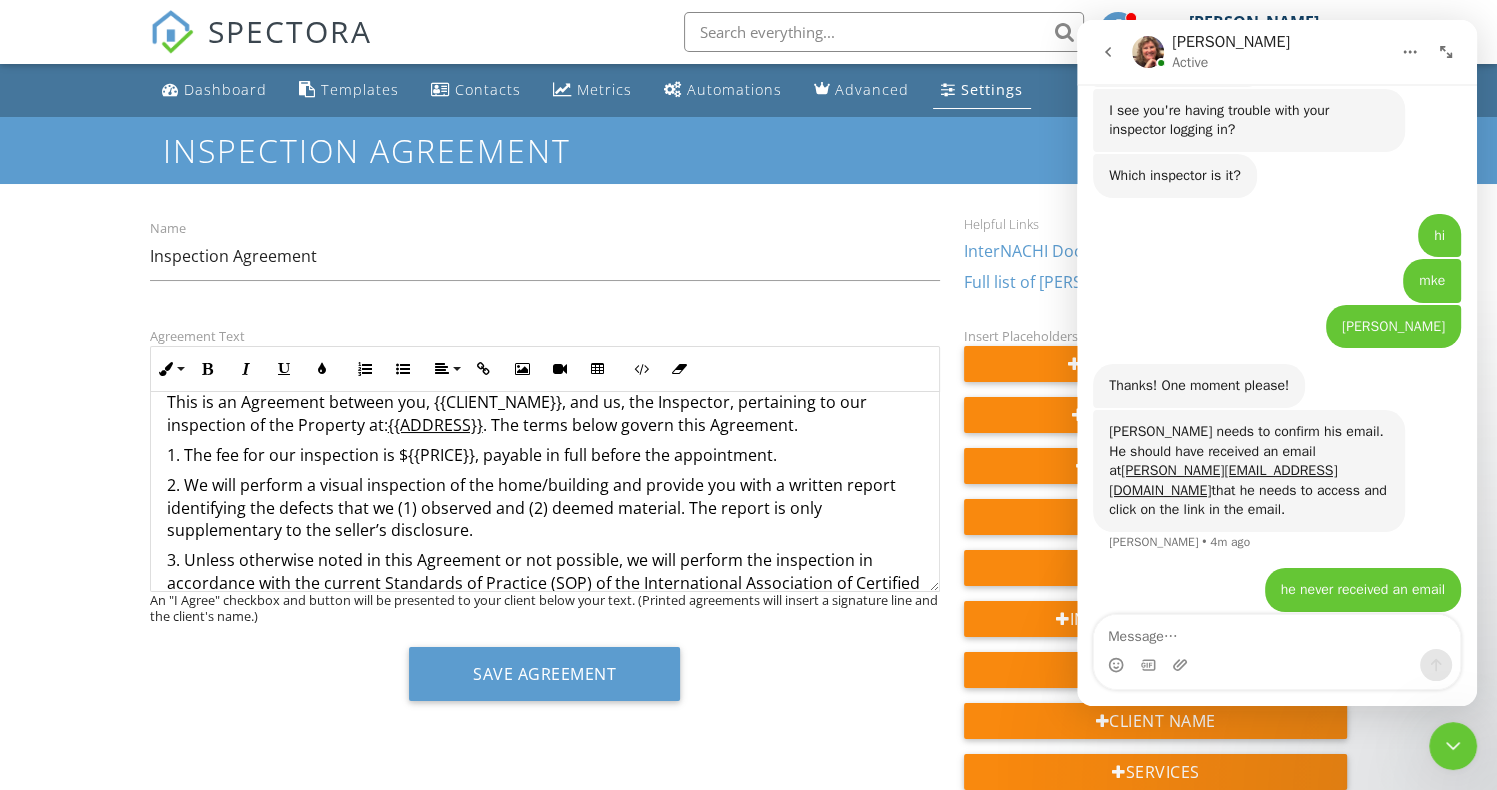 scroll, scrollTop: 154, scrollLeft: 0, axis: vertical 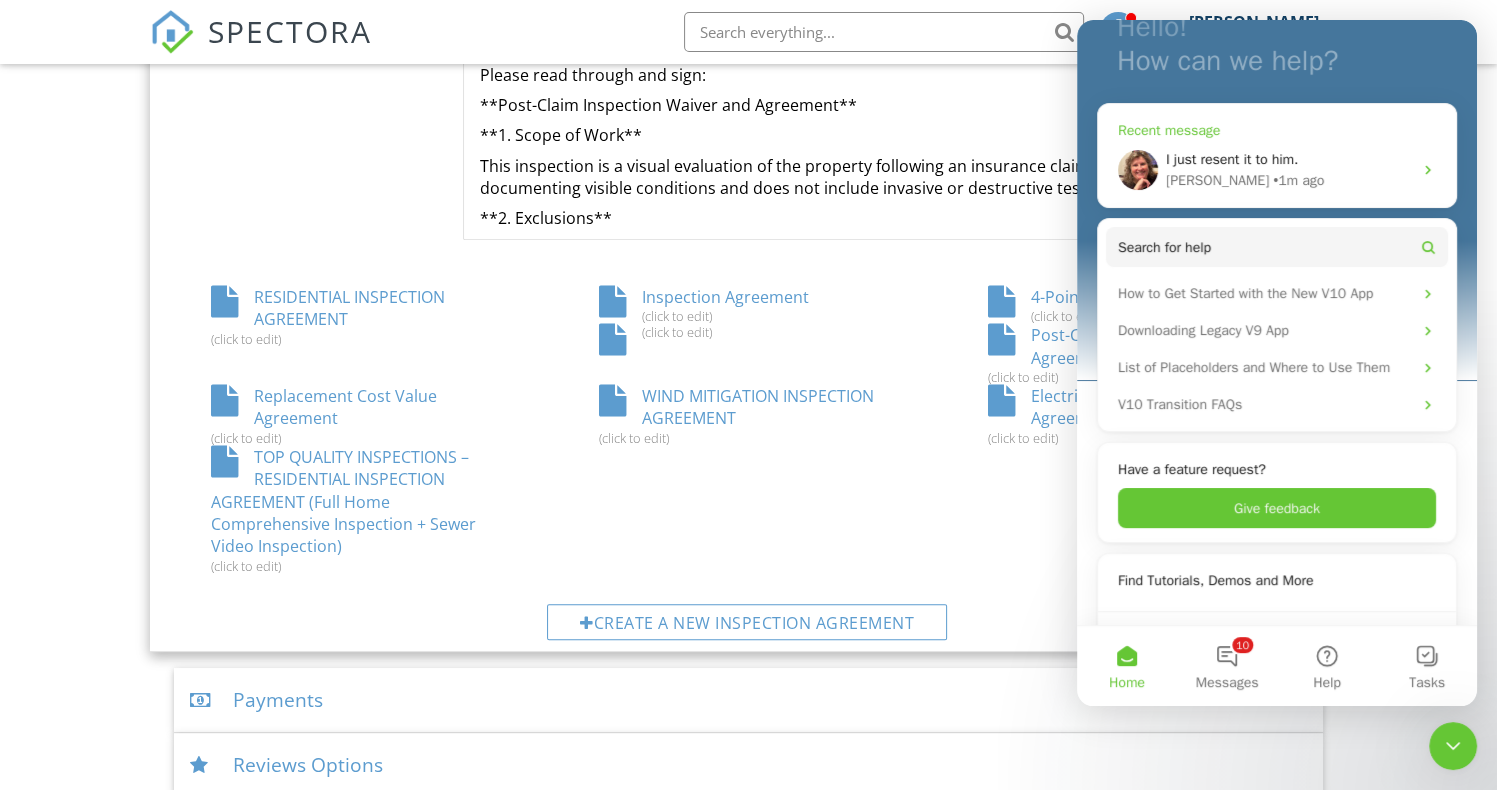 click on "I just resent it to him." at bounding box center [1289, 159] 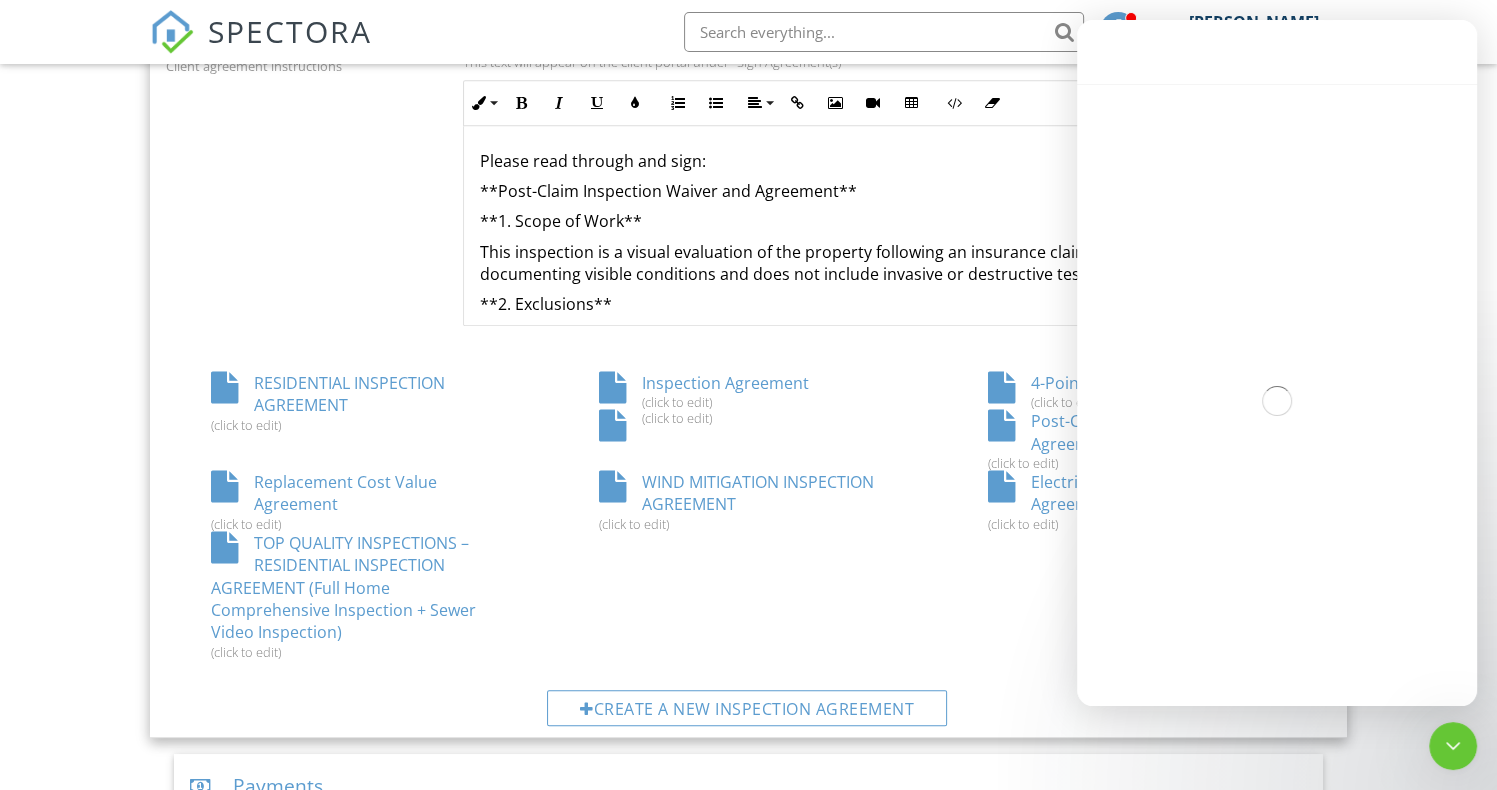 scroll, scrollTop: 947, scrollLeft: 0, axis: vertical 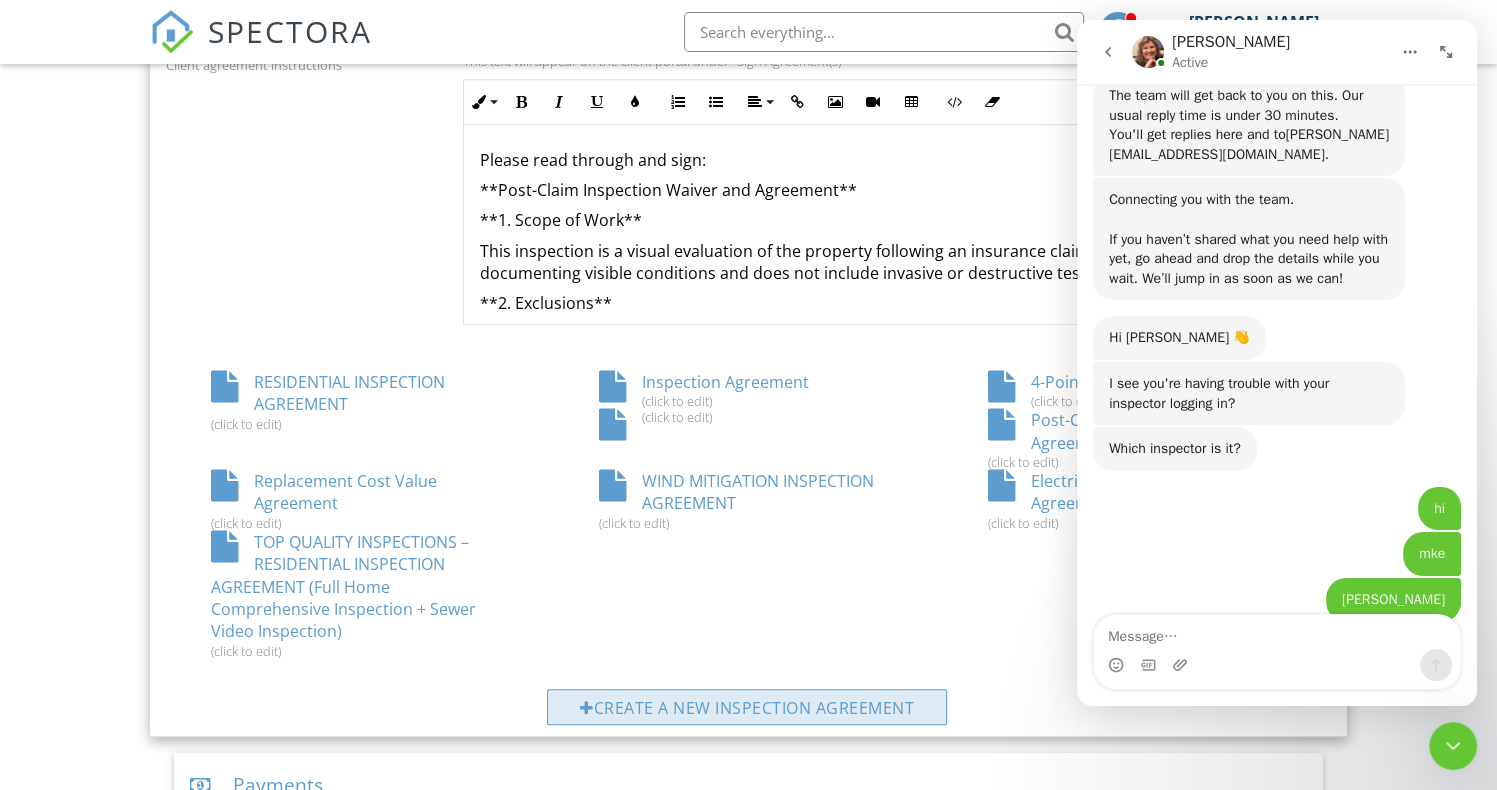 click on "Create a new inspection agreement" at bounding box center [747, 707] 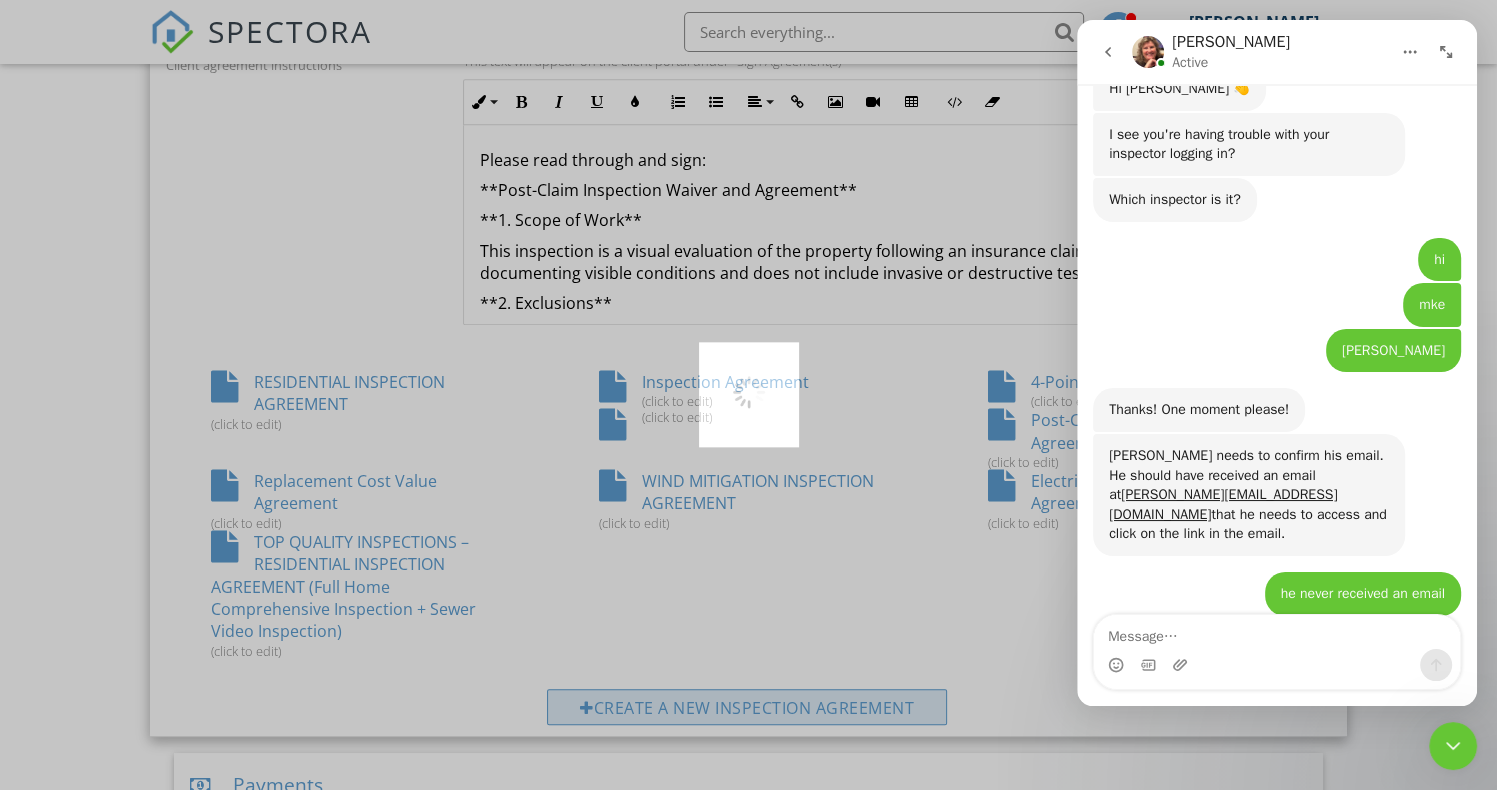 scroll, scrollTop: 1913, scrollLeft: 0, axis: vertical 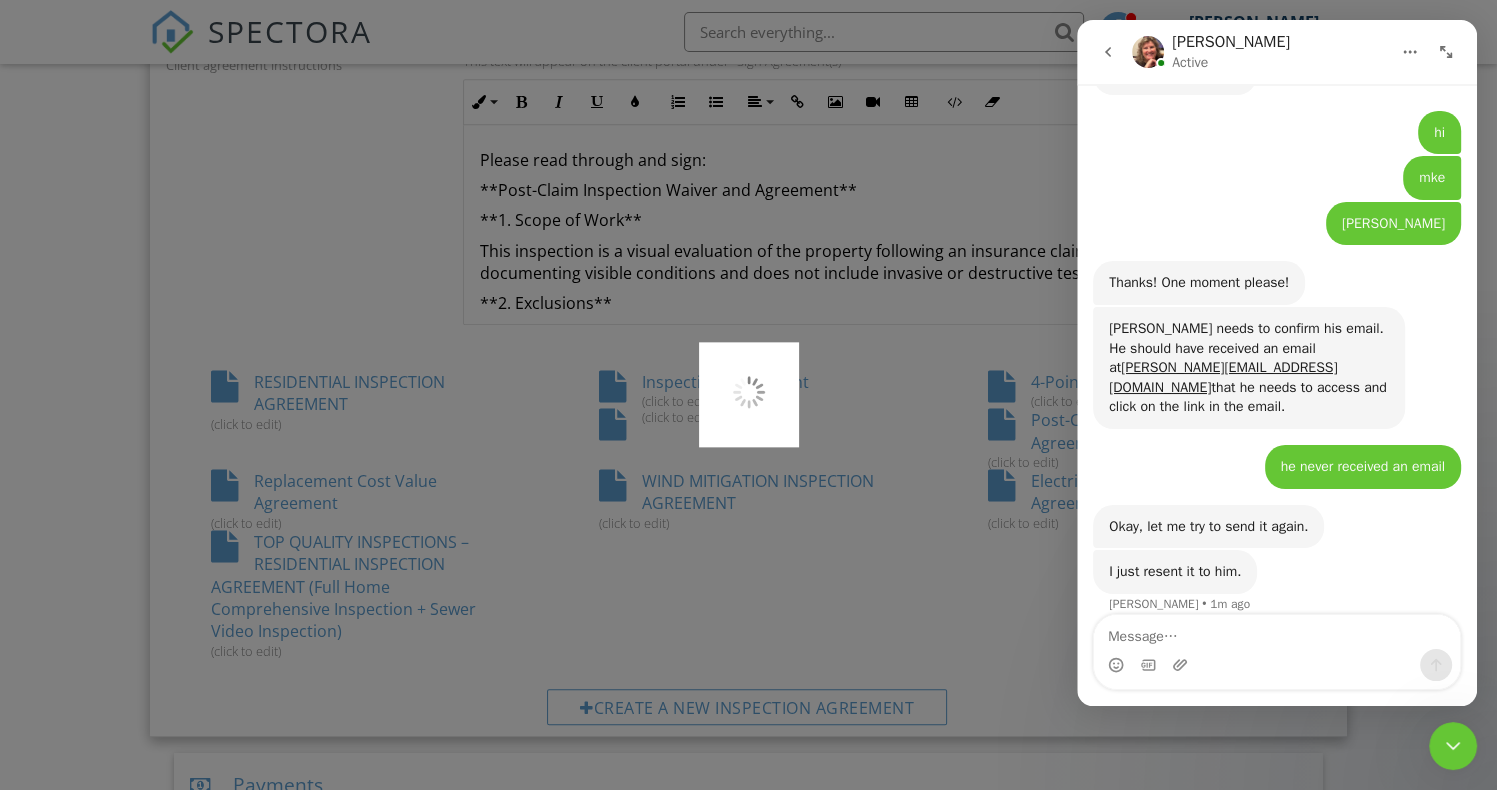 click at bounding box center (1277, 632) 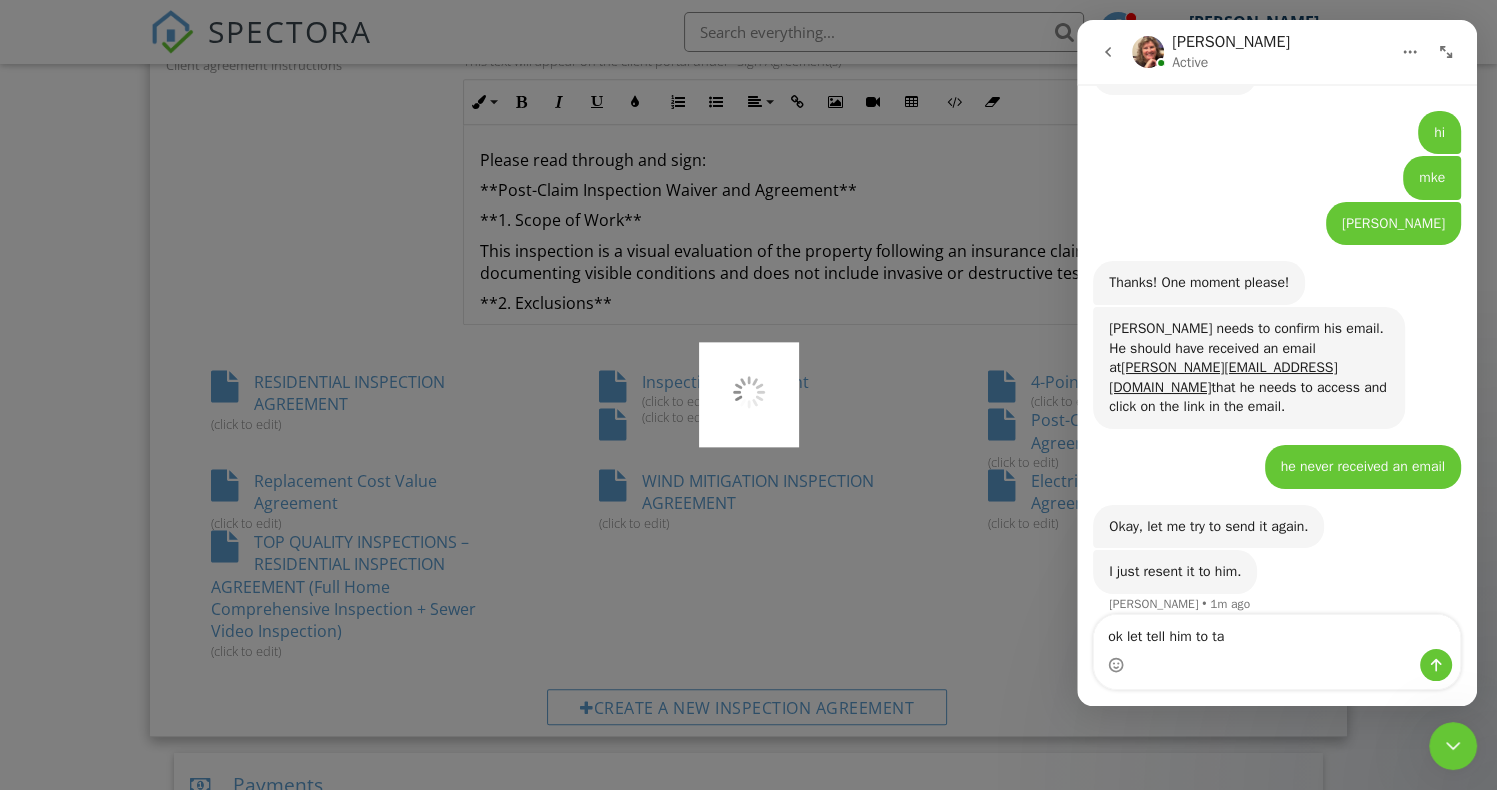 type on "ok let tell him to ta" 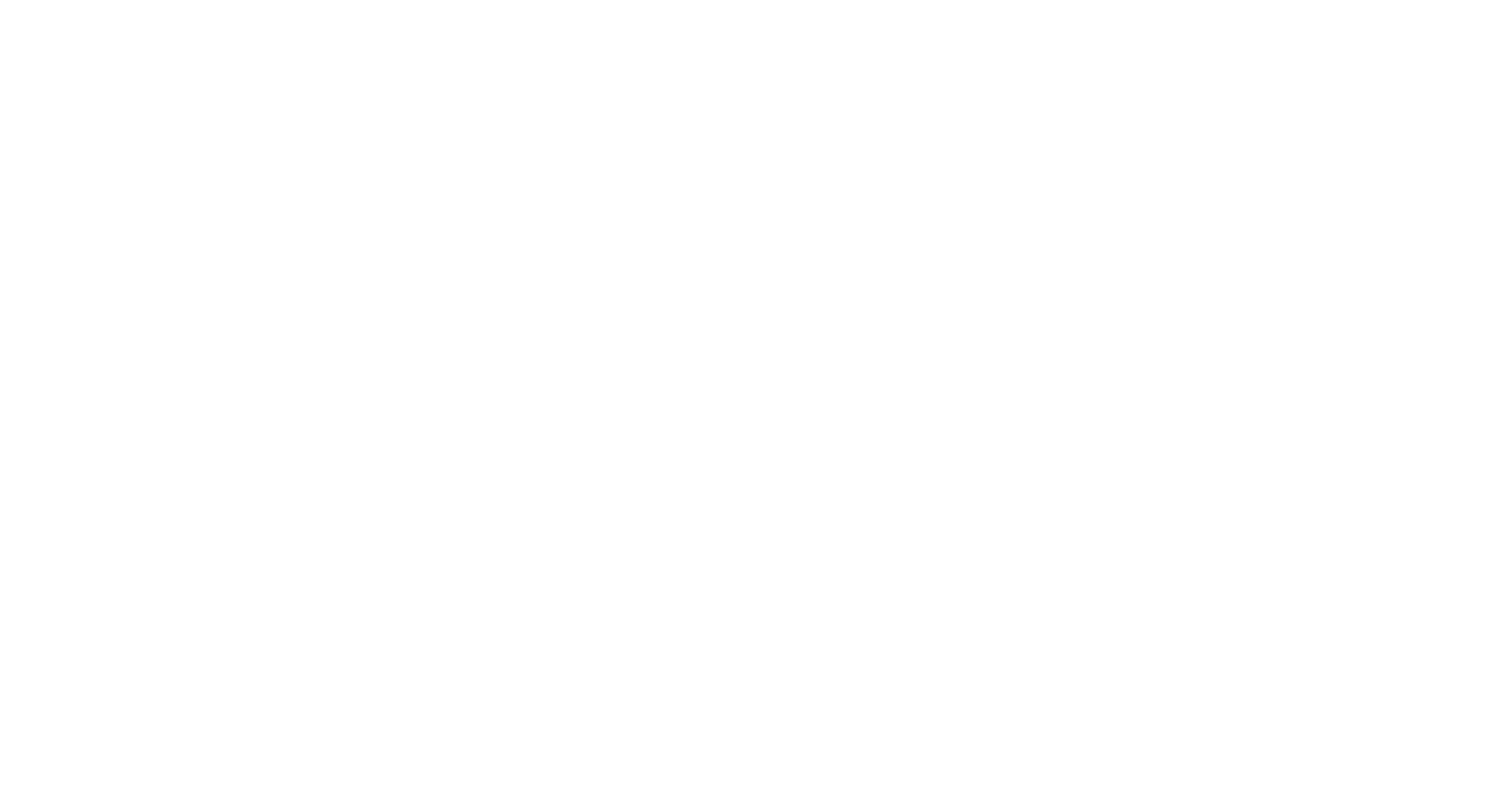 scroll, scrollTop: 0, scrollLeft: 0, axis: both 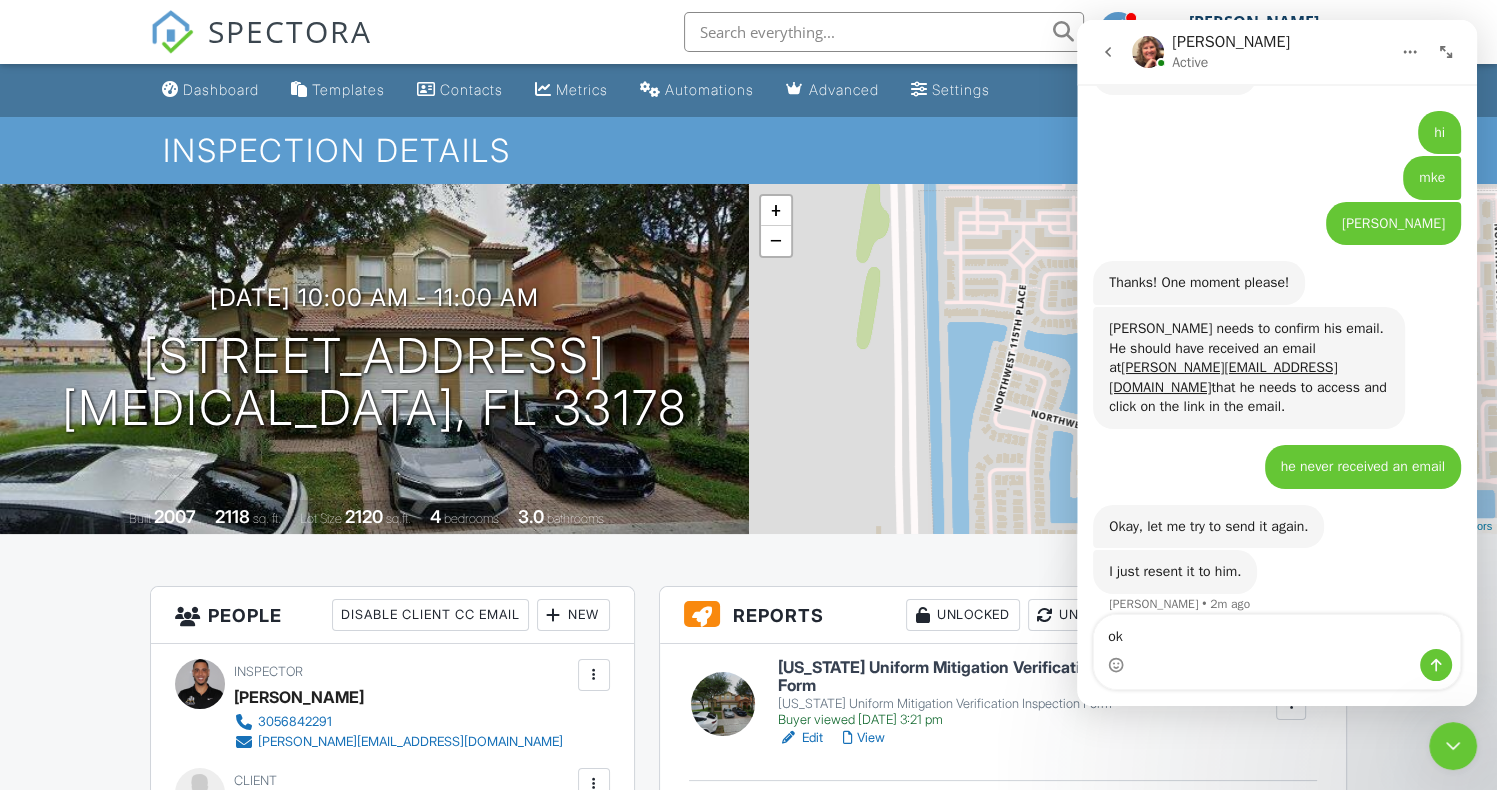 type on "o" 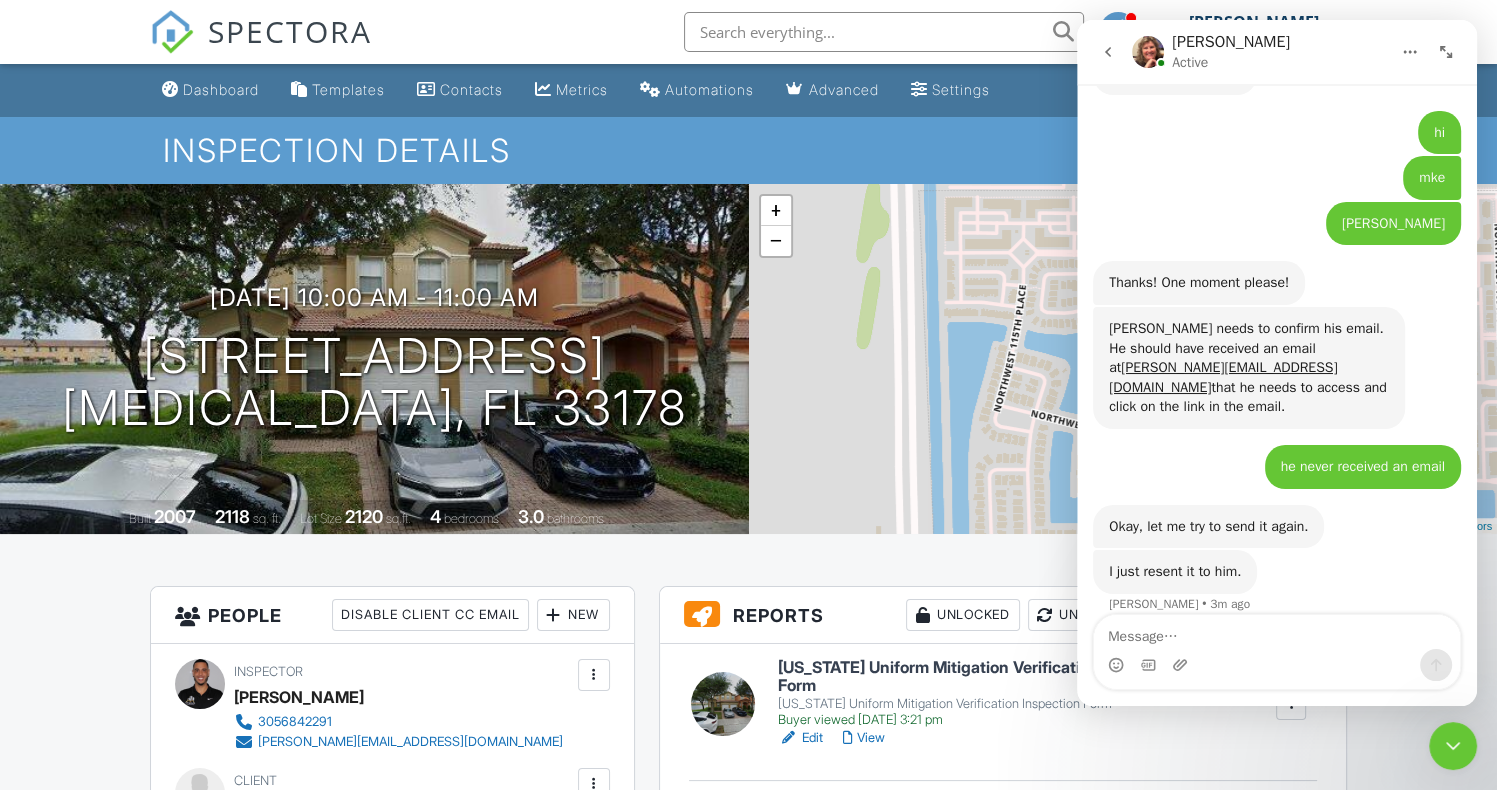 click on "View" at bounding box center (864, 738) 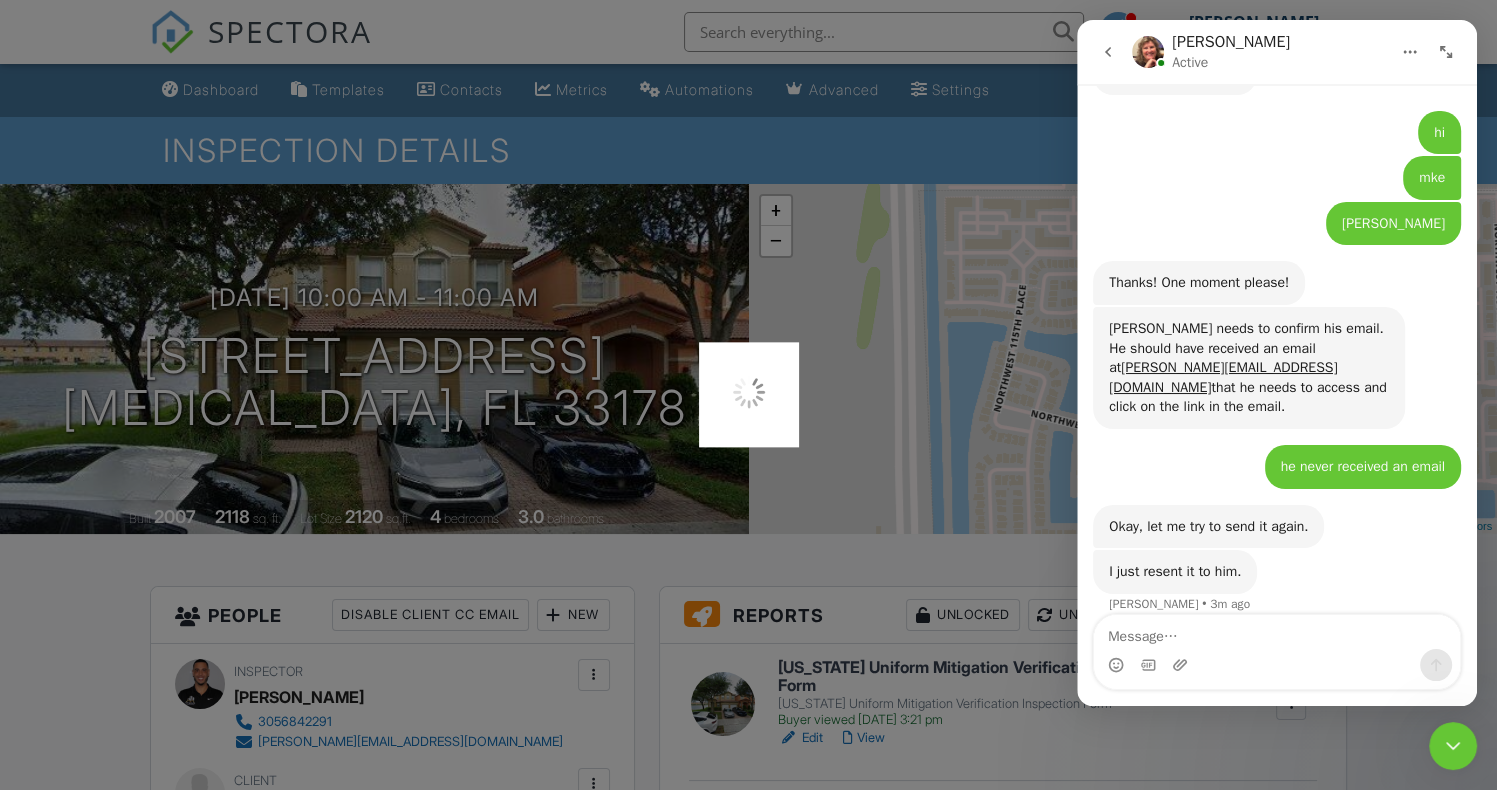 click at bounding box center (1277, 632) 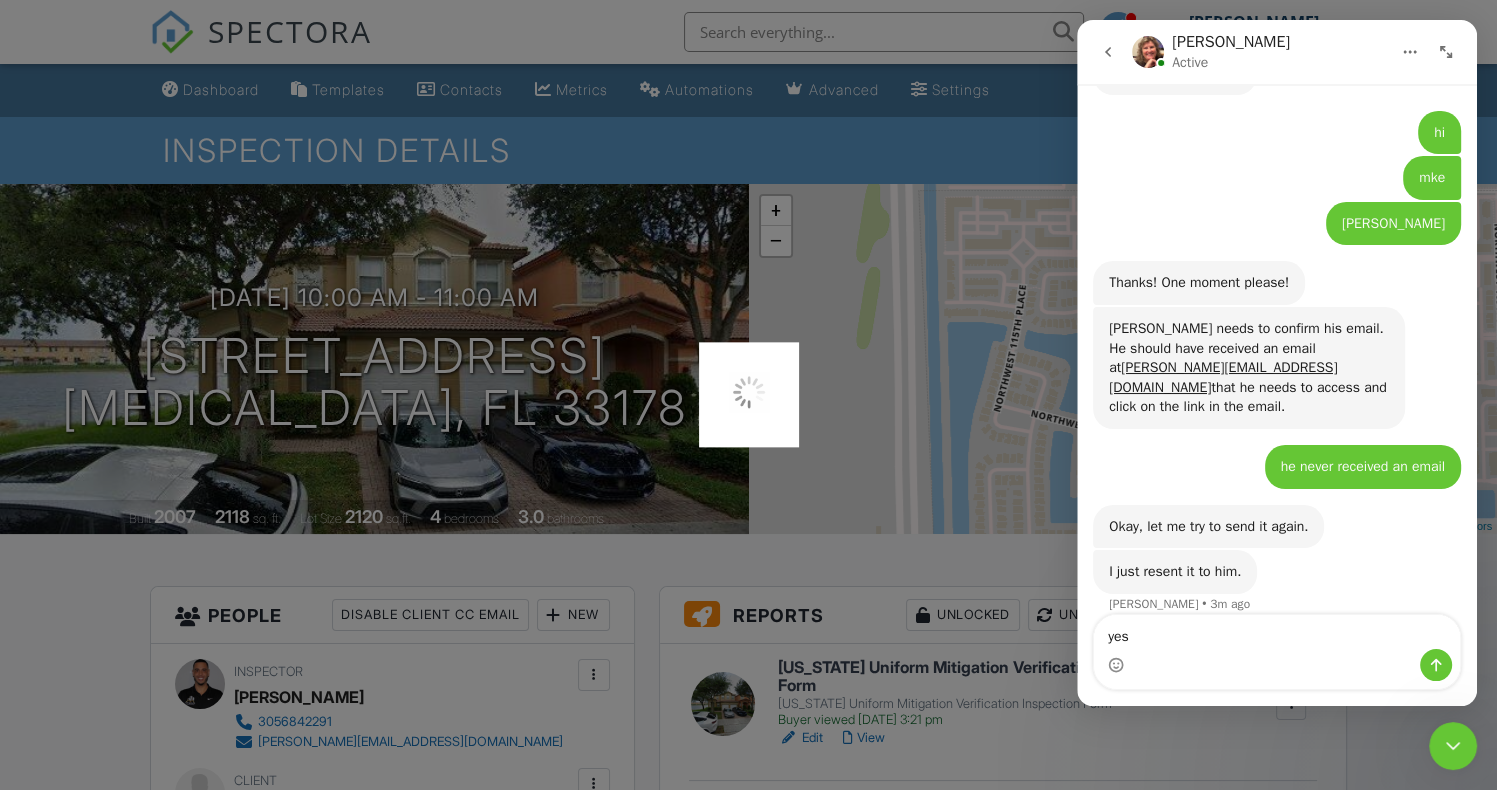 type on "yes" 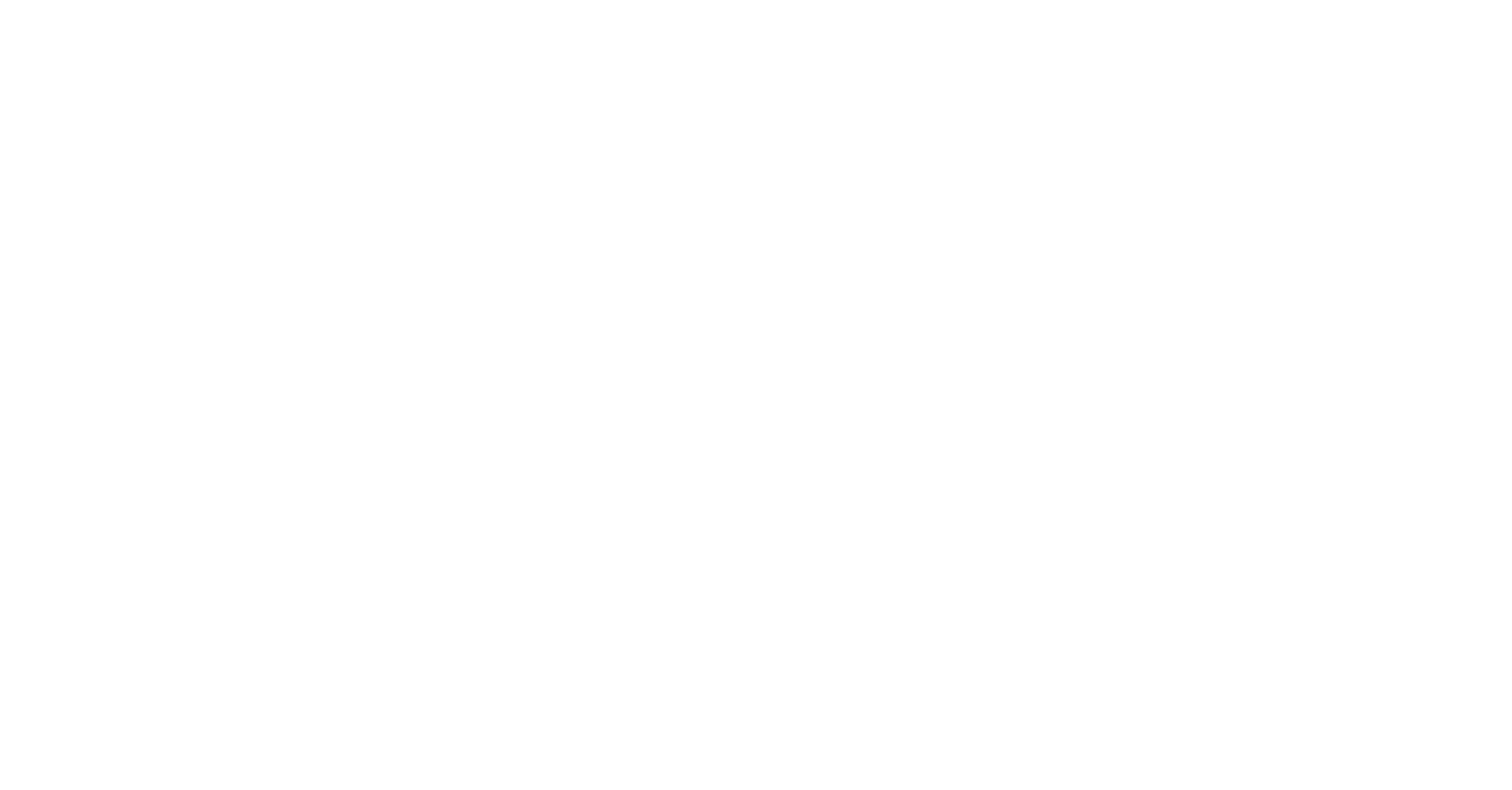 scroll, scrollTop: 0, scrollLeft: 0, axis: both 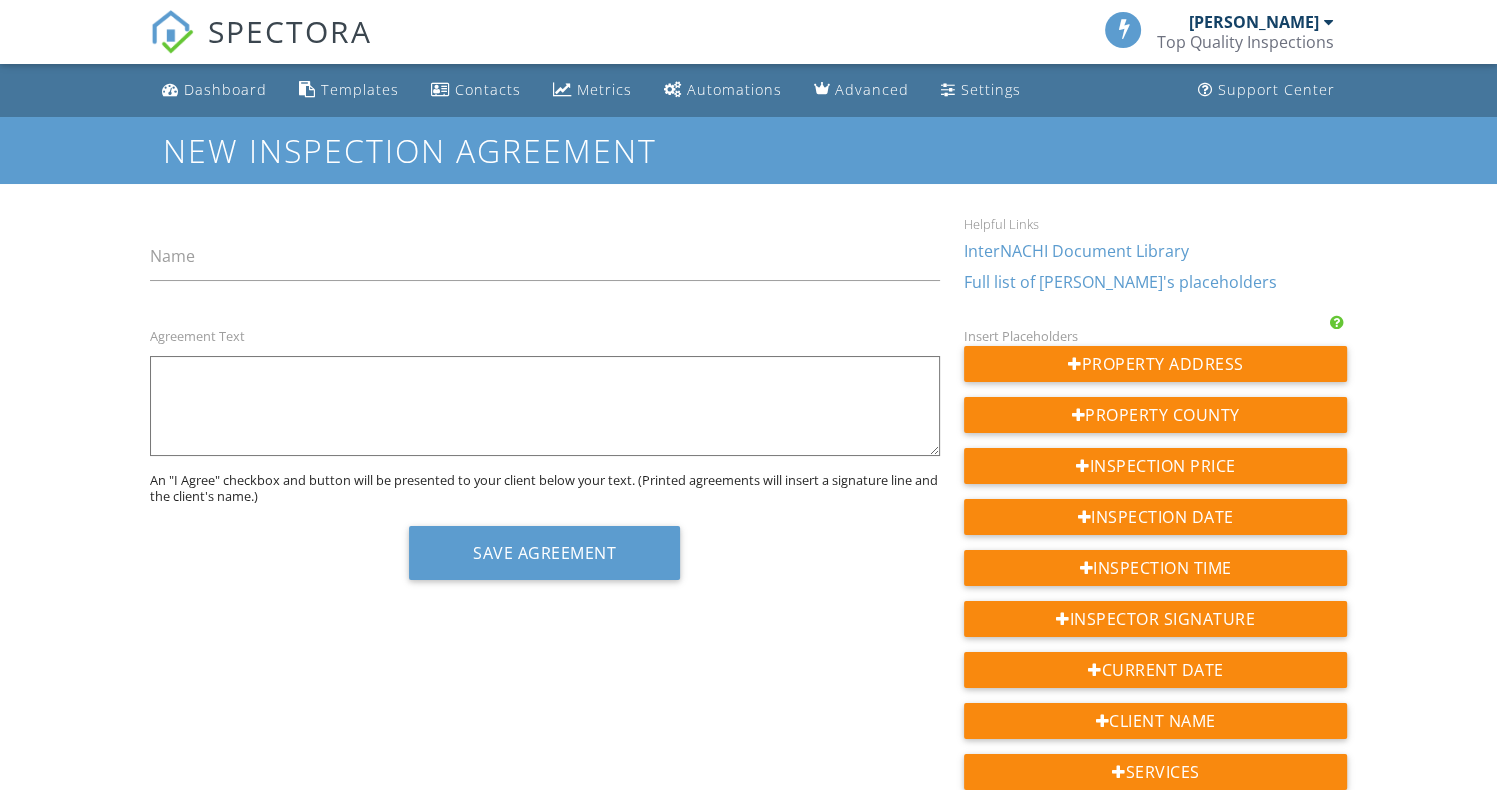 click on "Save Agreement" at bounding box center (545, 560) 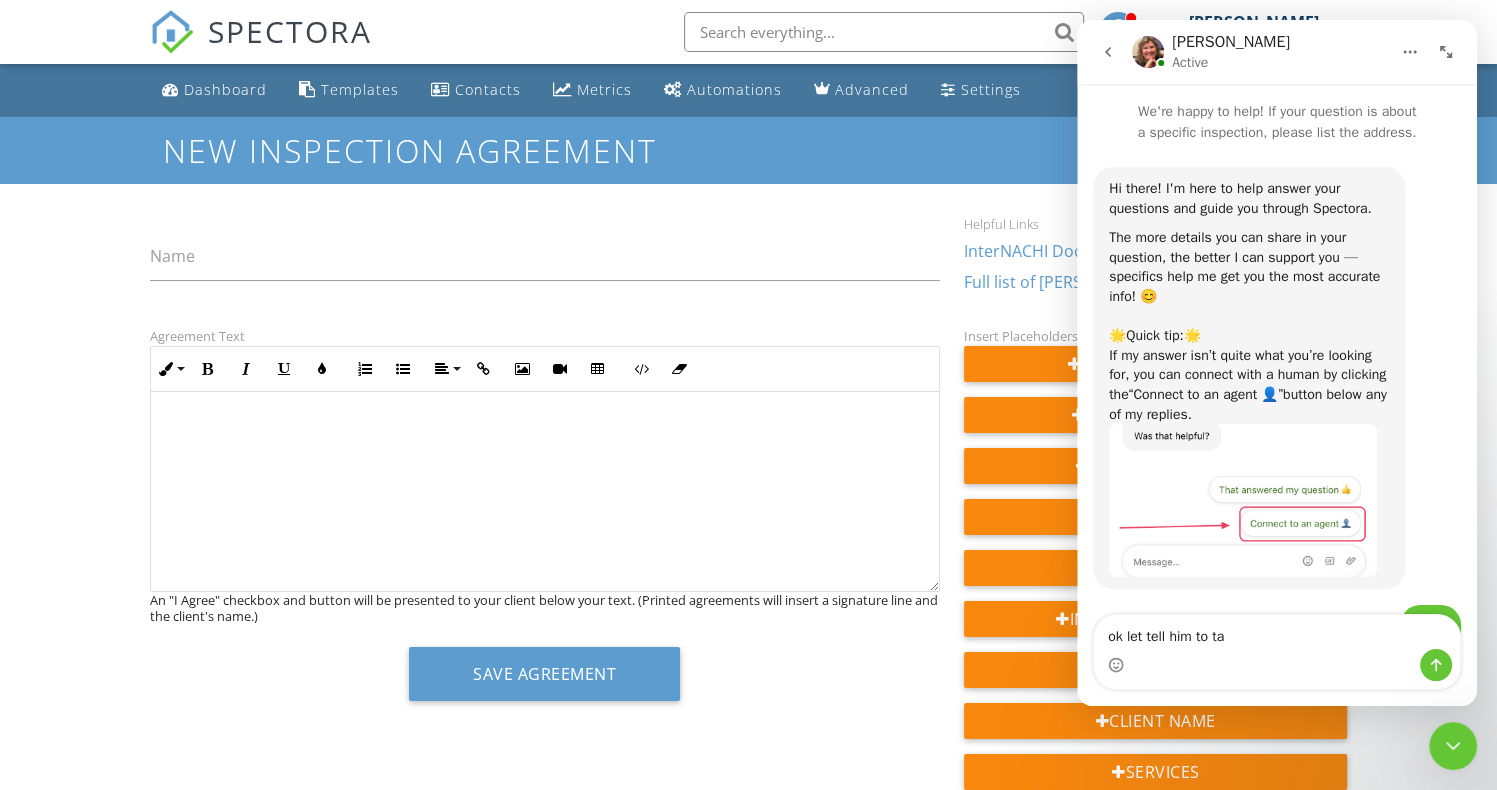 scroll, scrollTop: 0, scrollLeft: 0, axis: both 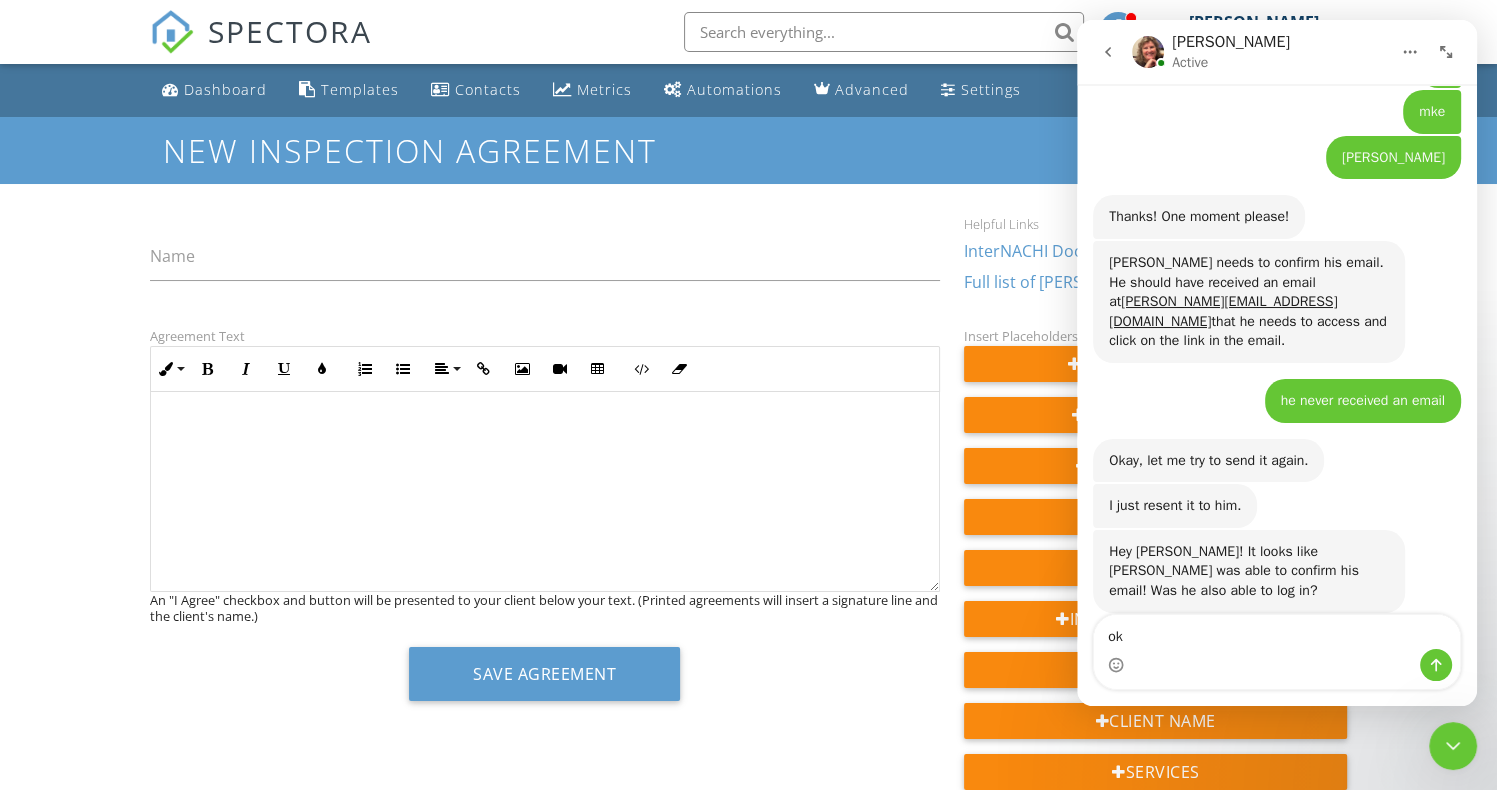 type on "o" 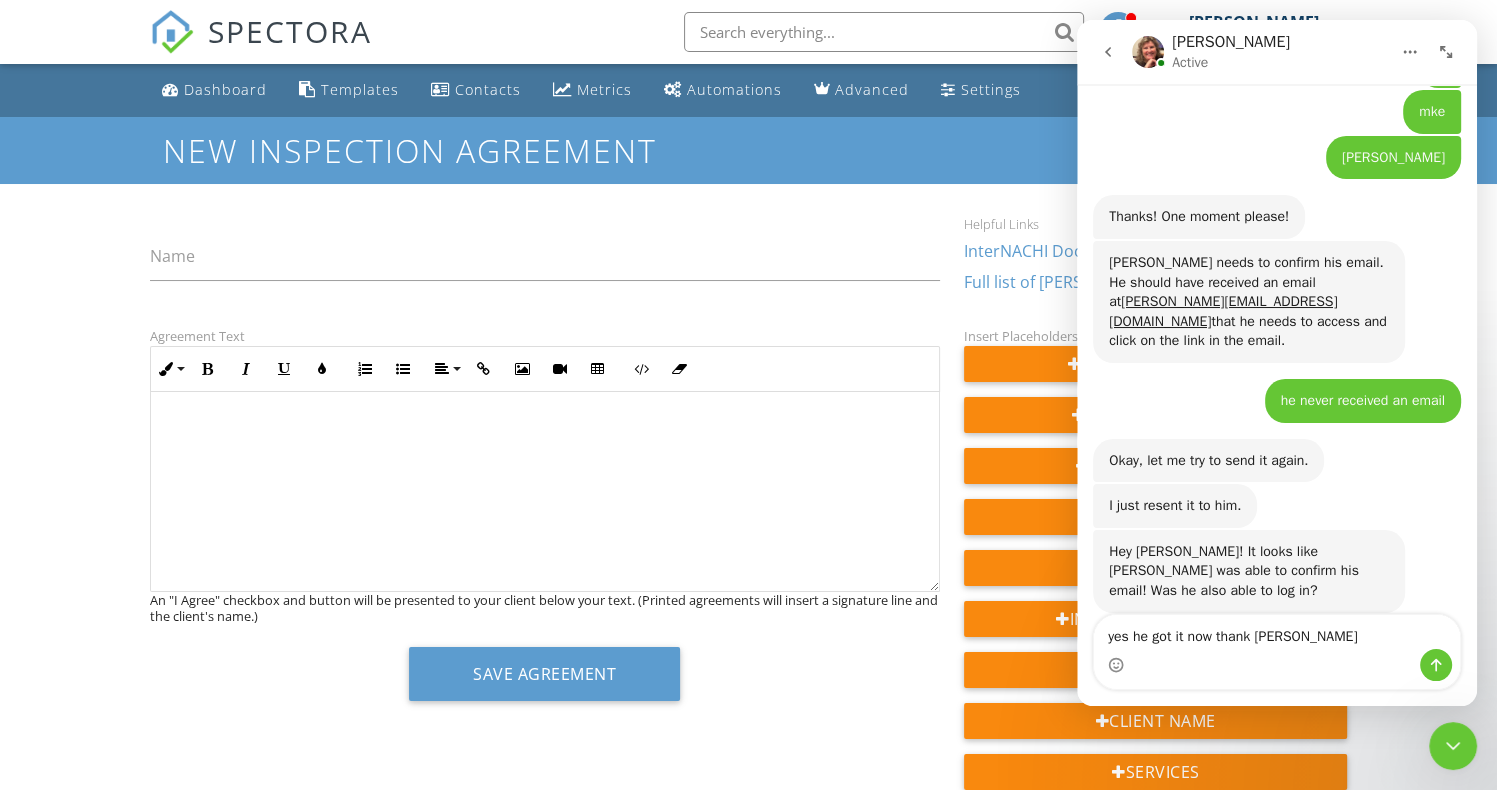 type on "yes he got it now thank you" 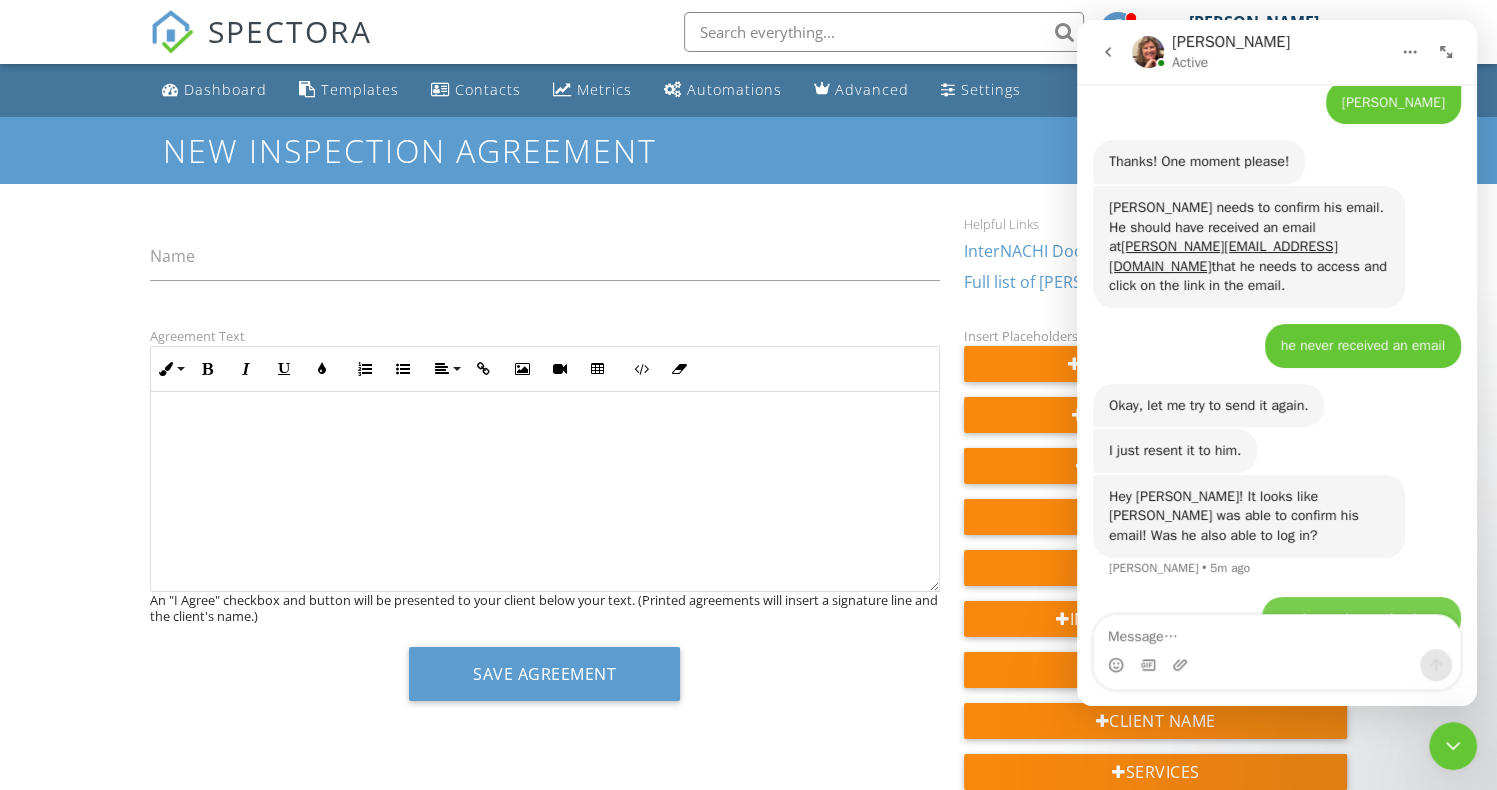 scroll, scrollTop: 2038, scrollLeft: 0, axis: vertical 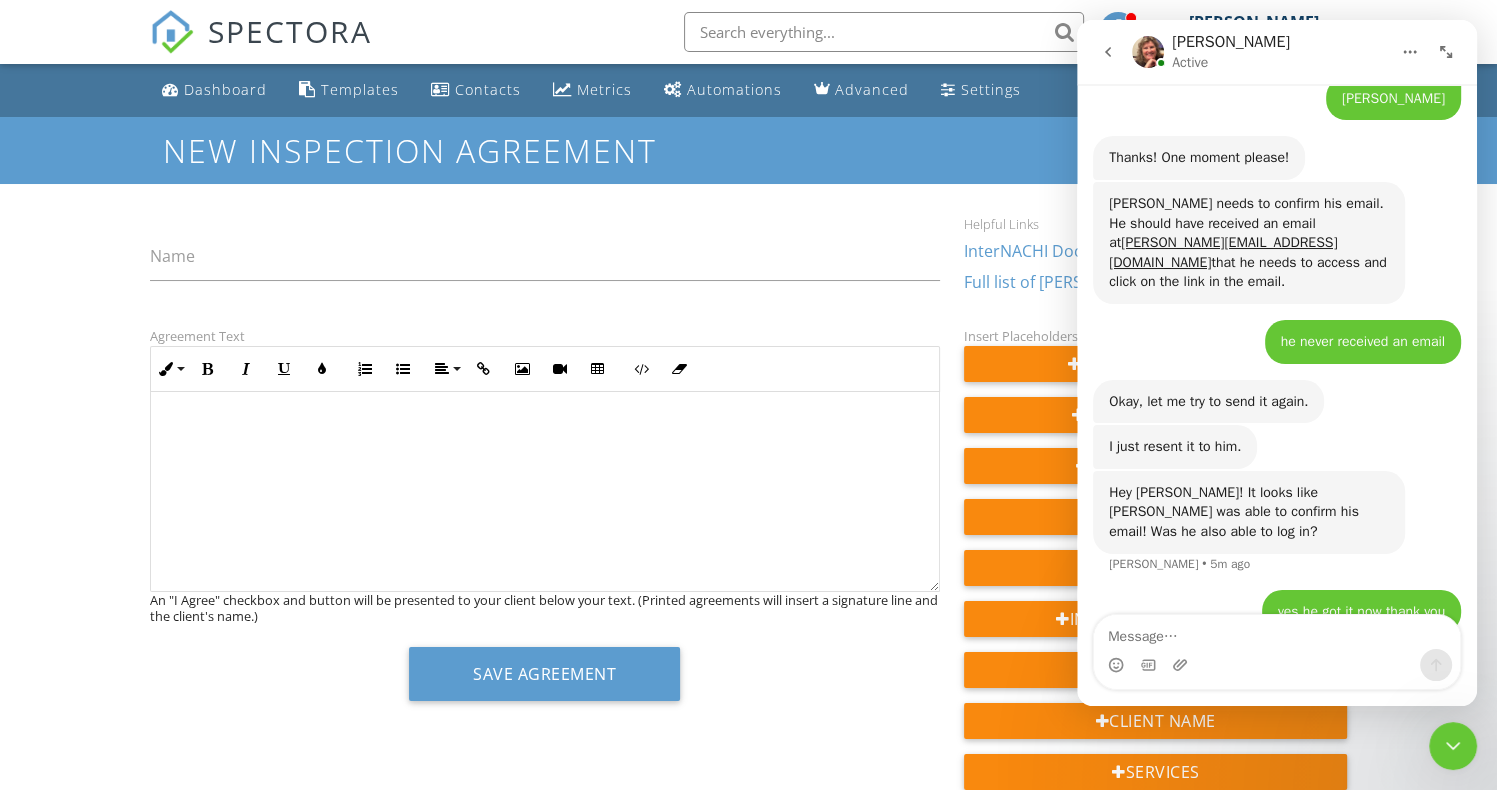 type 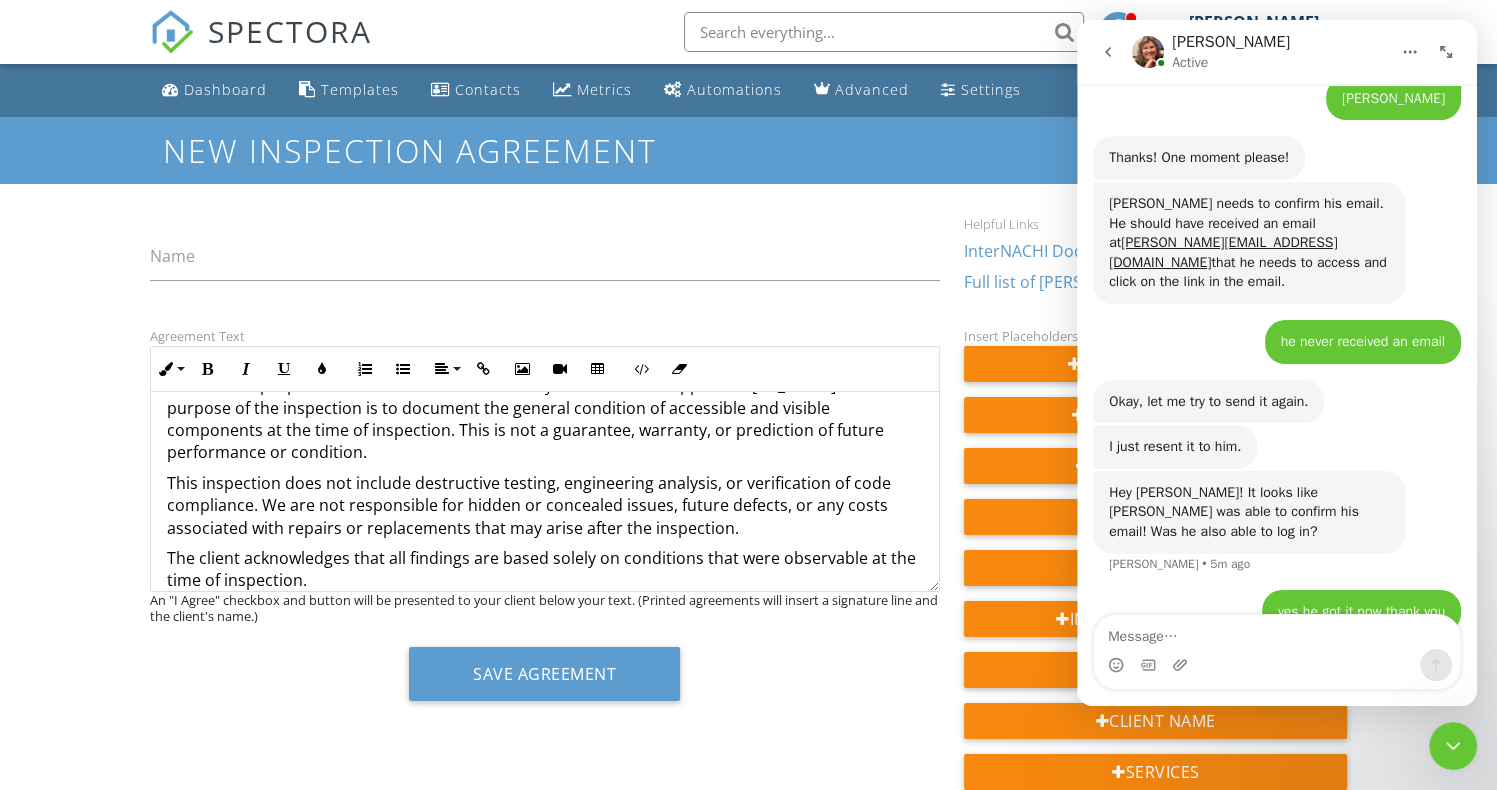scroll, scrollTop: 0, scrollLeft: 0, axis: both 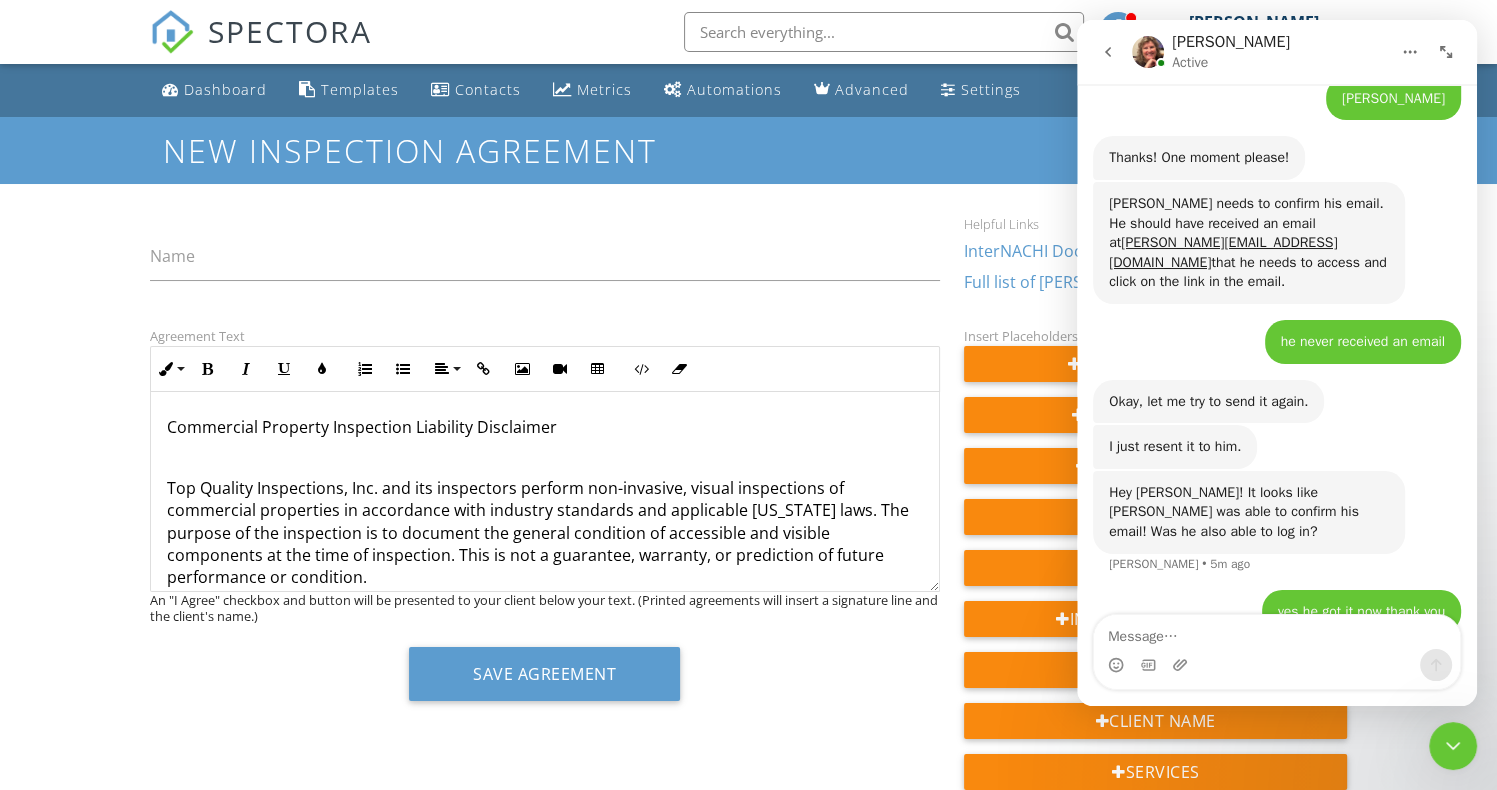 drag, startPoint x: 564, startPoint y: 424, endPoint x: 160, endPoint y: 422, distance: 404.00494 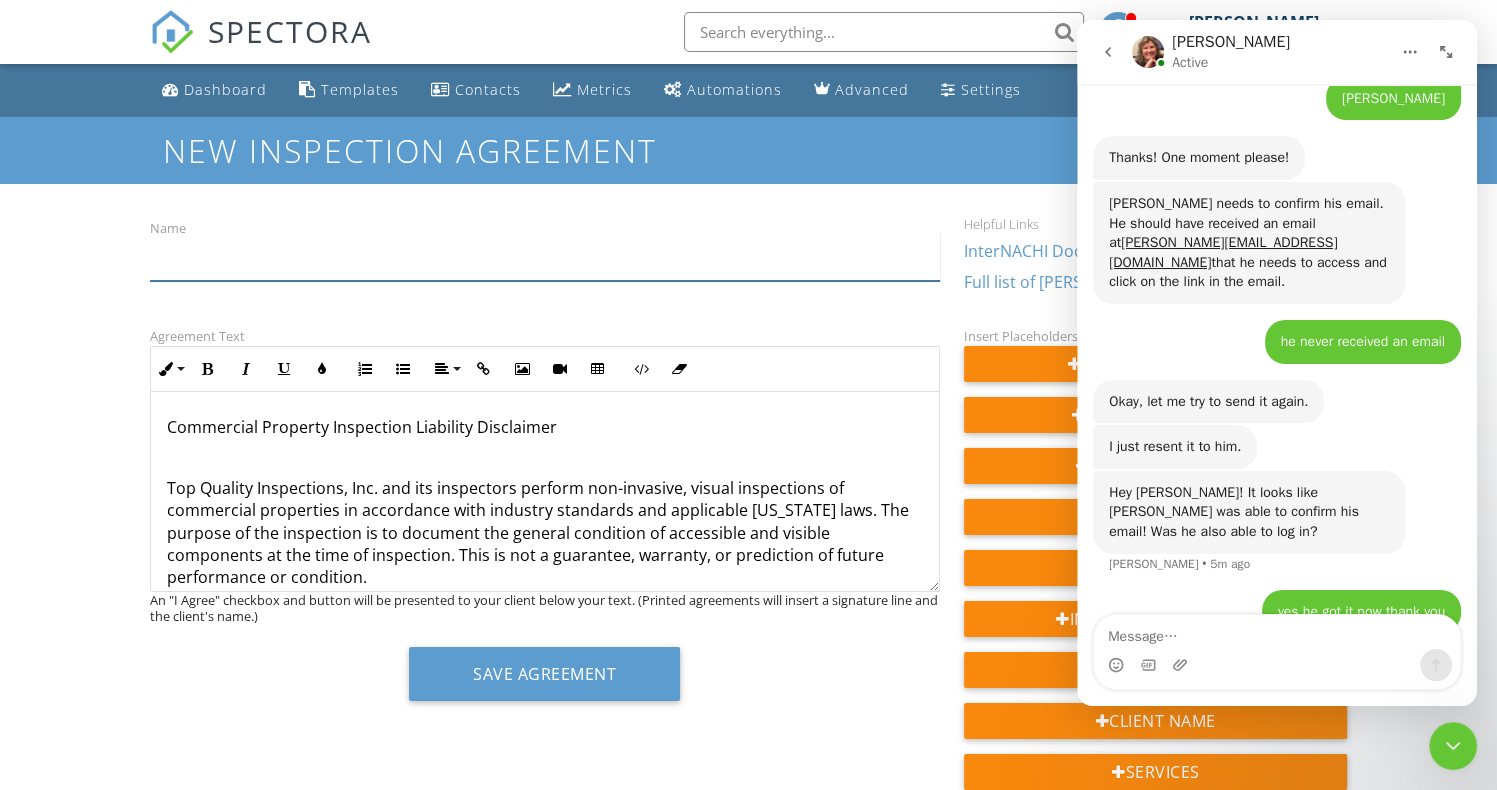 click on "Name" at bounding box center (545, 256) 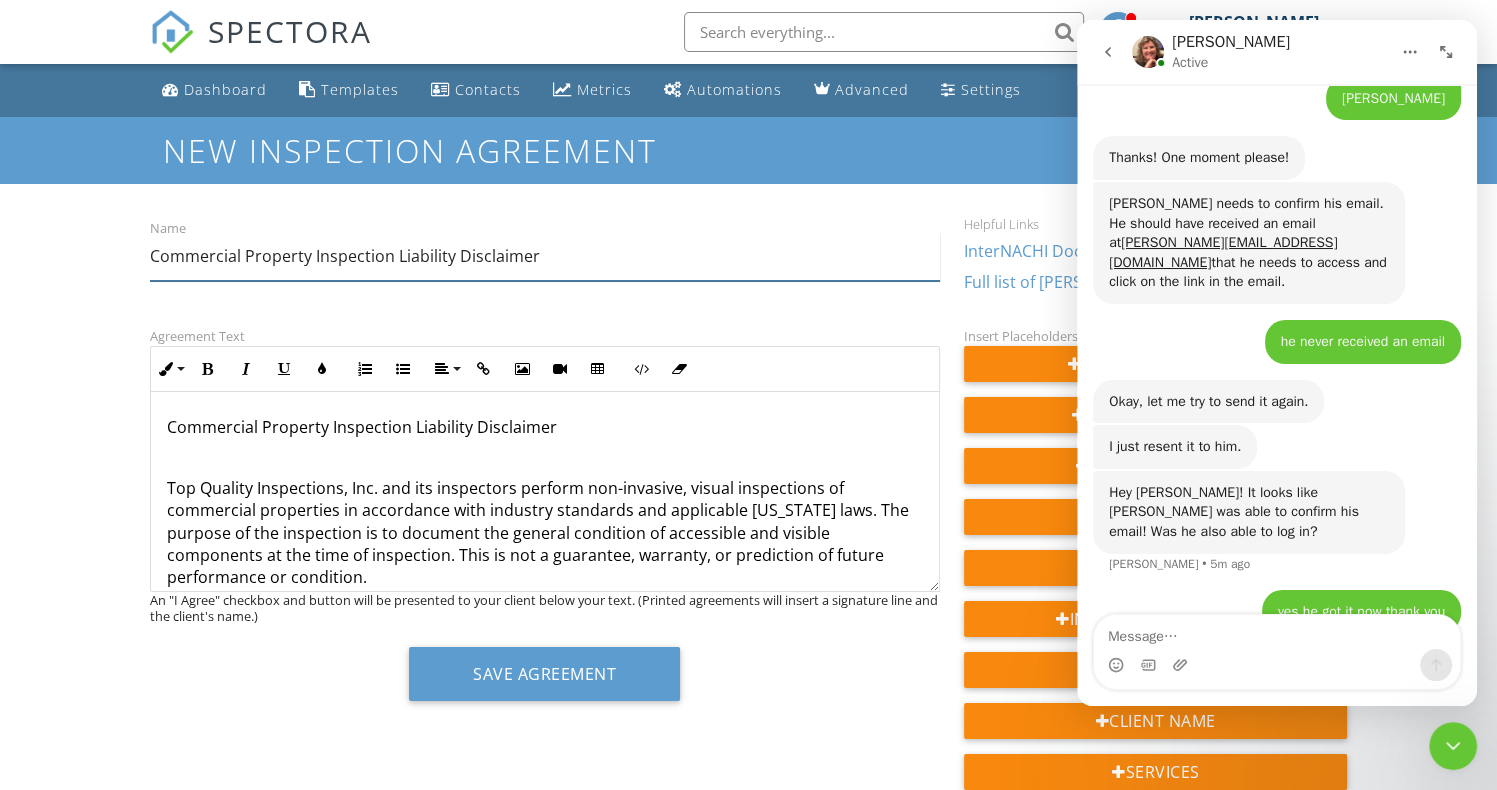 type on "Commercial Property Inspection Liability Disclaimer" 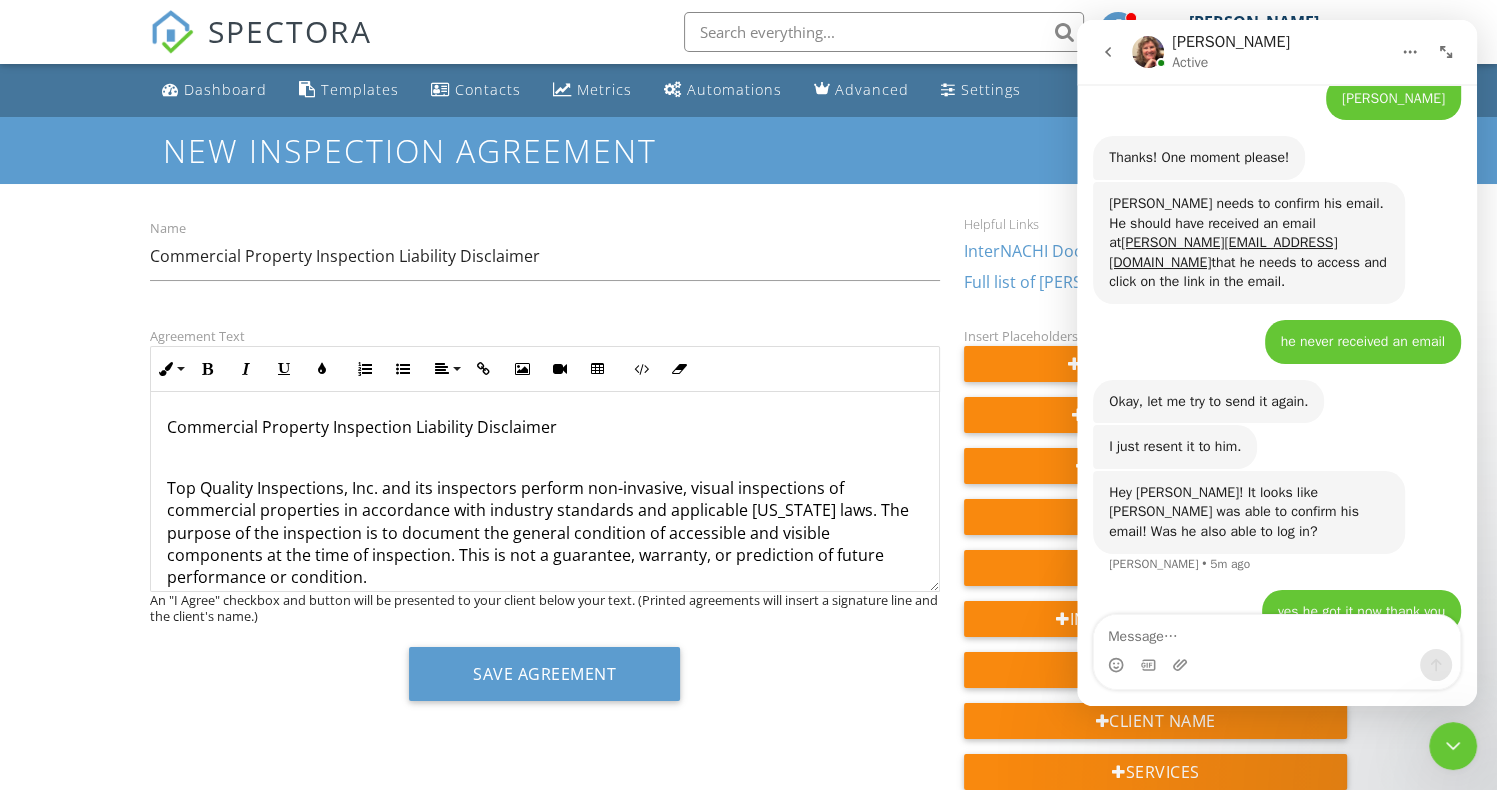 drag, startPoint x: 578, startPoint y: 435, endPoint x: 167, endPoint y: 425, distance: 411.12164 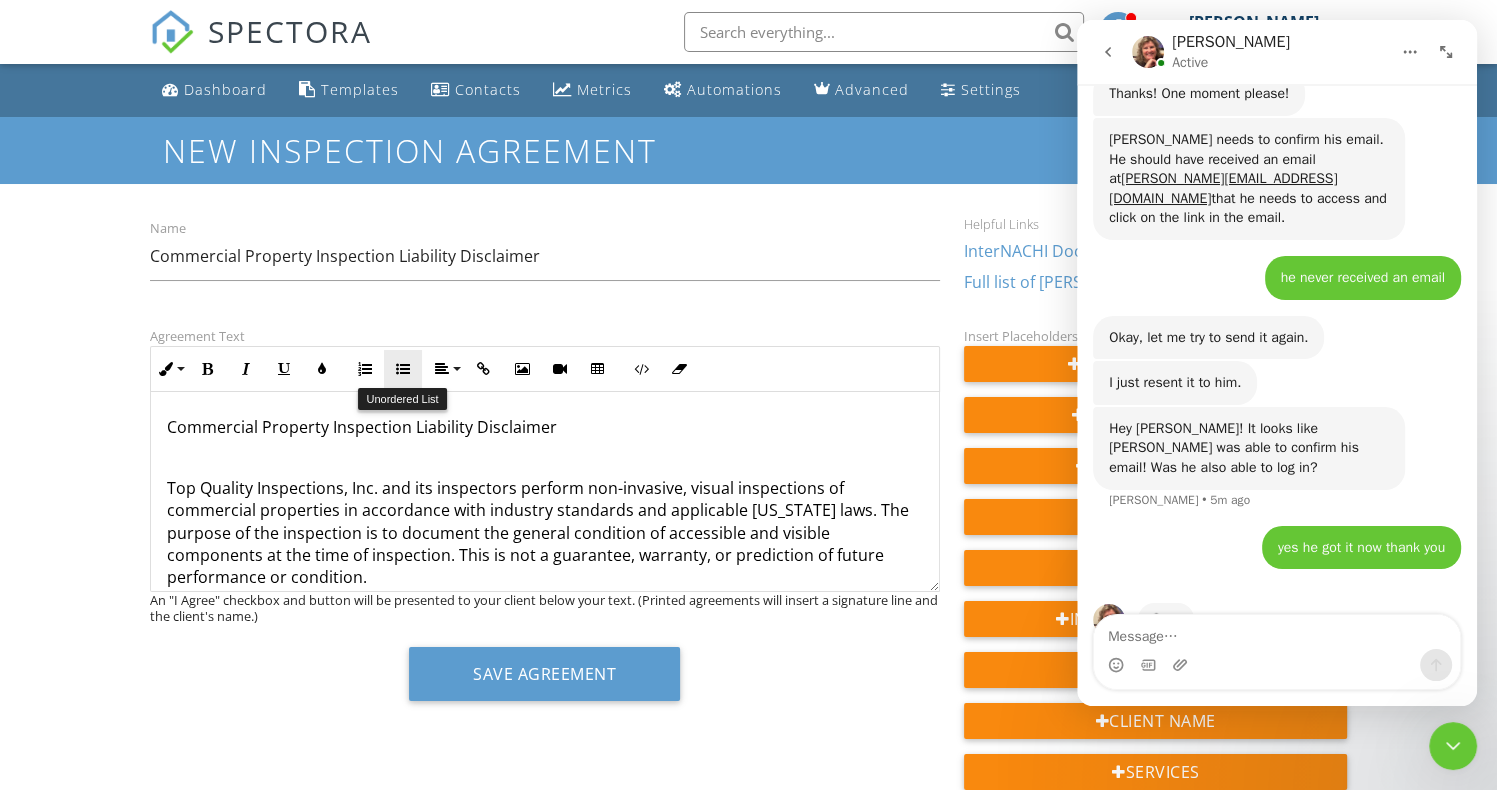 scroll, scrollTop: 2116, scrollLeft: 0, axis: vertical 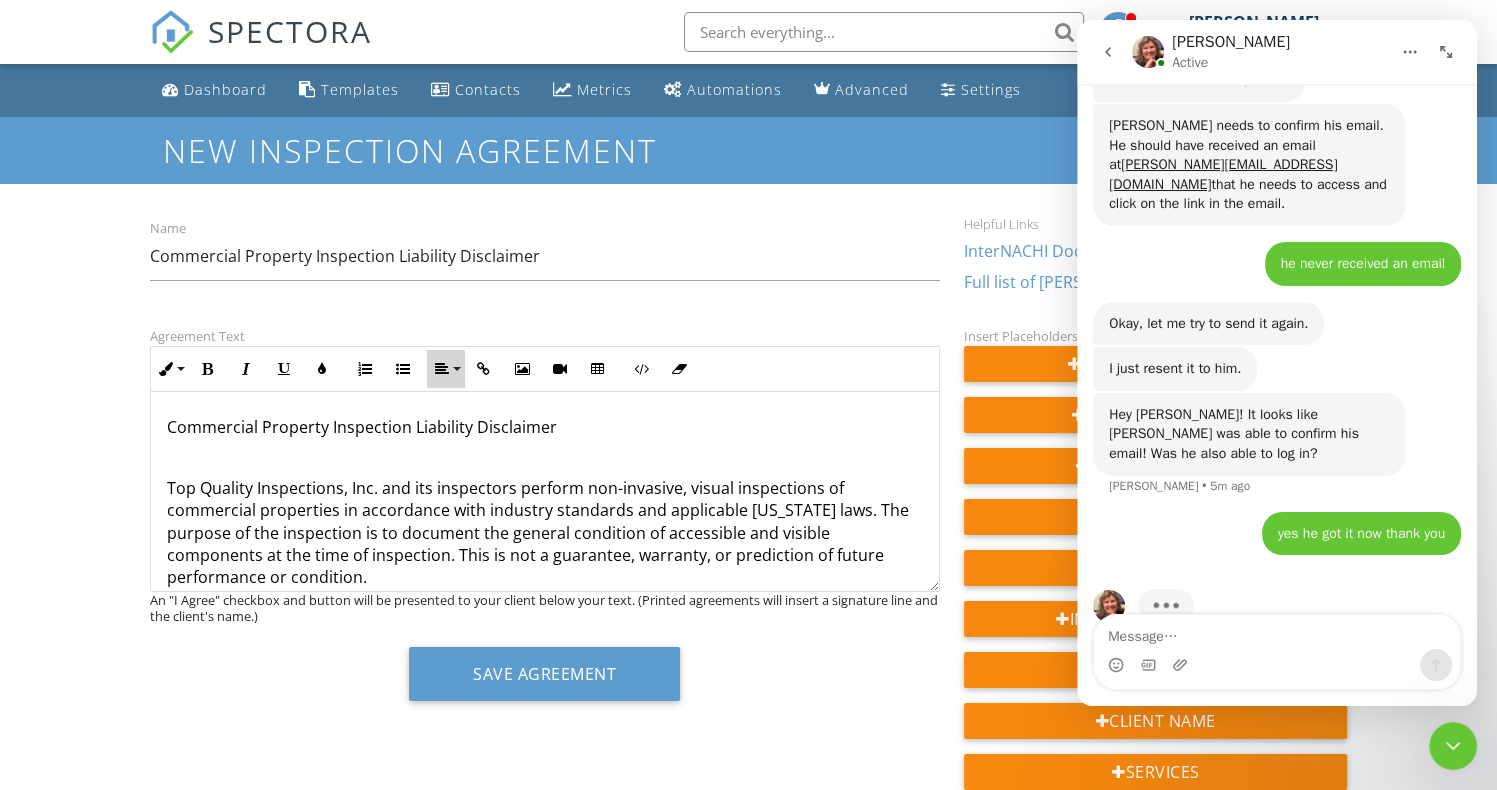 click at bounding box center (442, 369) 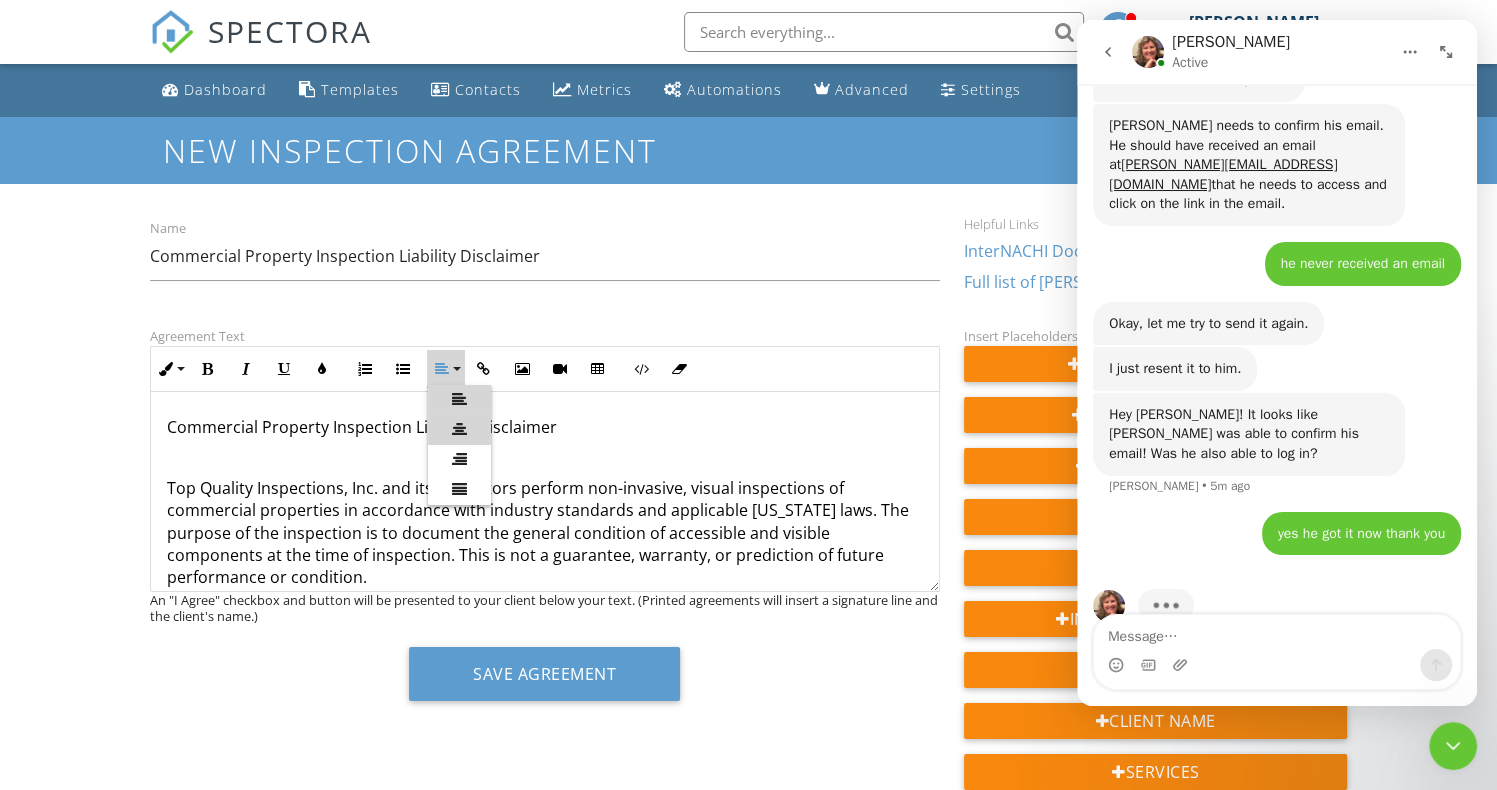 click at bounding box center [459, 429] 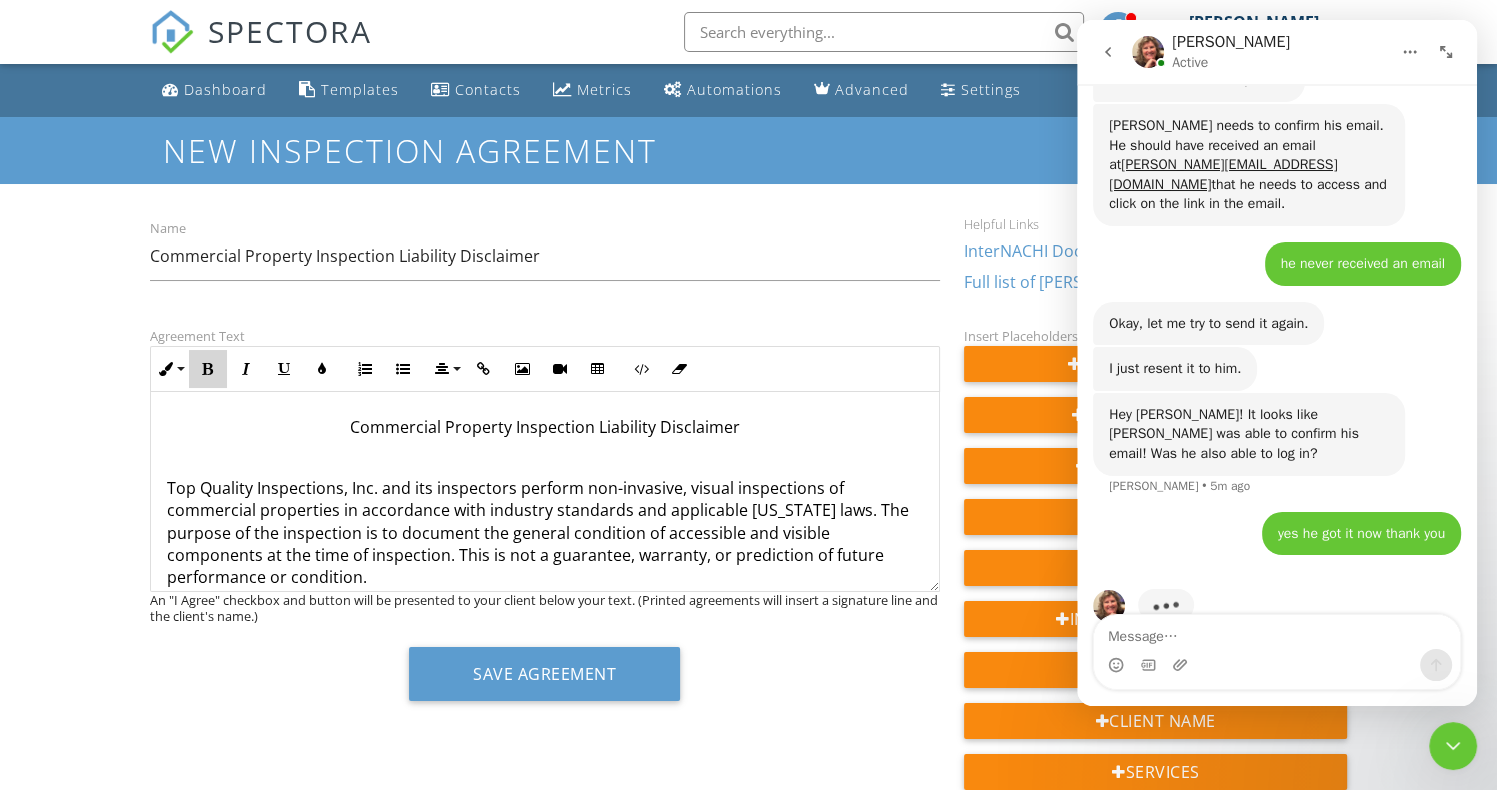 click at bounding box center (208, 369) 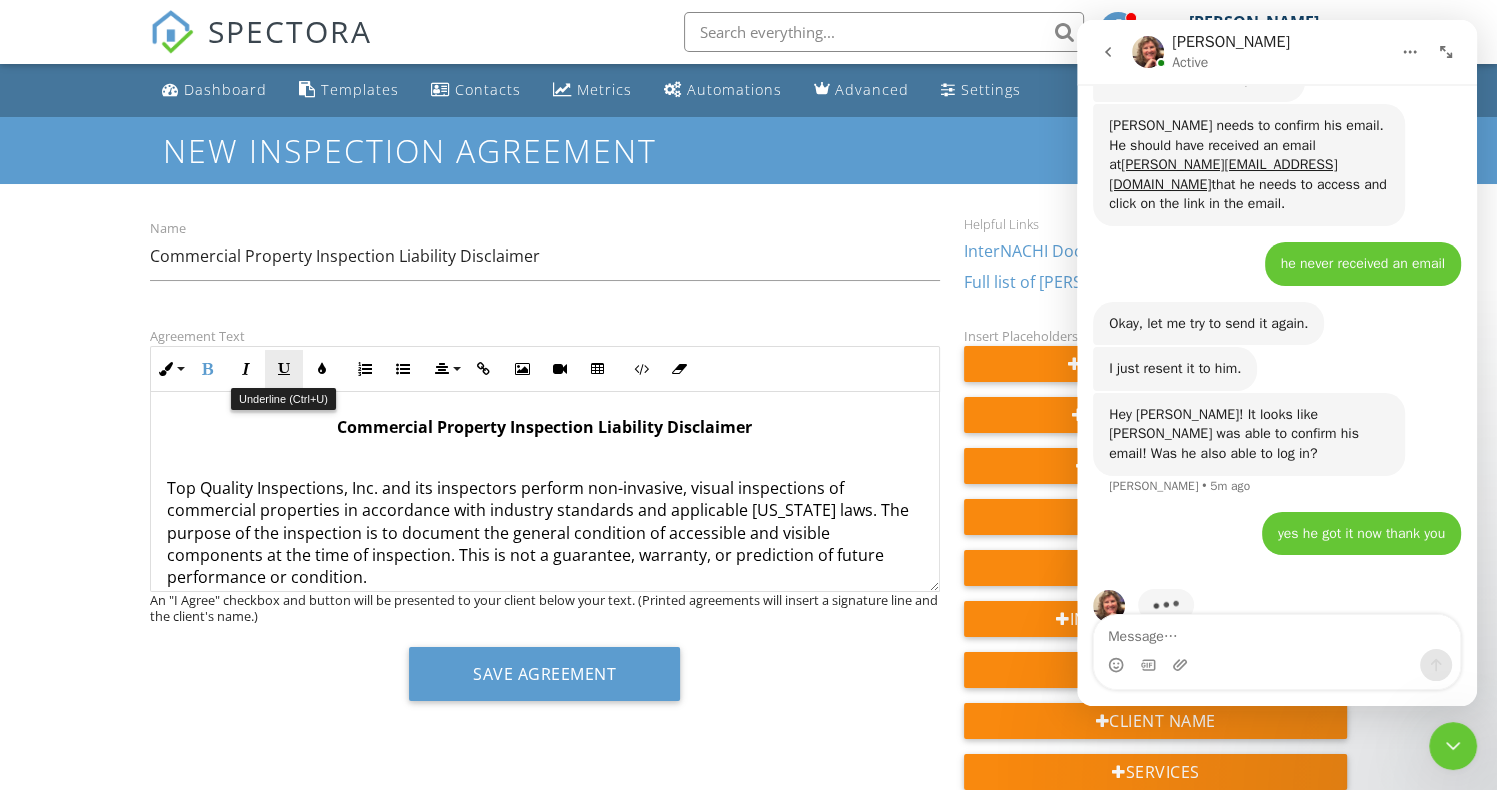 click on "Underline" at bounding box center (284, 369) 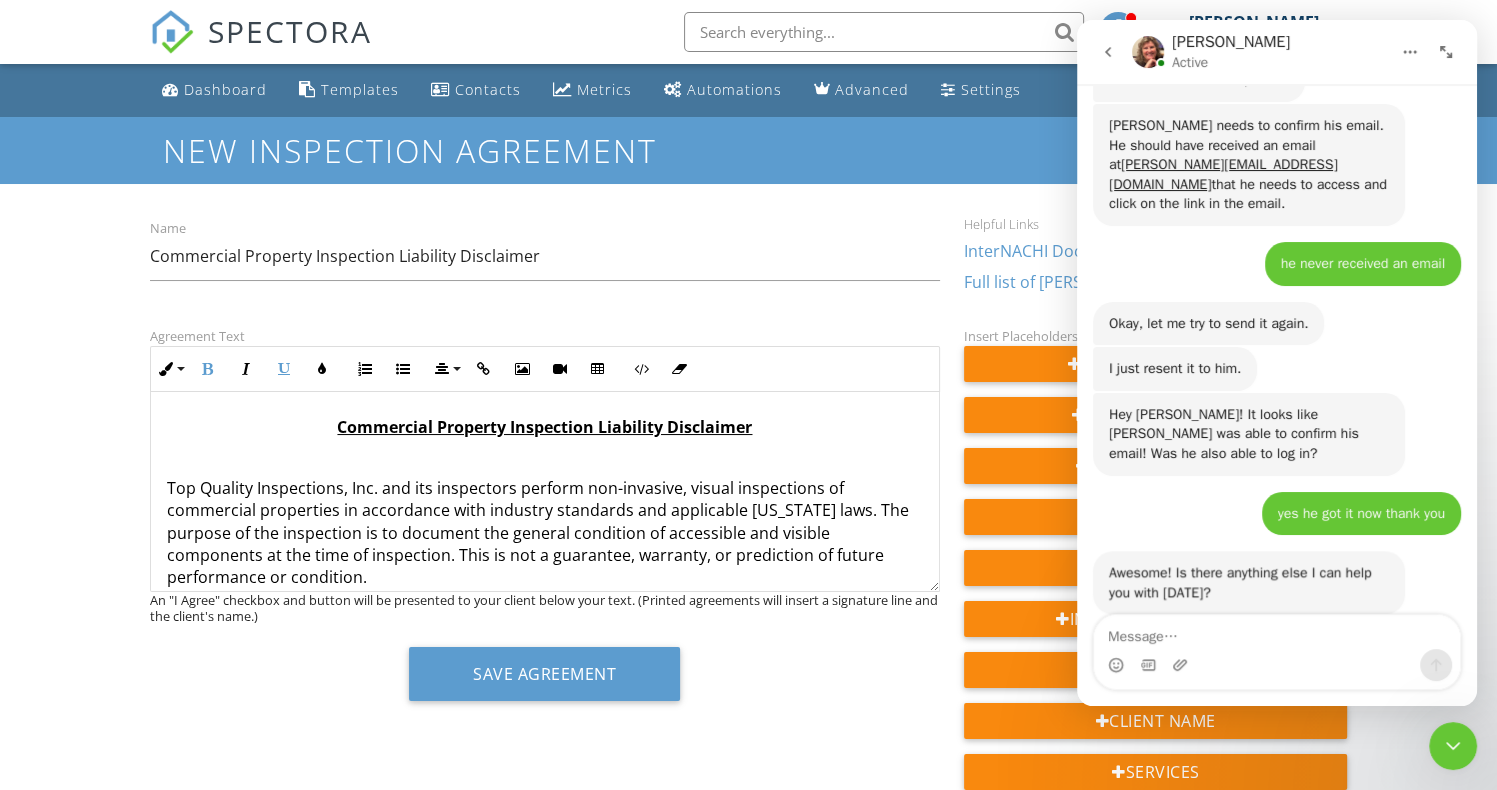 scroll, scrollTop: 2117, scrollLeft: 0, axis: vertical 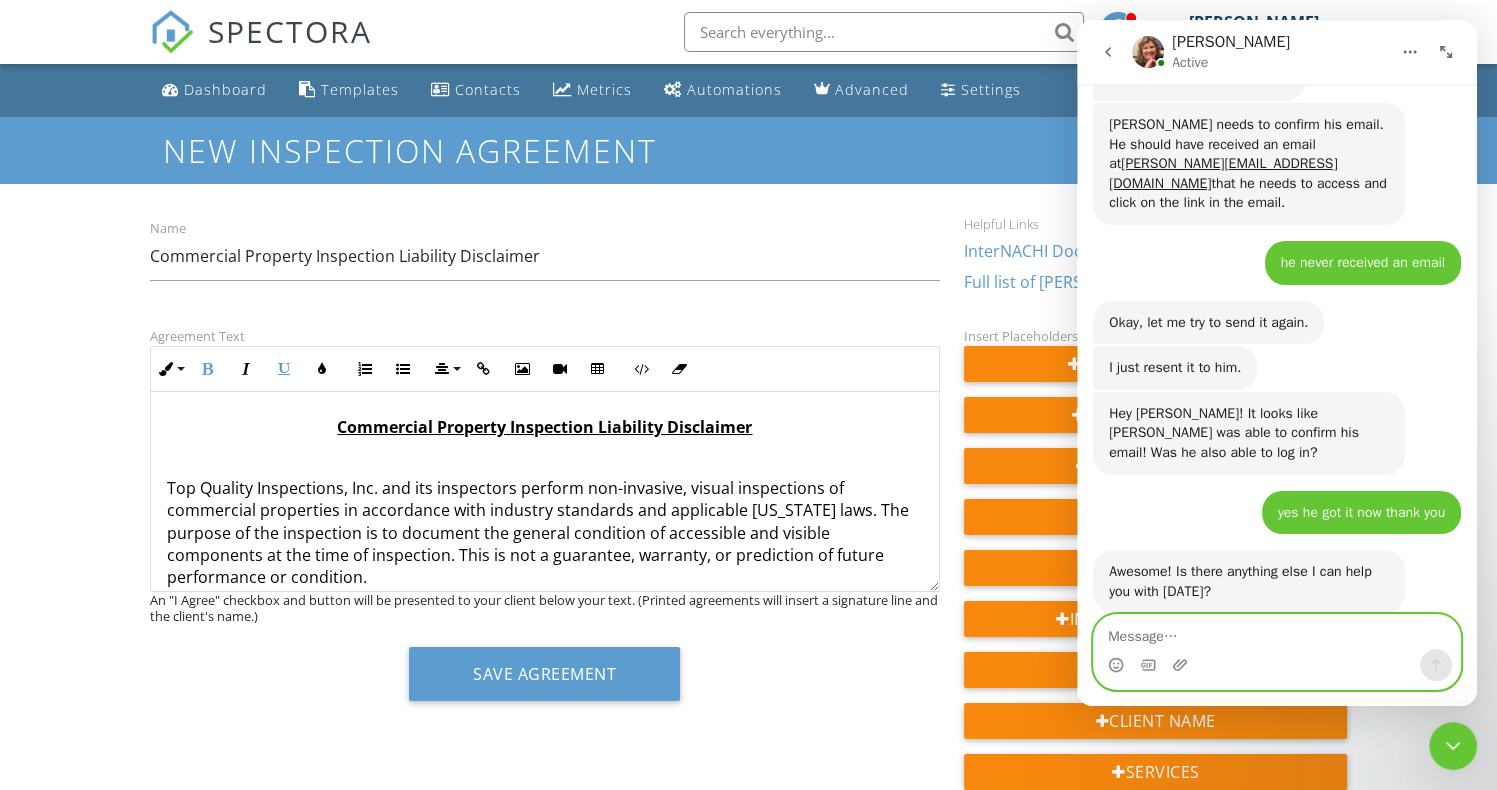 click at bounding box center [1277, 632] 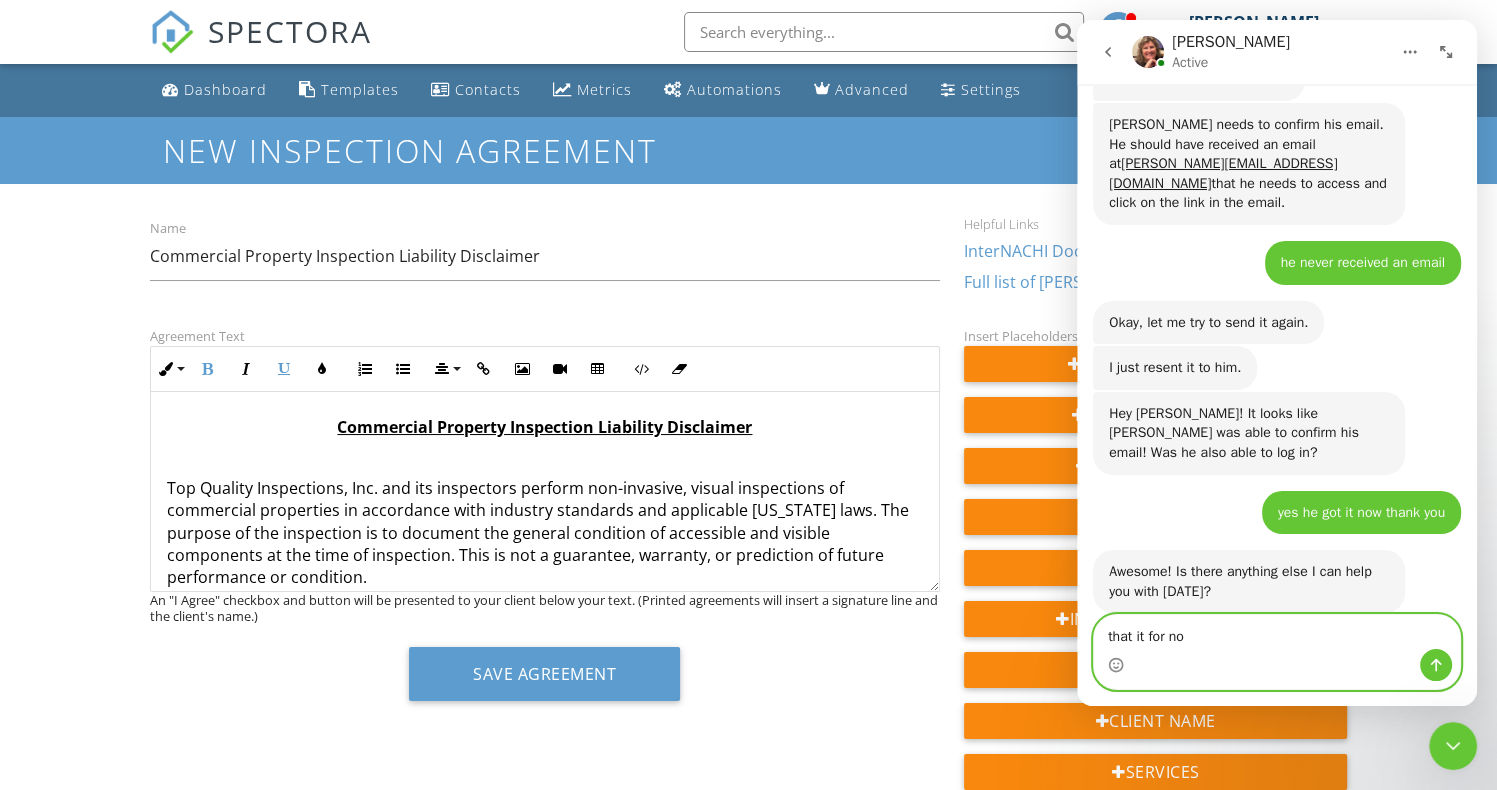 type on "that it for now" 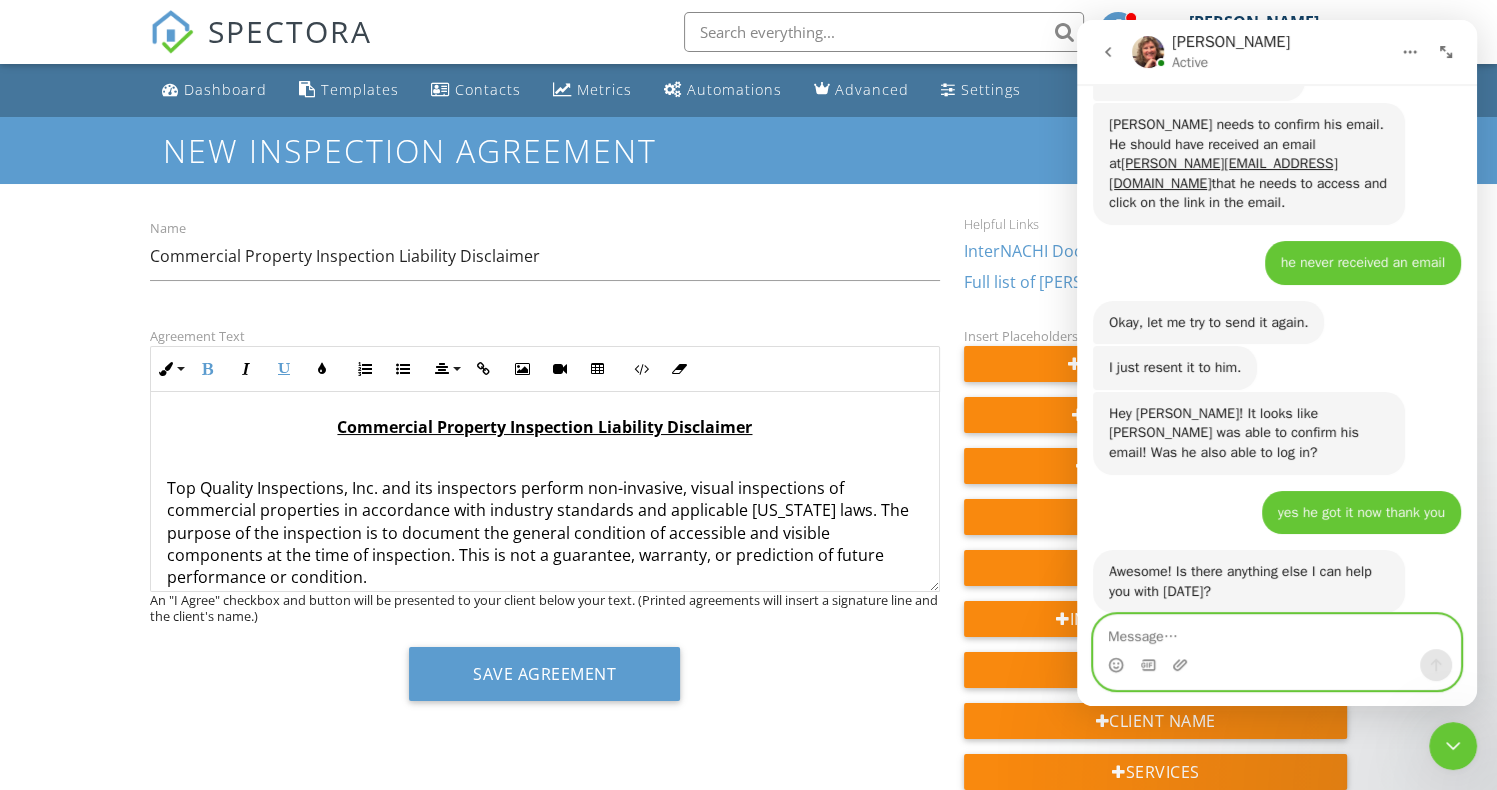 scroll, scrollTop: 2177, scrollLeft: 0, axis: vertical 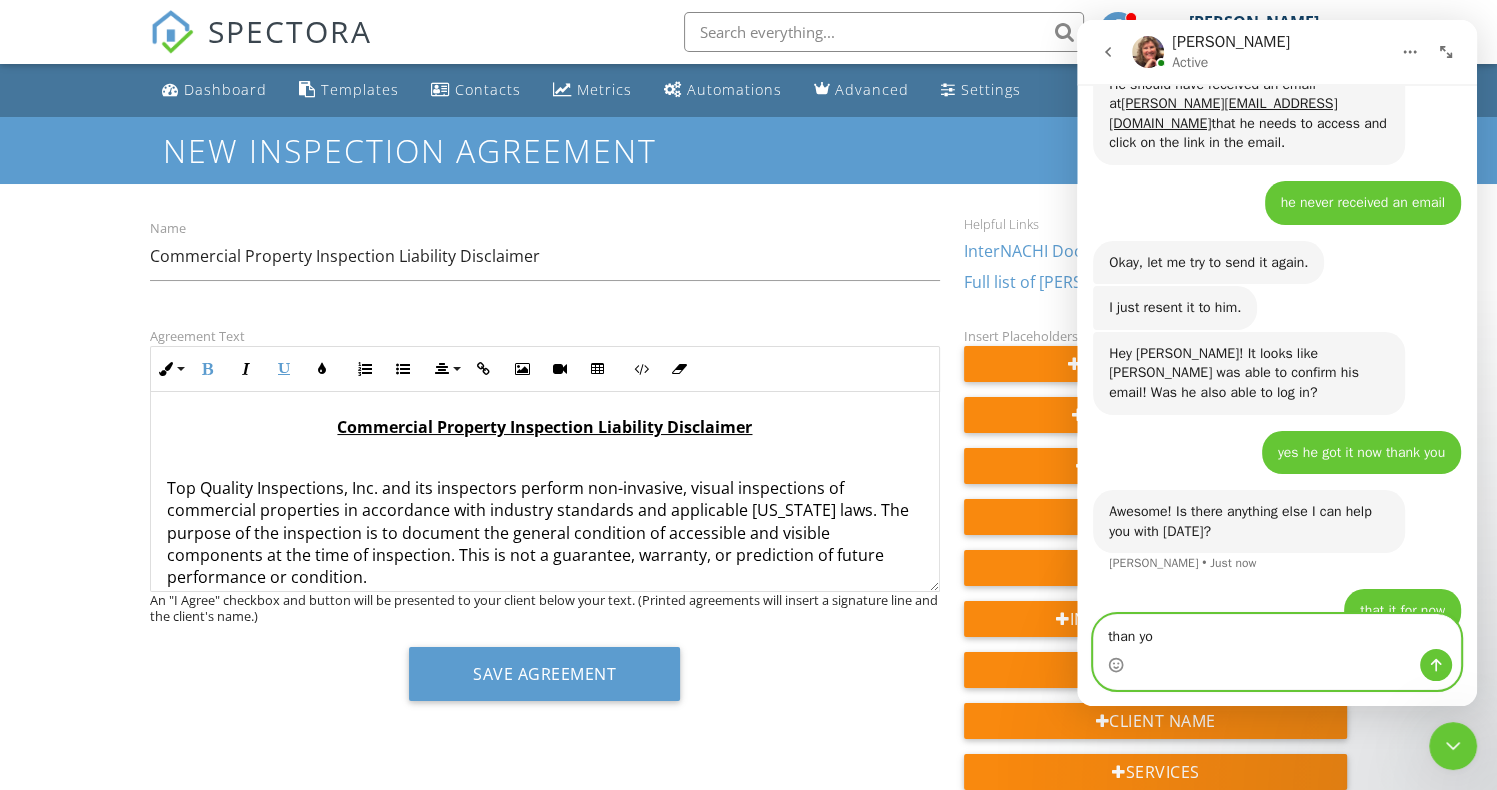 type on "than you" 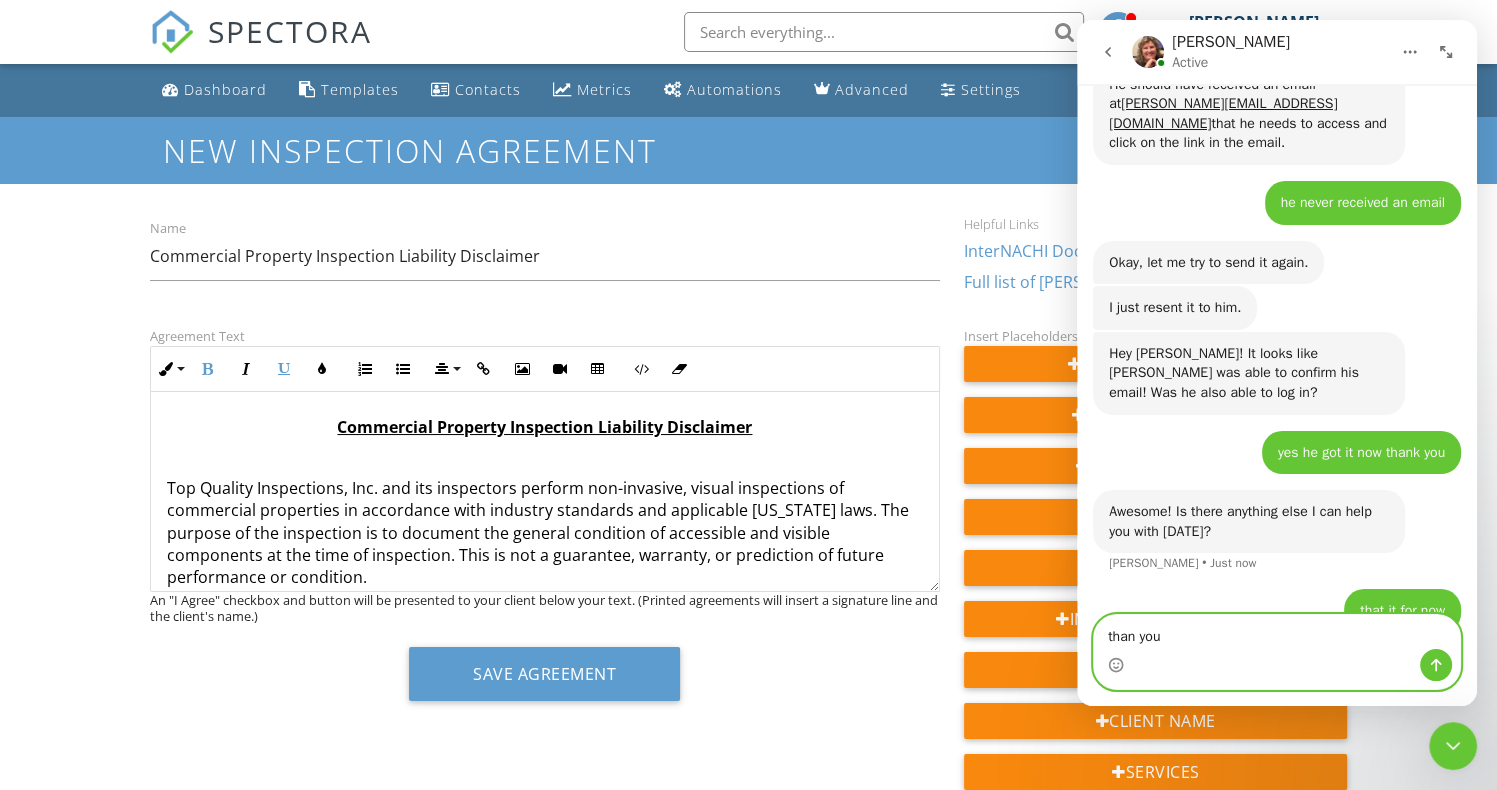 type 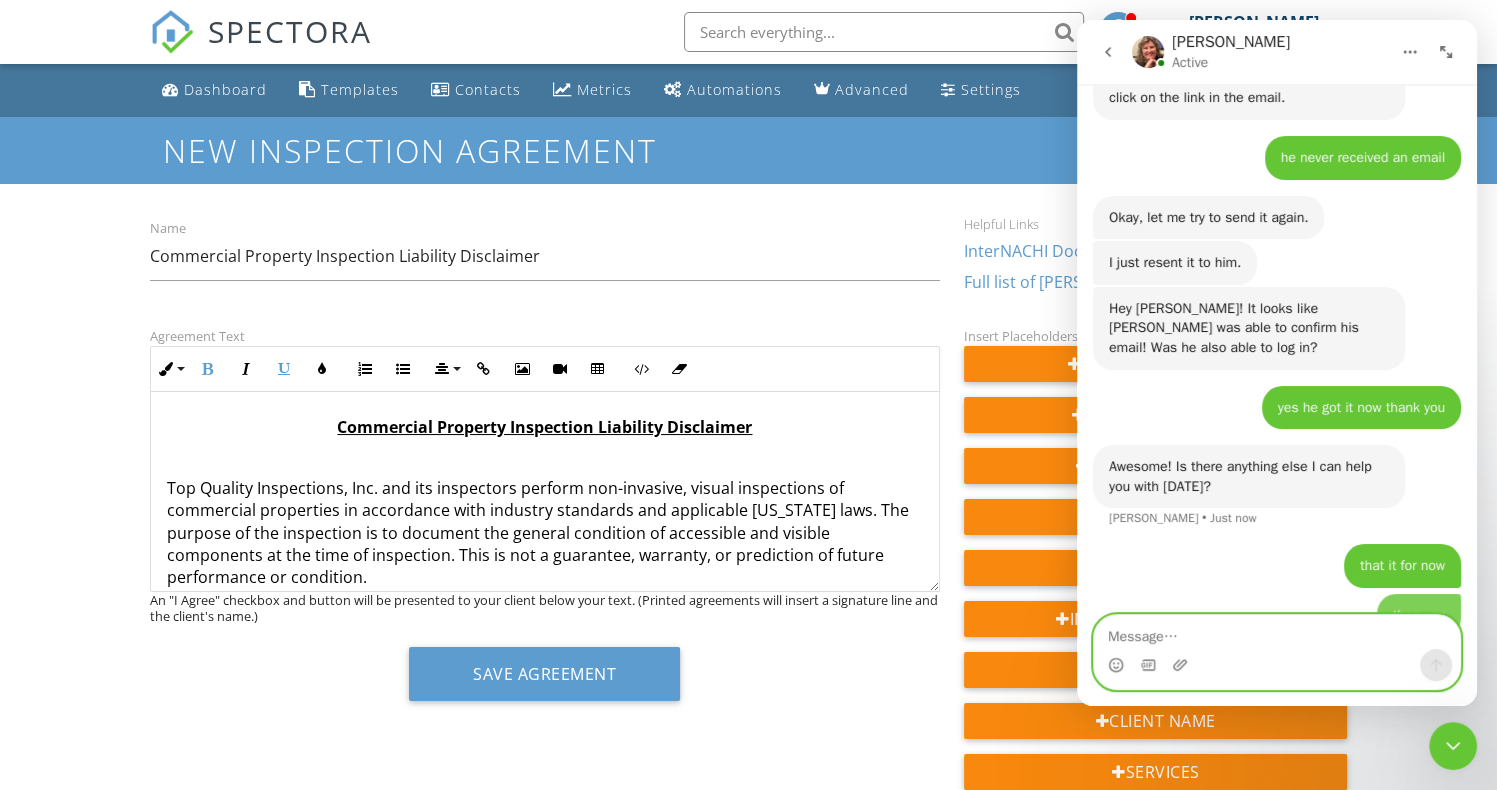 scroll, scrollTop: 2223, scrollLeft: 0, axis: vertical 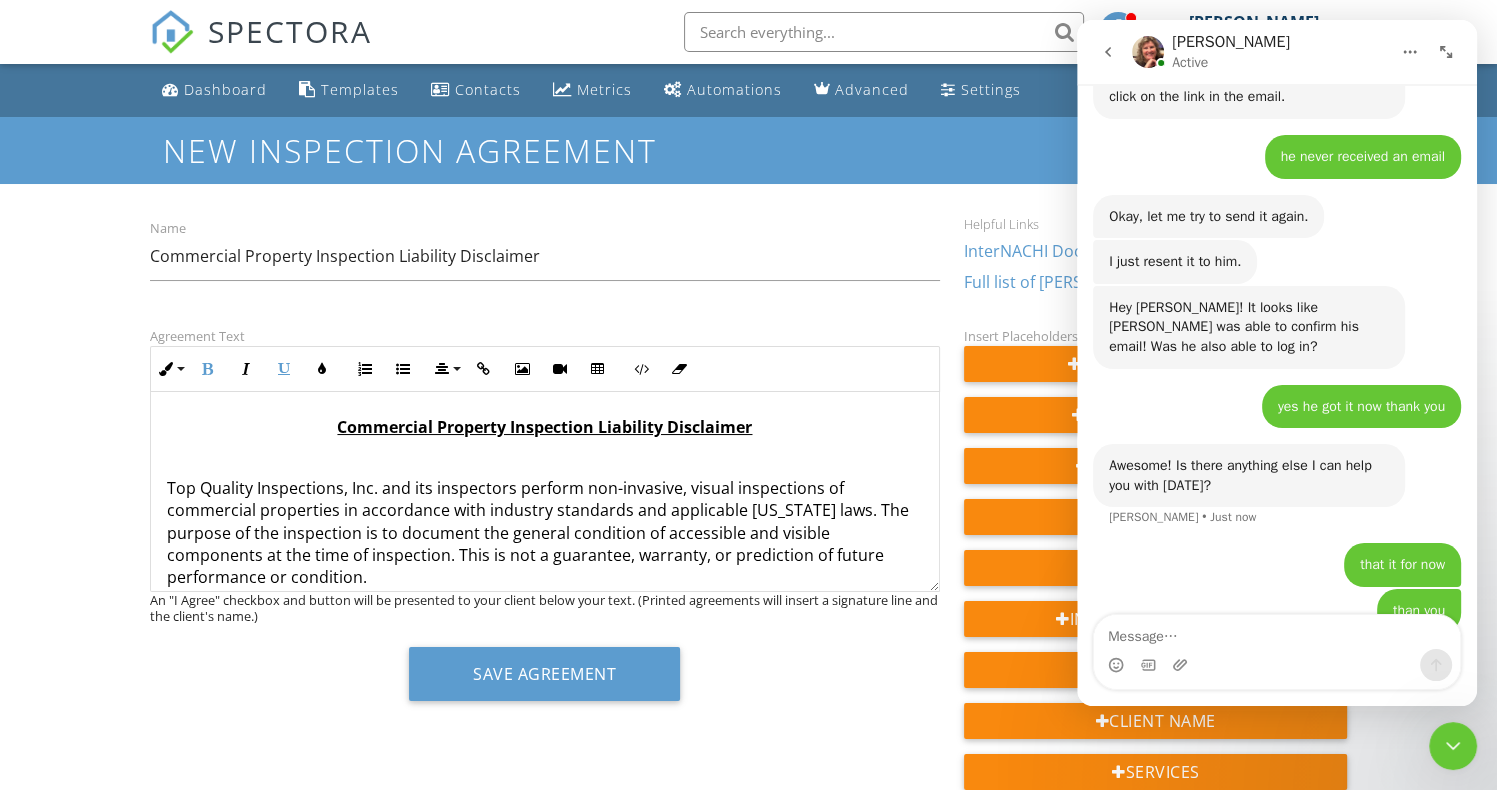 click 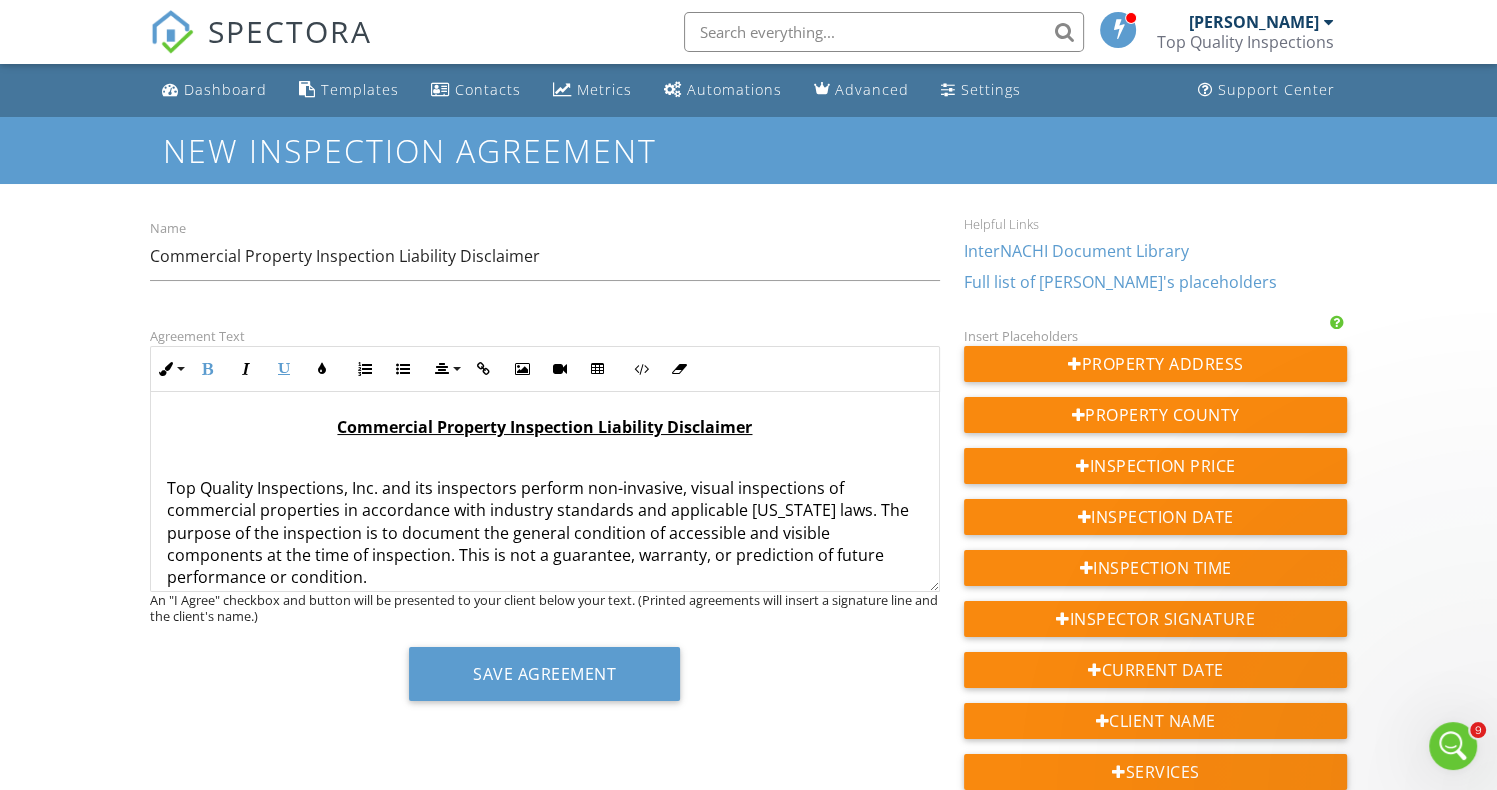 scroll, scrollTop: 0, scrollLeft: 0, axis: both 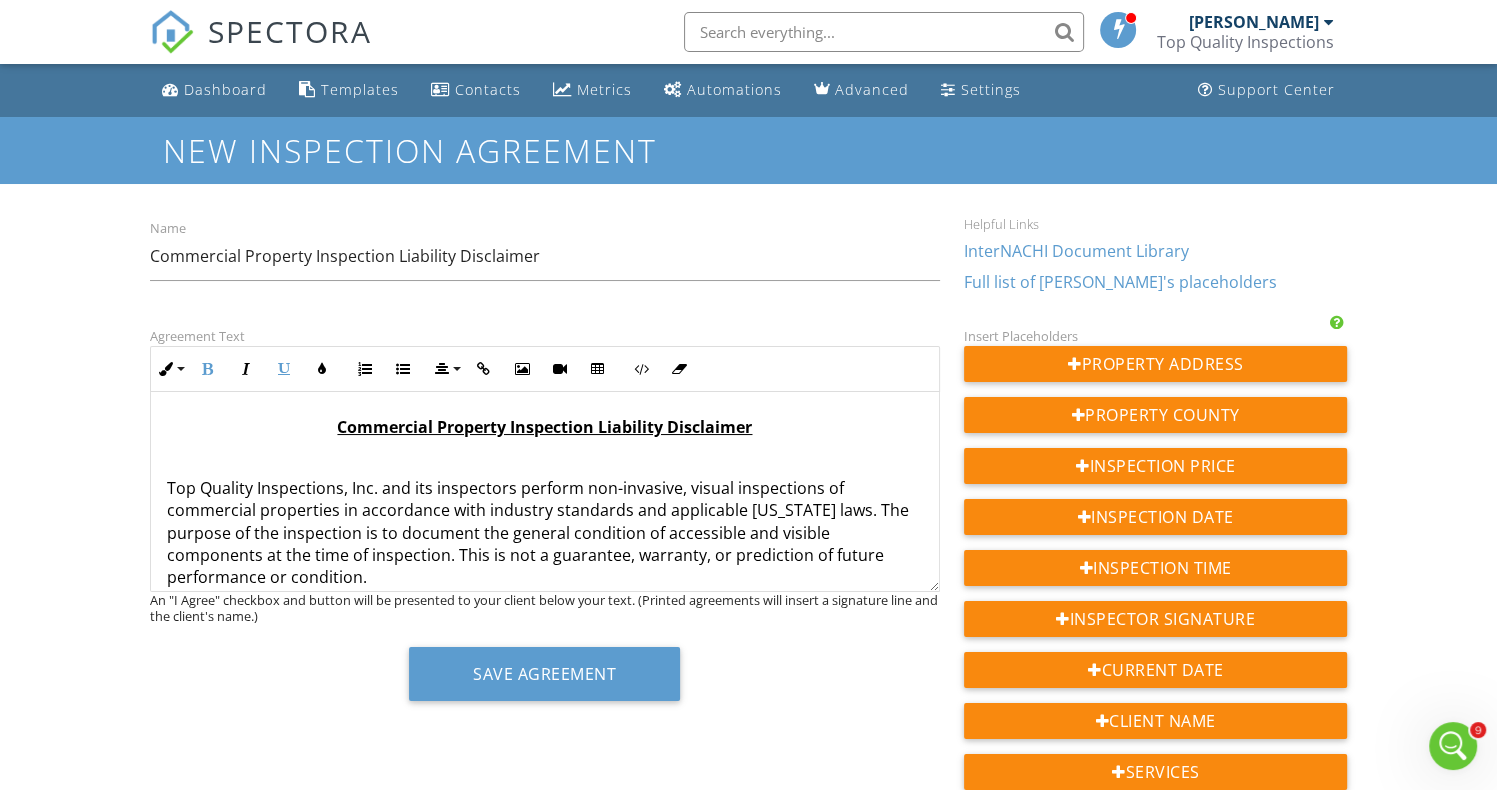 click at bounding box center [545, 458] 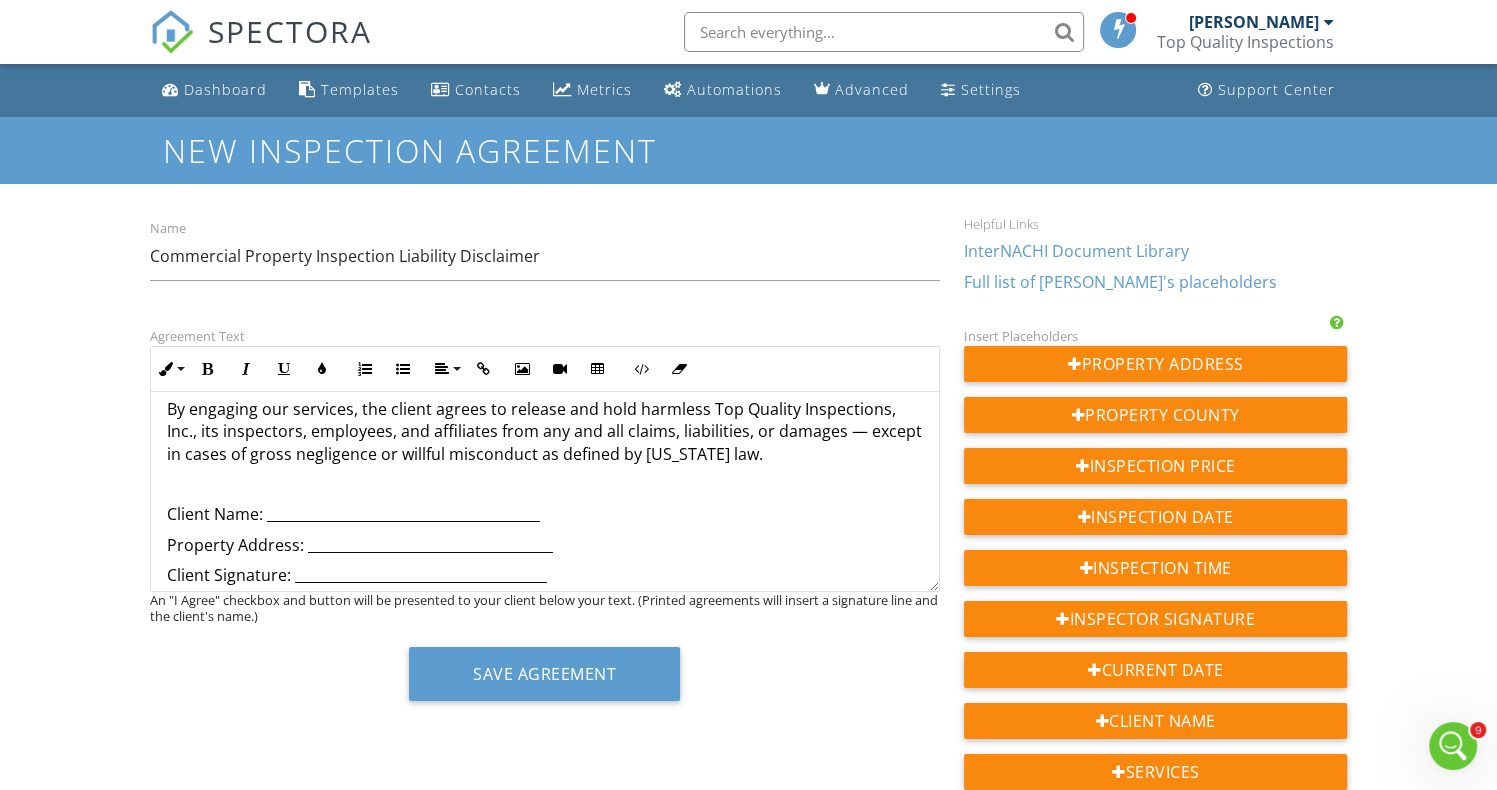 scroll, scrollTop: 376, scrollLeft: 0, axis: vertical 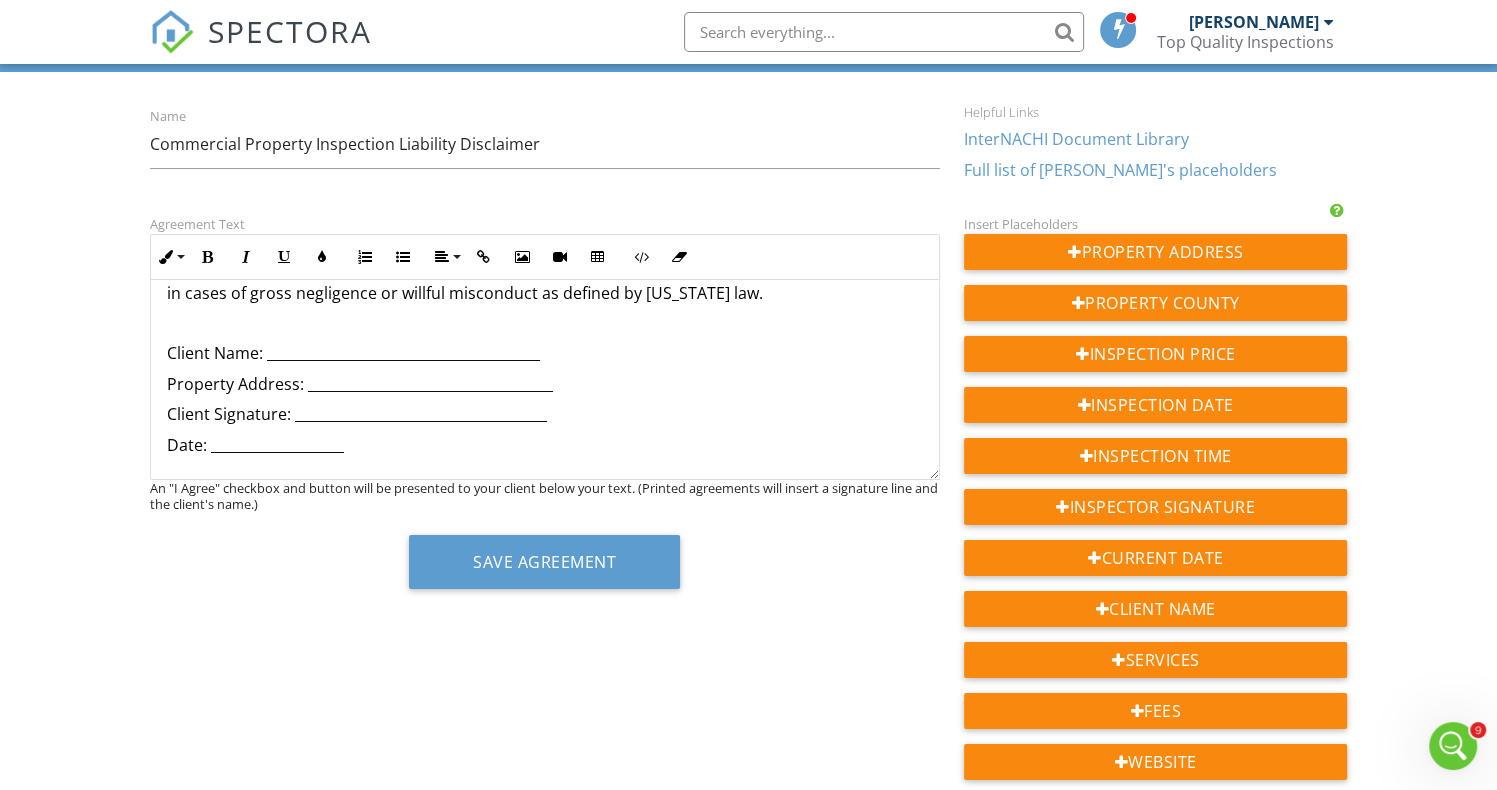 click on "Client Name: _______________________________________" at bounding box center (545, 353) 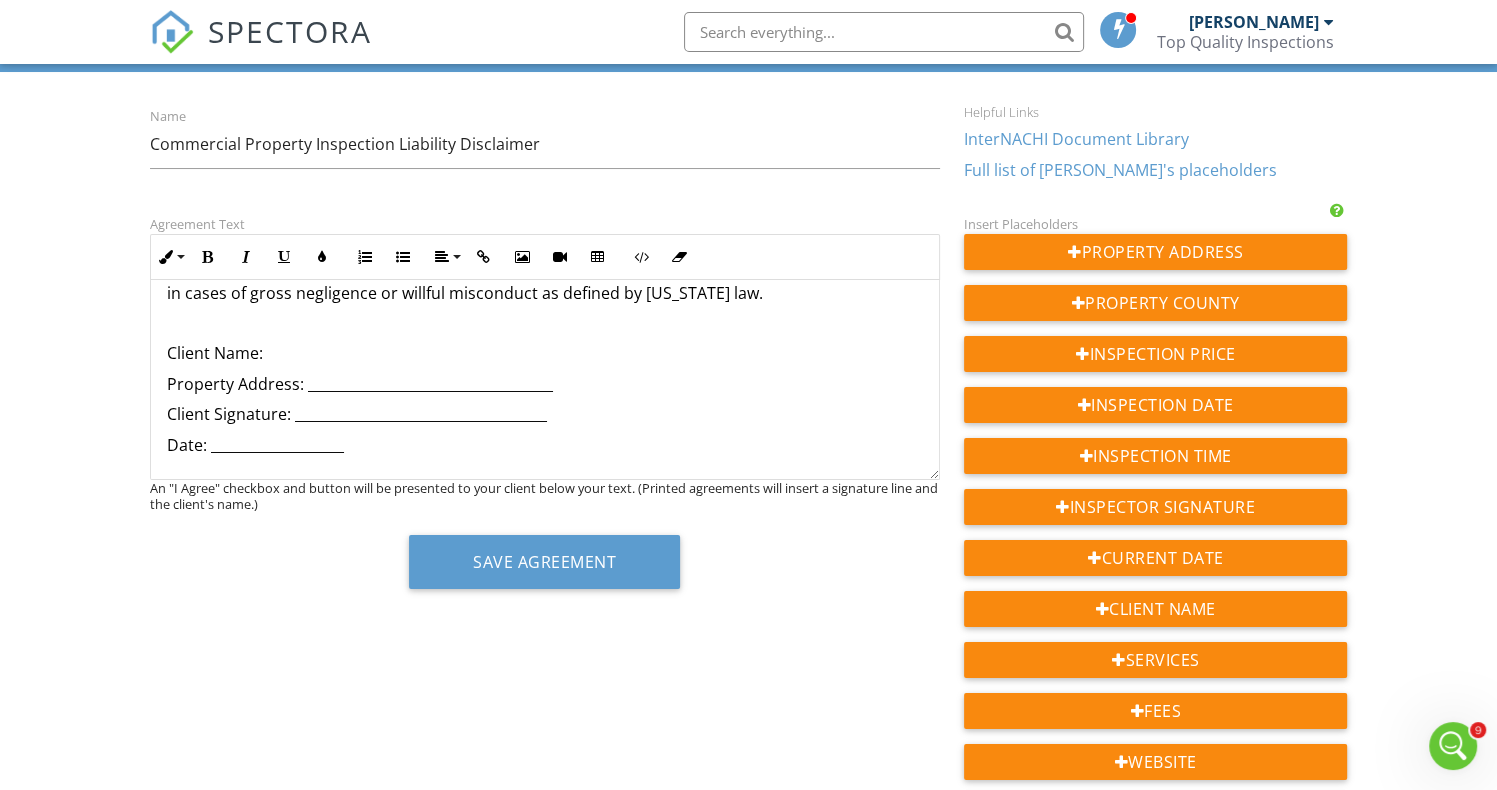 scroll, scrollTop: 142, scrollLeft: 0, axis: vertical 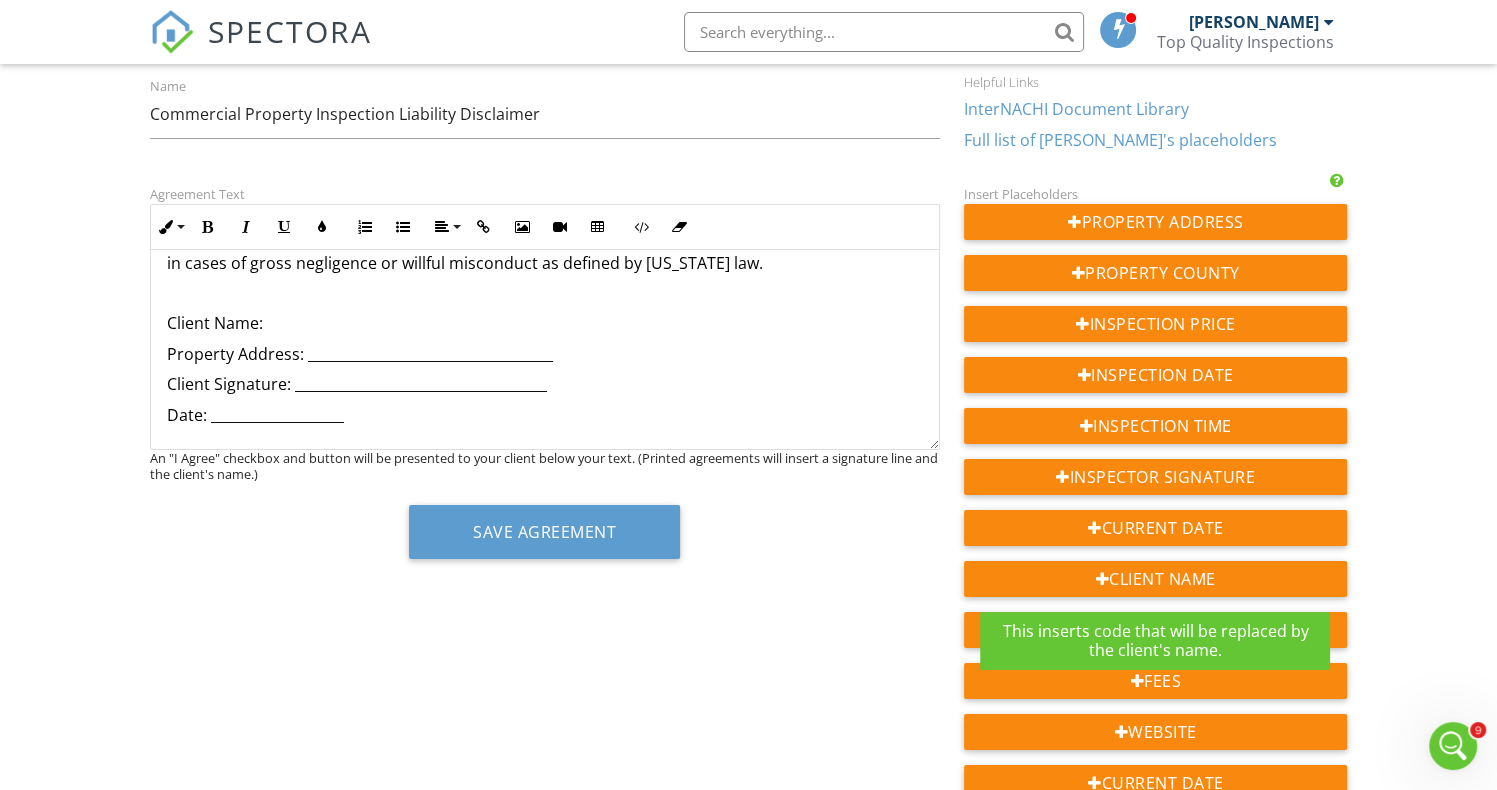 click on "Insert Placeholders
Property Address
Property County
Inspection Price
Inspection Date
Inspection Time
Inspector Signature
Current Date
Client Name
Services
Fees
Website
Current Date
Current Year
Customer Inputs
Customer Initials (Optional)
Customer Initials (Required)
Service Fee Placeholders
4-Point Inspection ($150.00)
4-Point Inspection & Wind Mitigation Inspection ($200.00)
Detached Building ($0.00)
Infrared Thermography Inspection ($0.00)
Post Claim Inspection ($175.00)
RCV ($0.00)
Re-Inspections ($100.00)
Residential Inspection ($350.00)
Roof Certification ($150.00)
Wind Mitigation Inspection ($150.00)
Add On Fee Placeholders" at bounding box center (1155, 864) 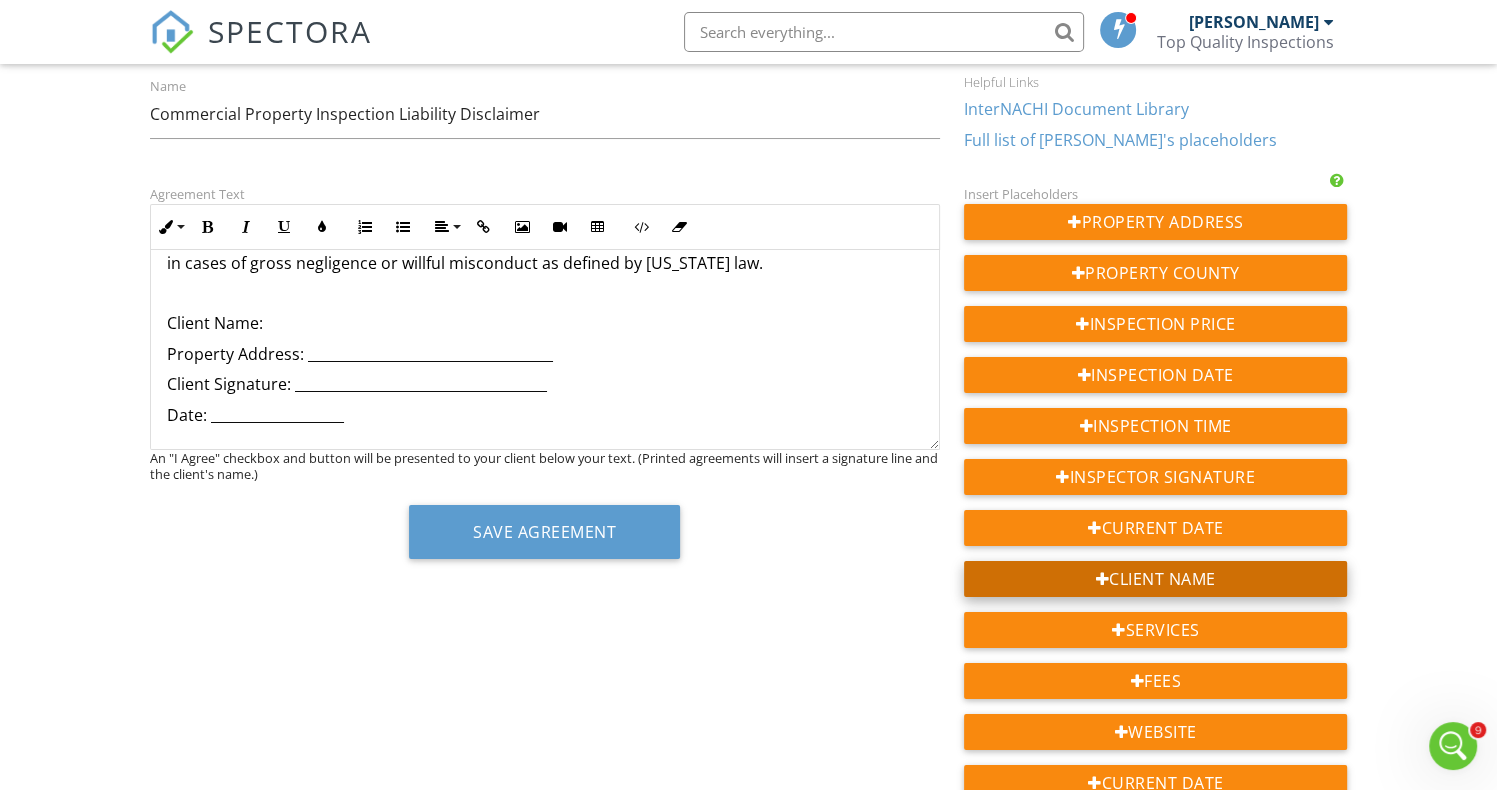 click on "Client Name" at bounding box center [1155, 579] 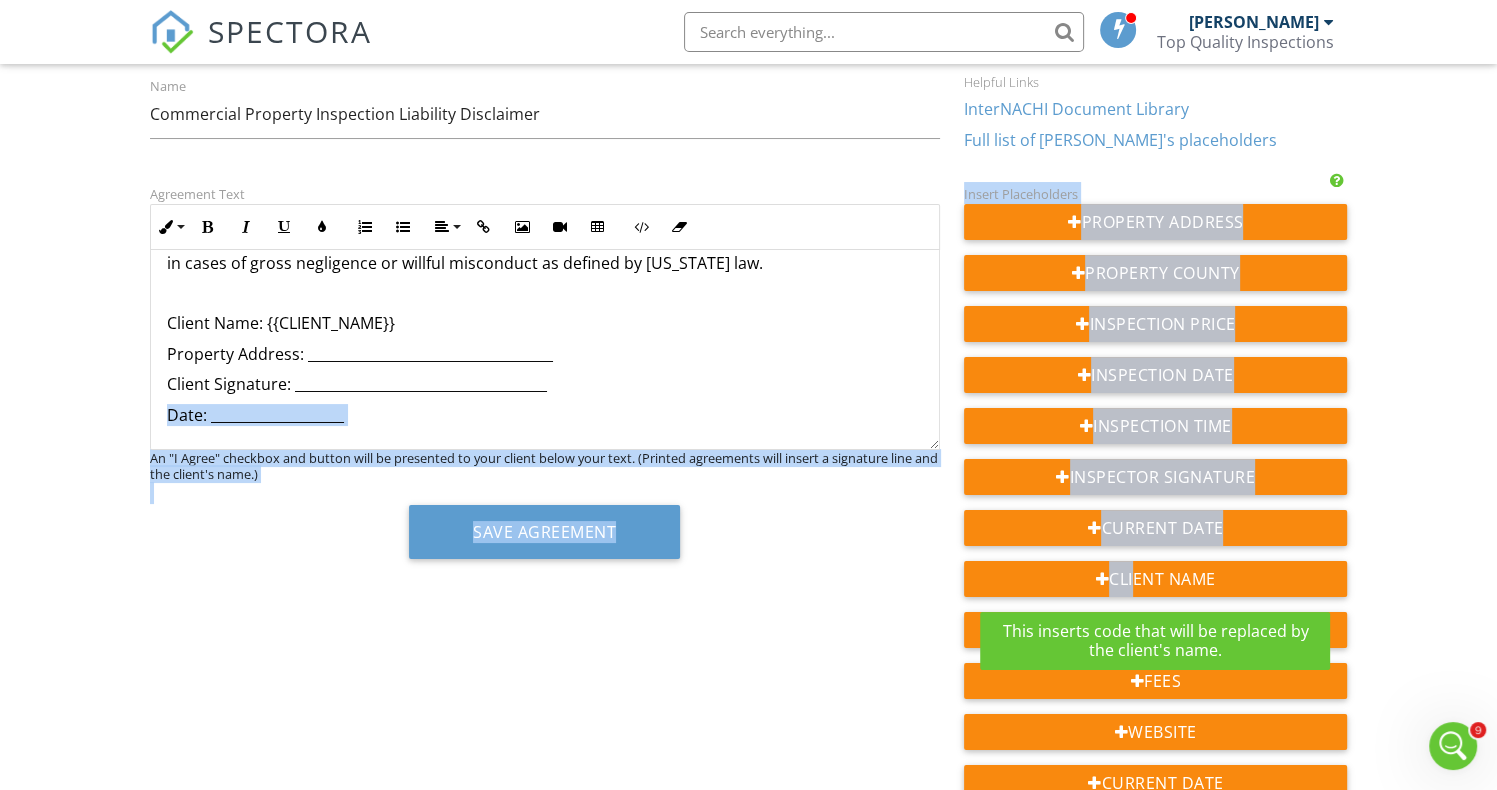 drag, startPoint x: 1126, startPoint y: 583, endPoint x: 439, endPoint y: 351, distance: 725.11584 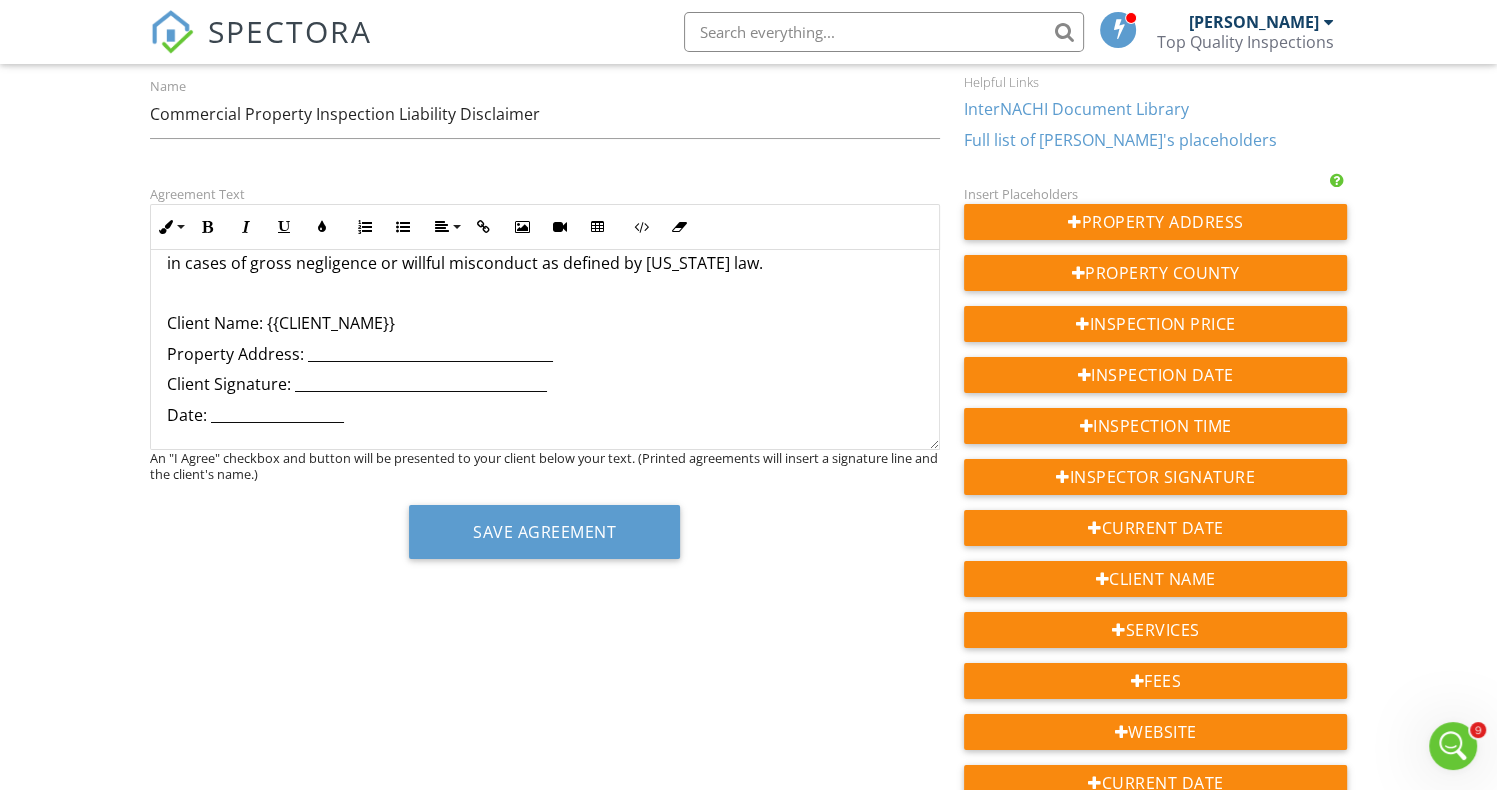 click on "Commercial Property Inspection Liability Disclaimer Top Quality Inspections, Inc. and its inspectors perform non-invasive, visual inspections of commercial properties in accordance with industry standards and applicable Florida laws. The purpose of the inspection is to document the general condition of accessible and visible components at the time of inspection. This is not a guarantee, warranty, or prediction of future performance or condition. This inspection does not include destructive testing, engineering analysis, or verification of code compliance. We are not responsible for hidden or concealed issues, future defects, or any costs associated with repairs or replacements that may arise after the inspection. The client acknowledges that all findings are based solely on conditions that were observable at the time of inspection. Client Name: {{CLIENT_NAME}} ​ ​ Property Address: ___________________________________ Client Signature: ____________________________________ Date: ___________________" at bounding box center [545, 162] 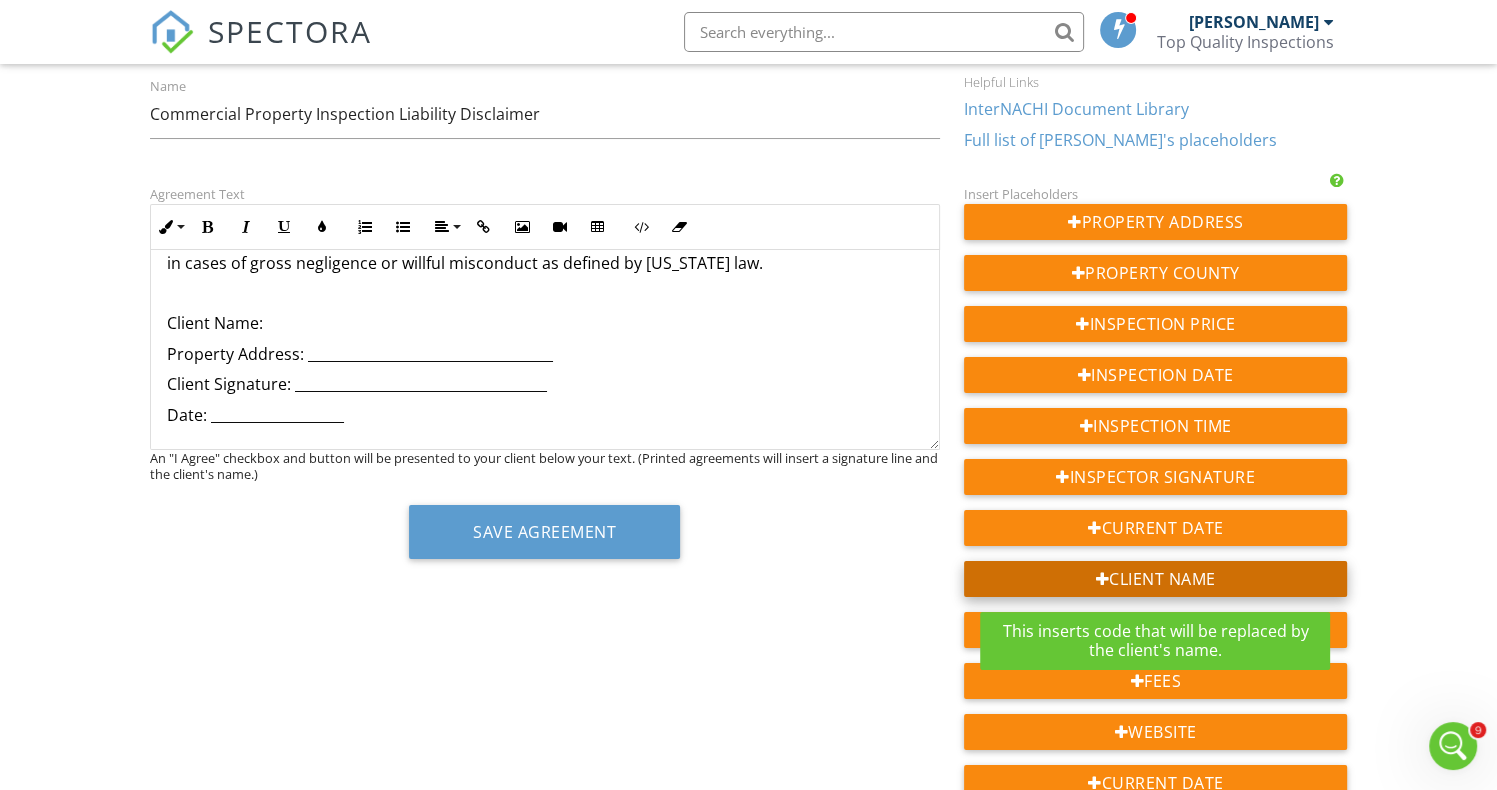 click on "Client Name" at bounding box center (1155, 579) 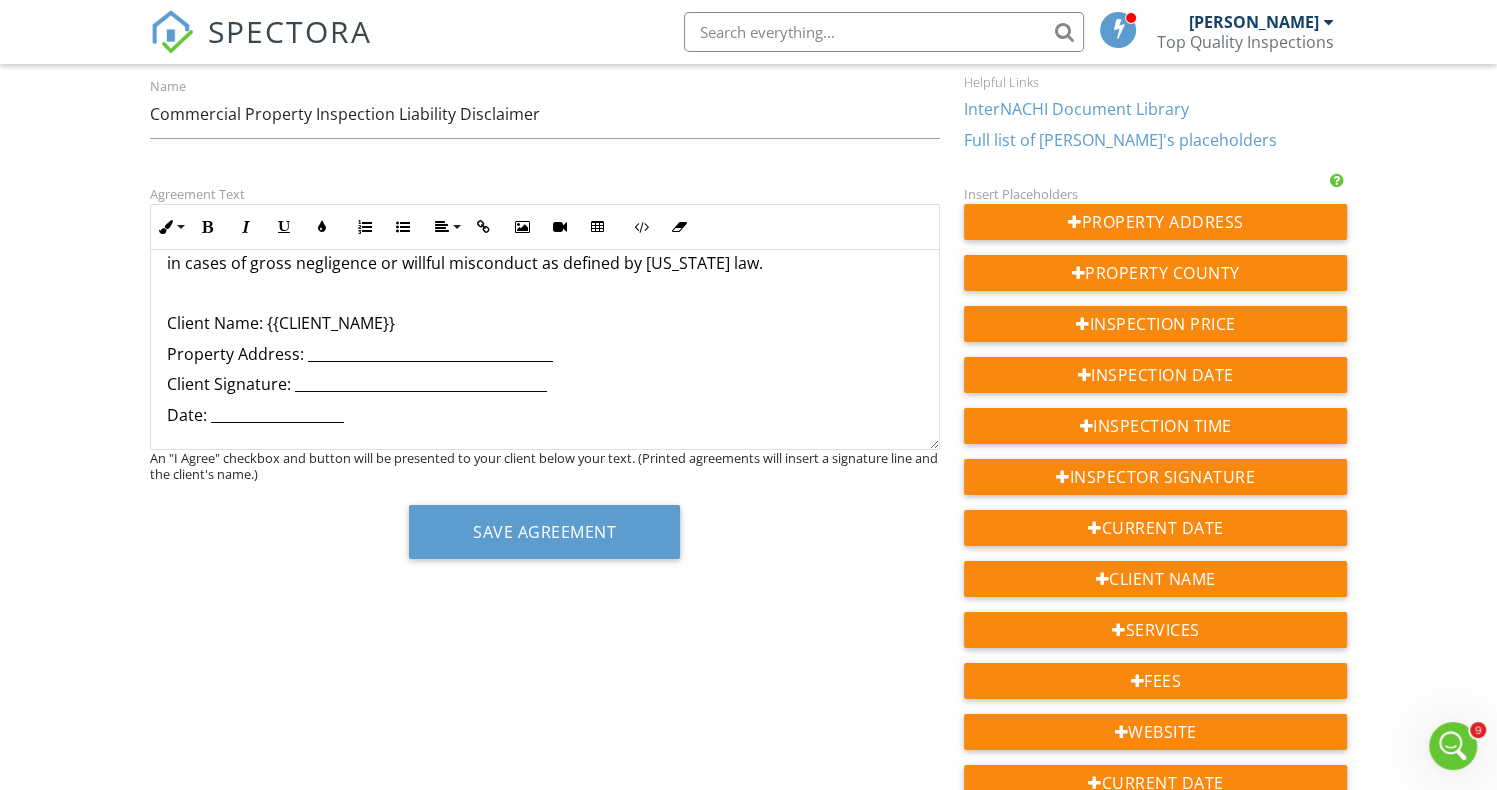 click on "Property Address: ___________________________________" at bounding box center [545, 354] 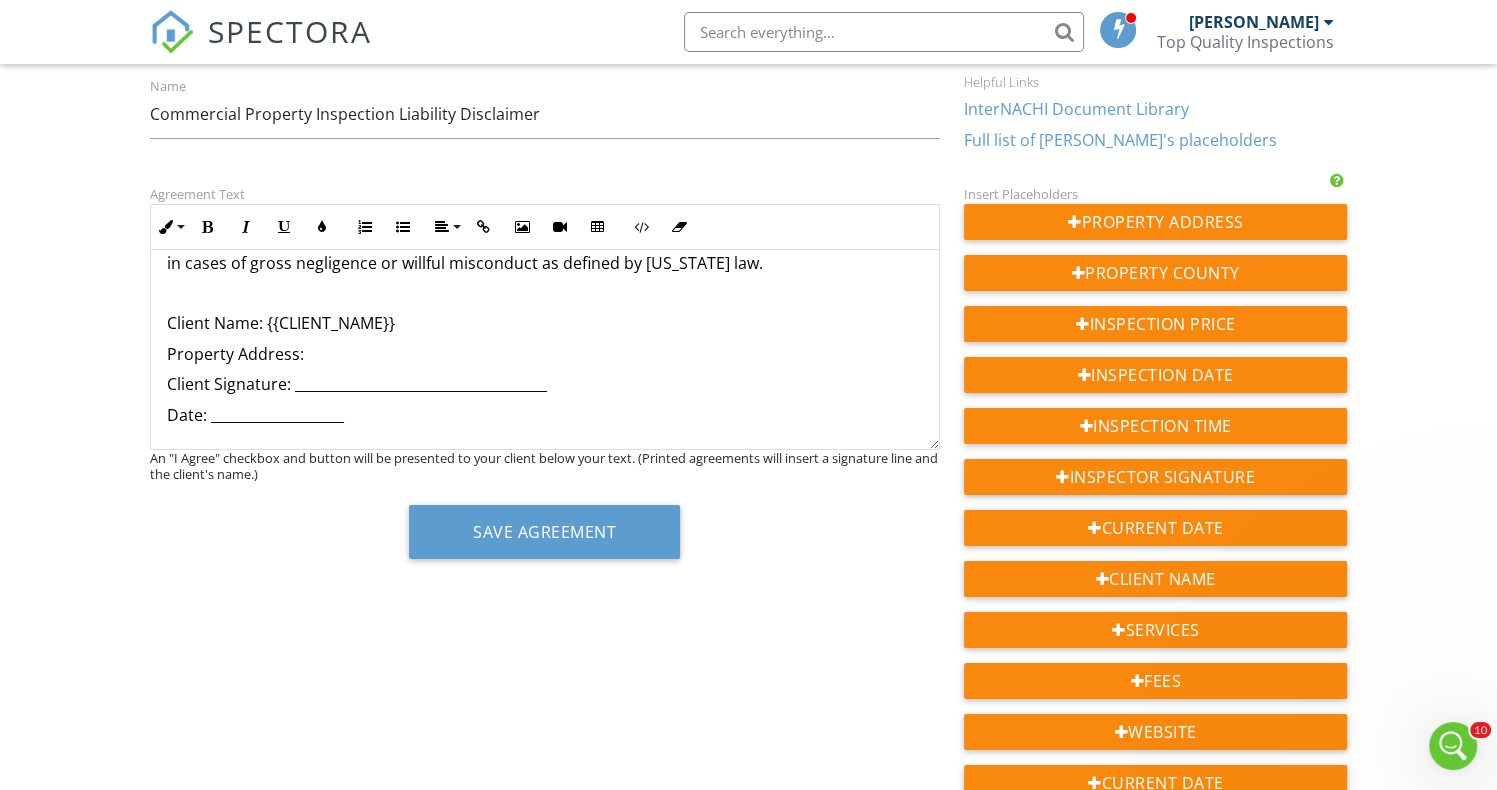 scroll, scrollTop: 2300, scrollLeft: 0, axis: vertical 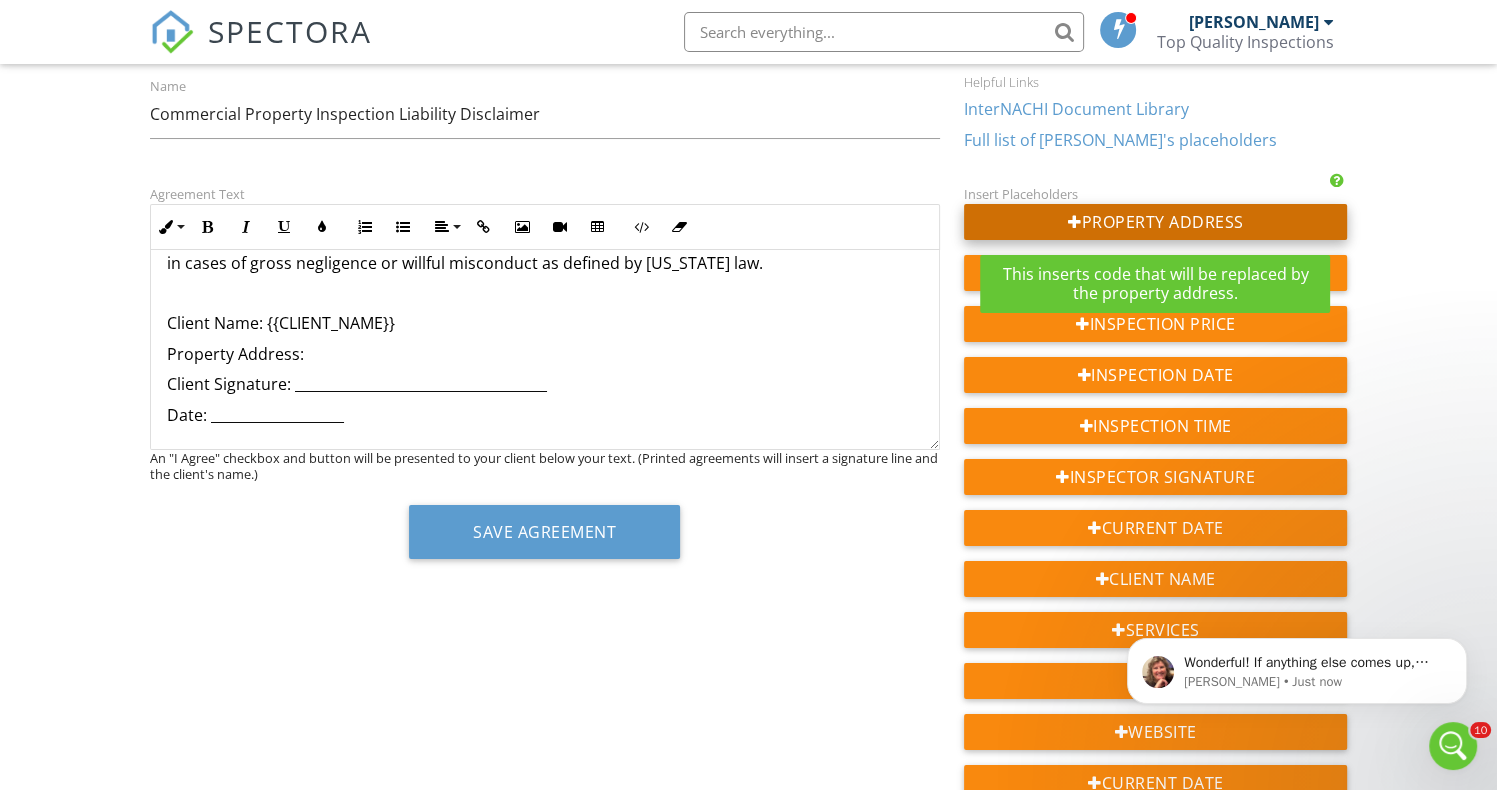 click on "Property Address" at bounding box center (1155, 222) 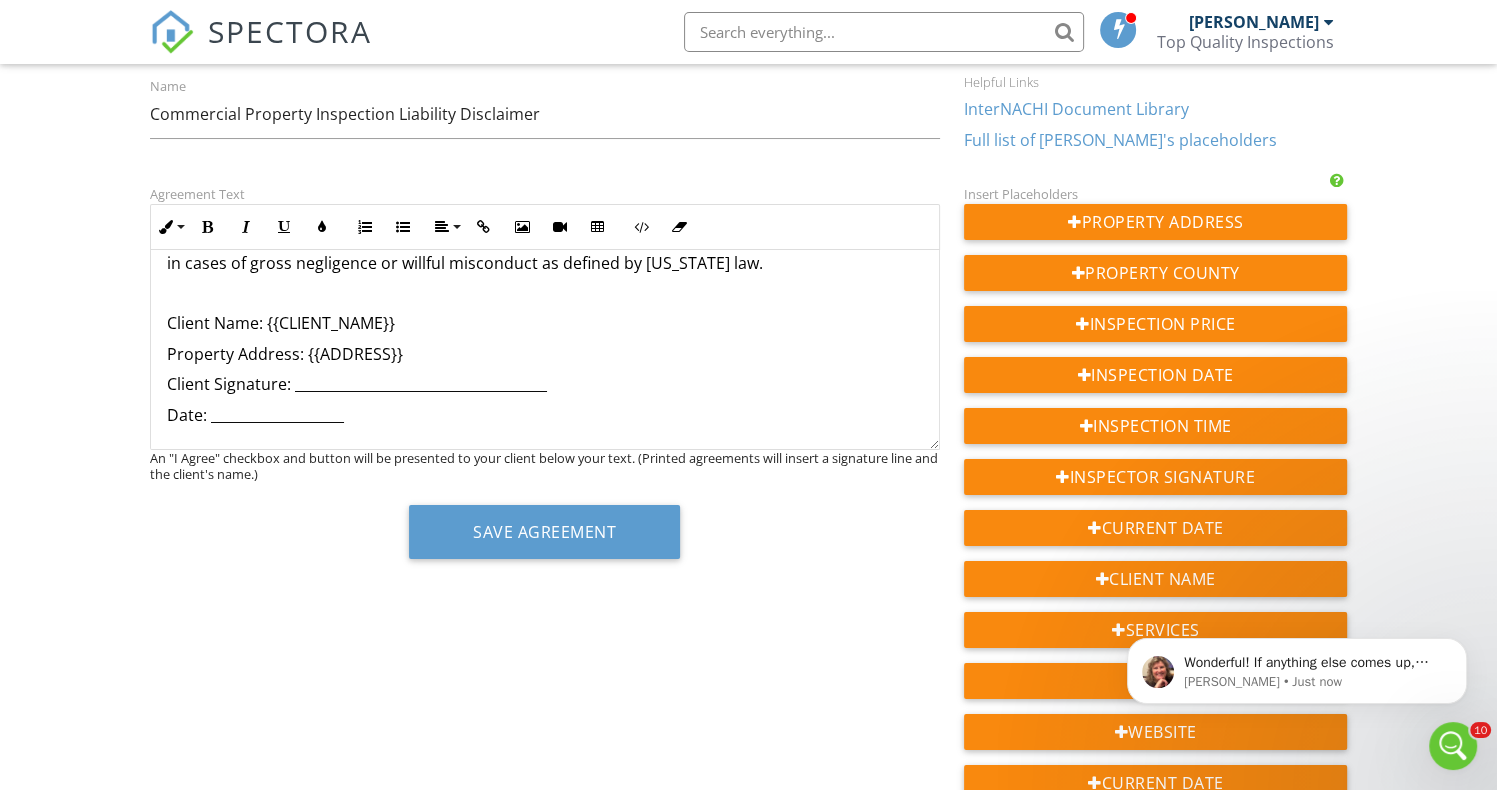 click on "Client Signature: ____________________________________" at bounding box center [545, 384] 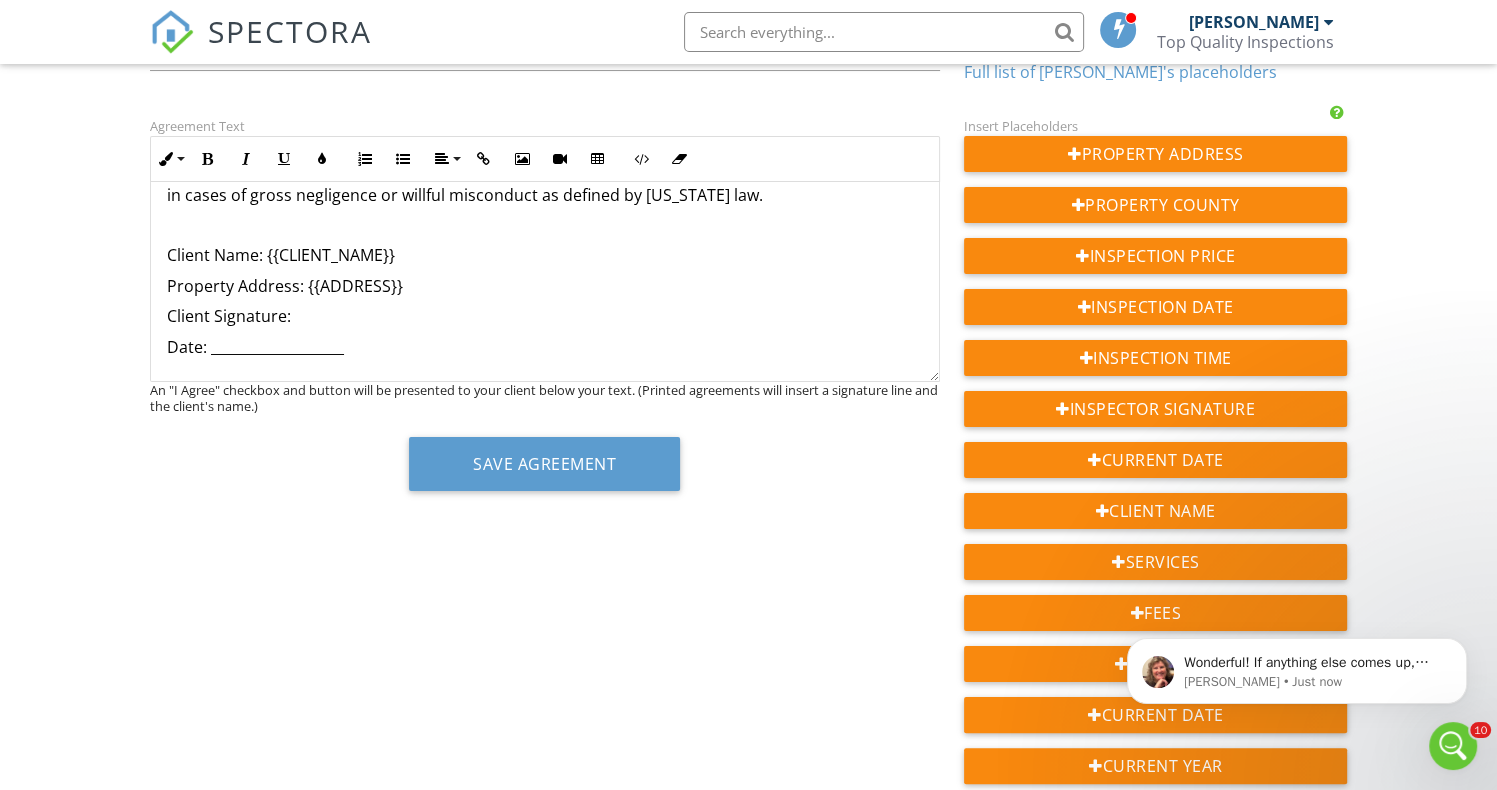 scroll, scrollTop: 208, scrollLeft: 0, axis: vertical 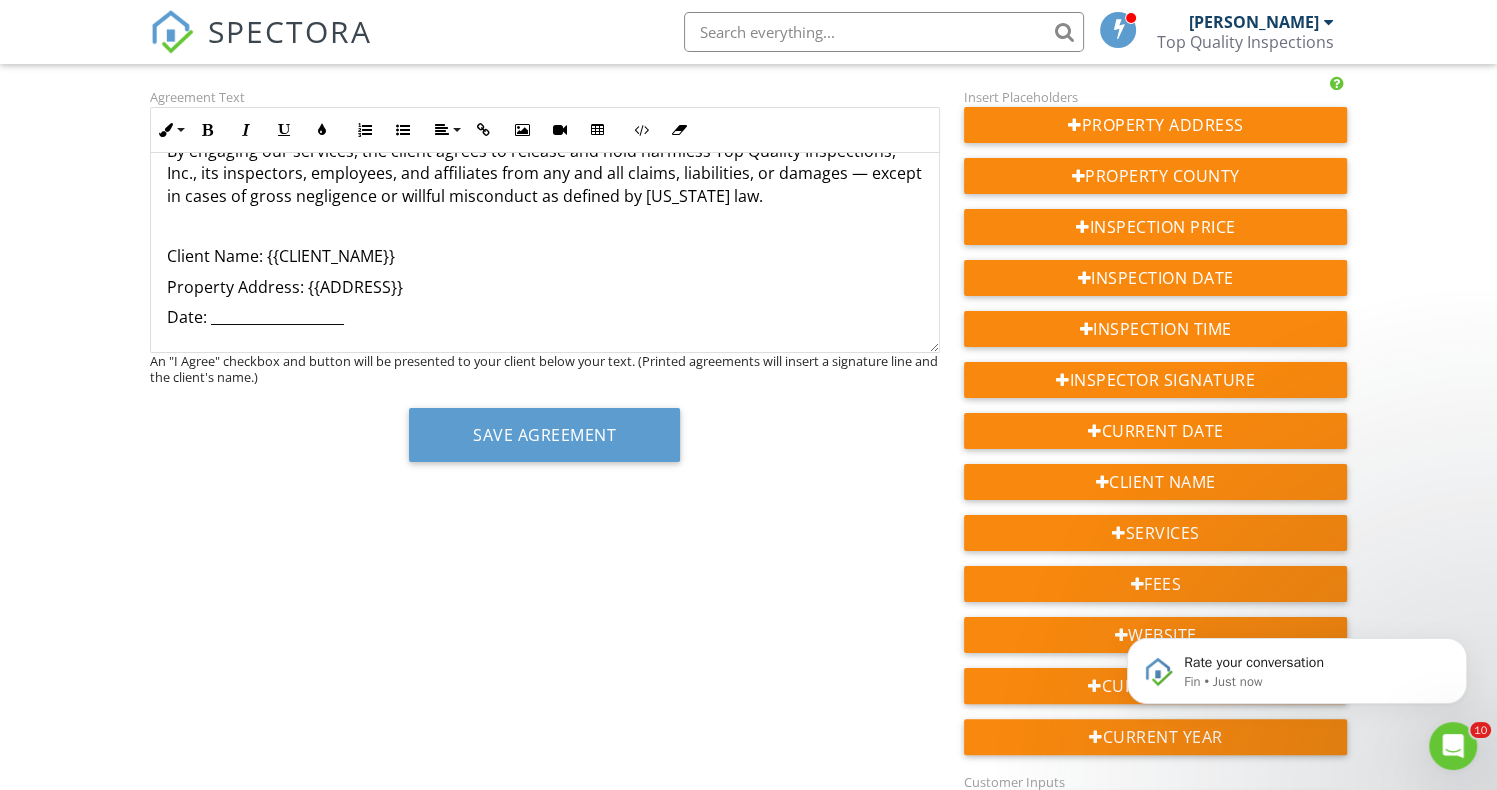 click on "Date: ___________________" at bounding box center (545, 317) 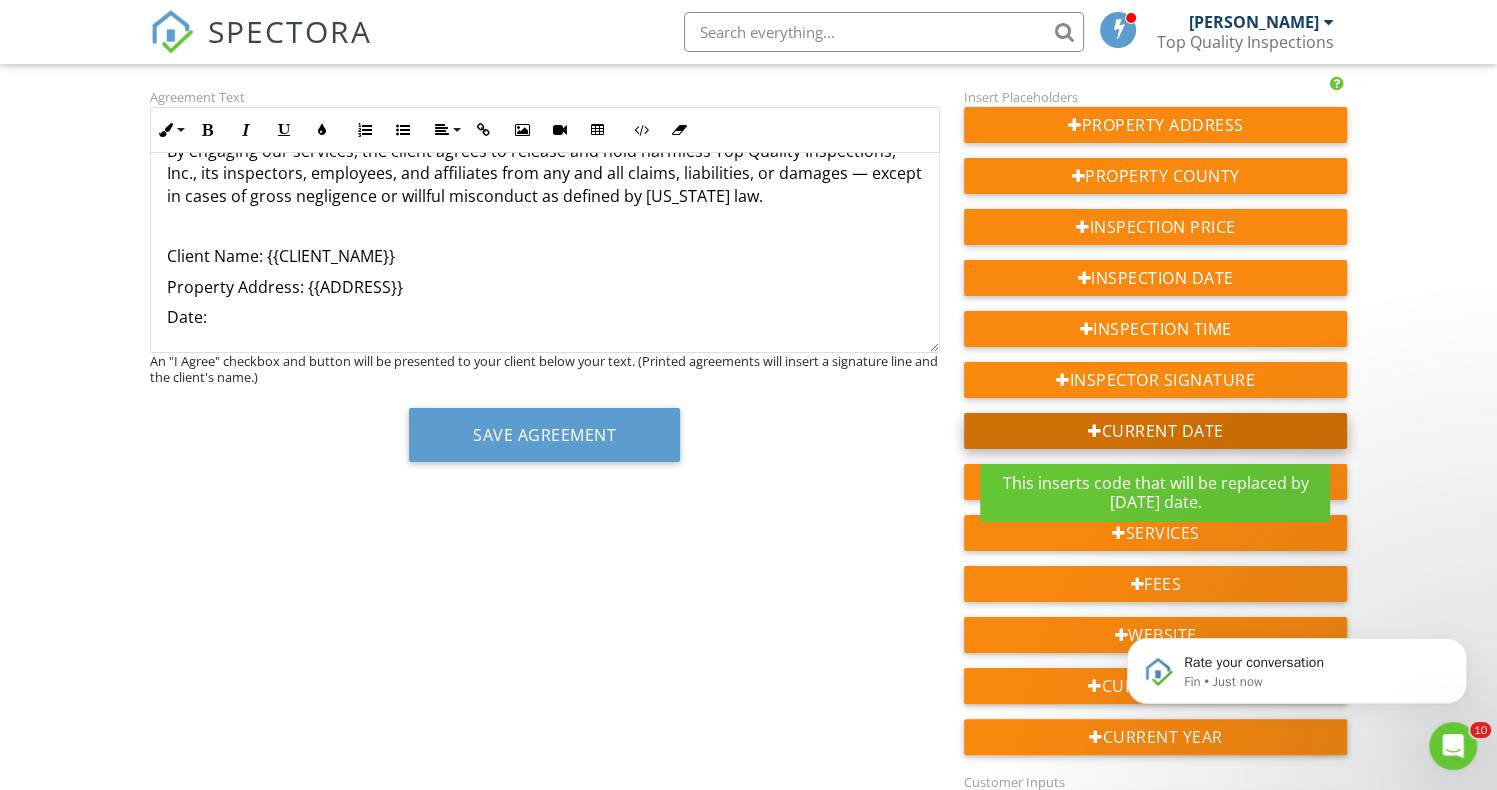 click on "Current Date" at bounding box center (1155, 431) 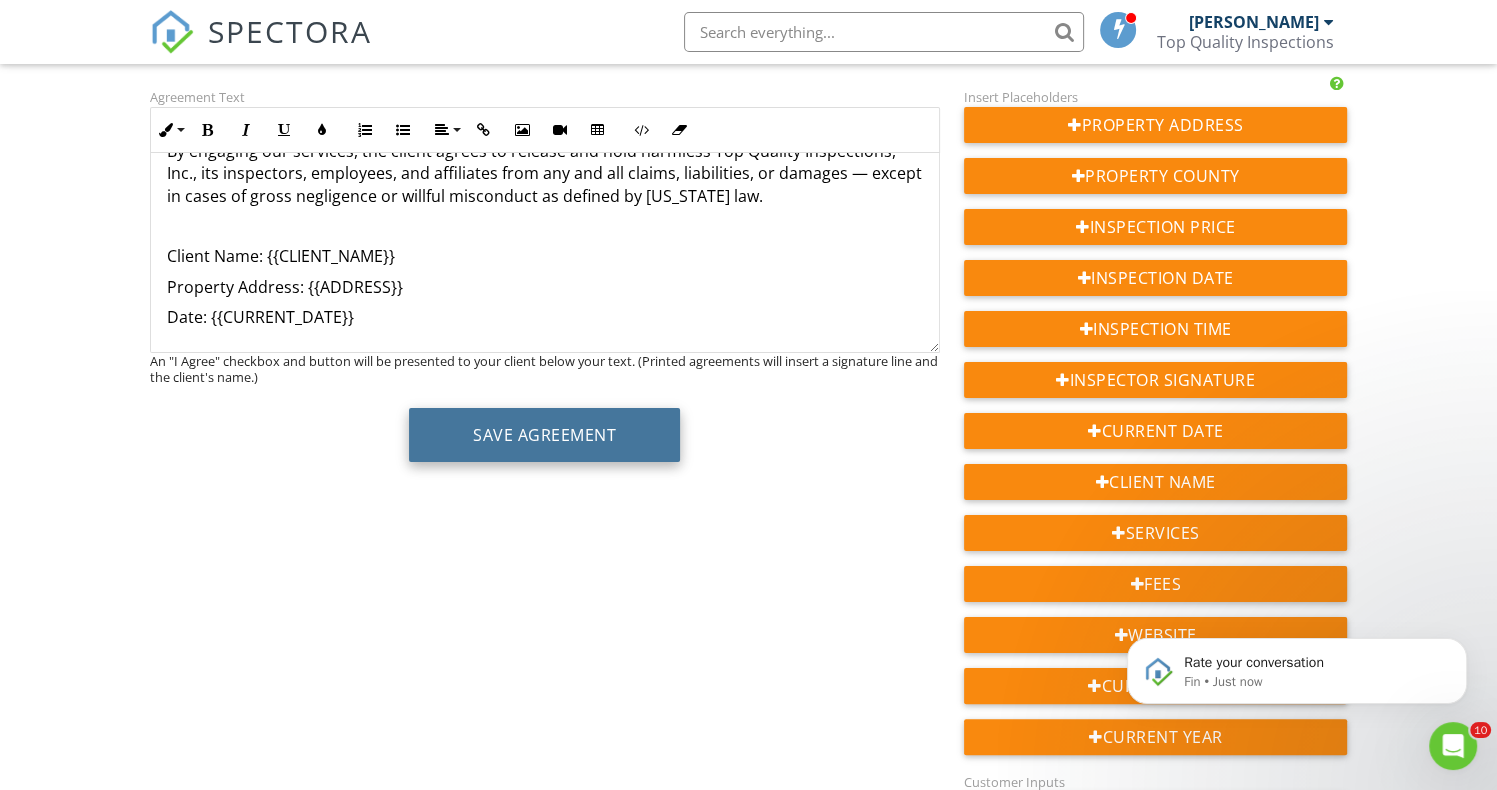 click on "Save Agreement" at bounding box center (544, 435) 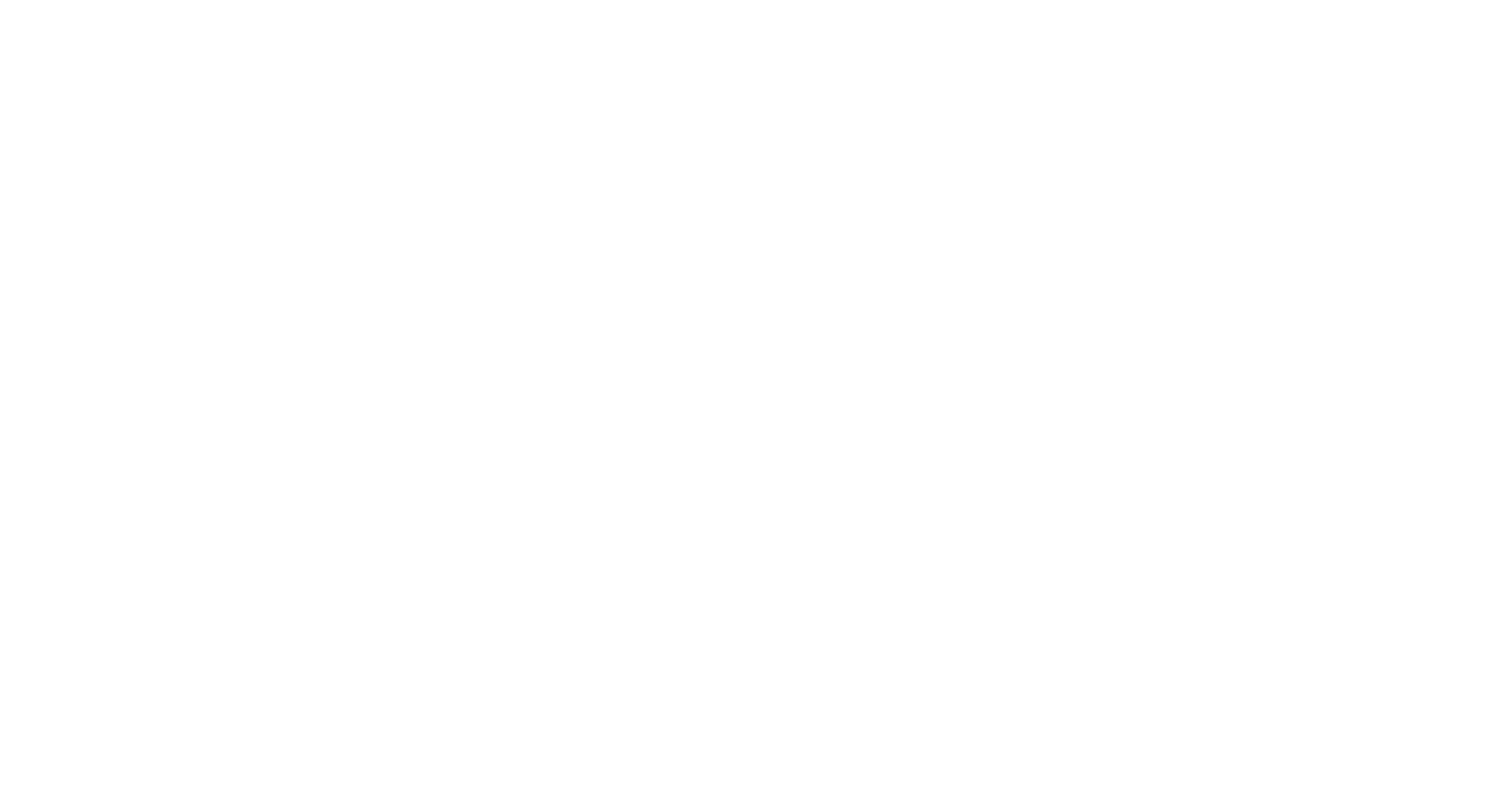 scroll, scrollTop: 0, scrollLeft: 0, axis: both 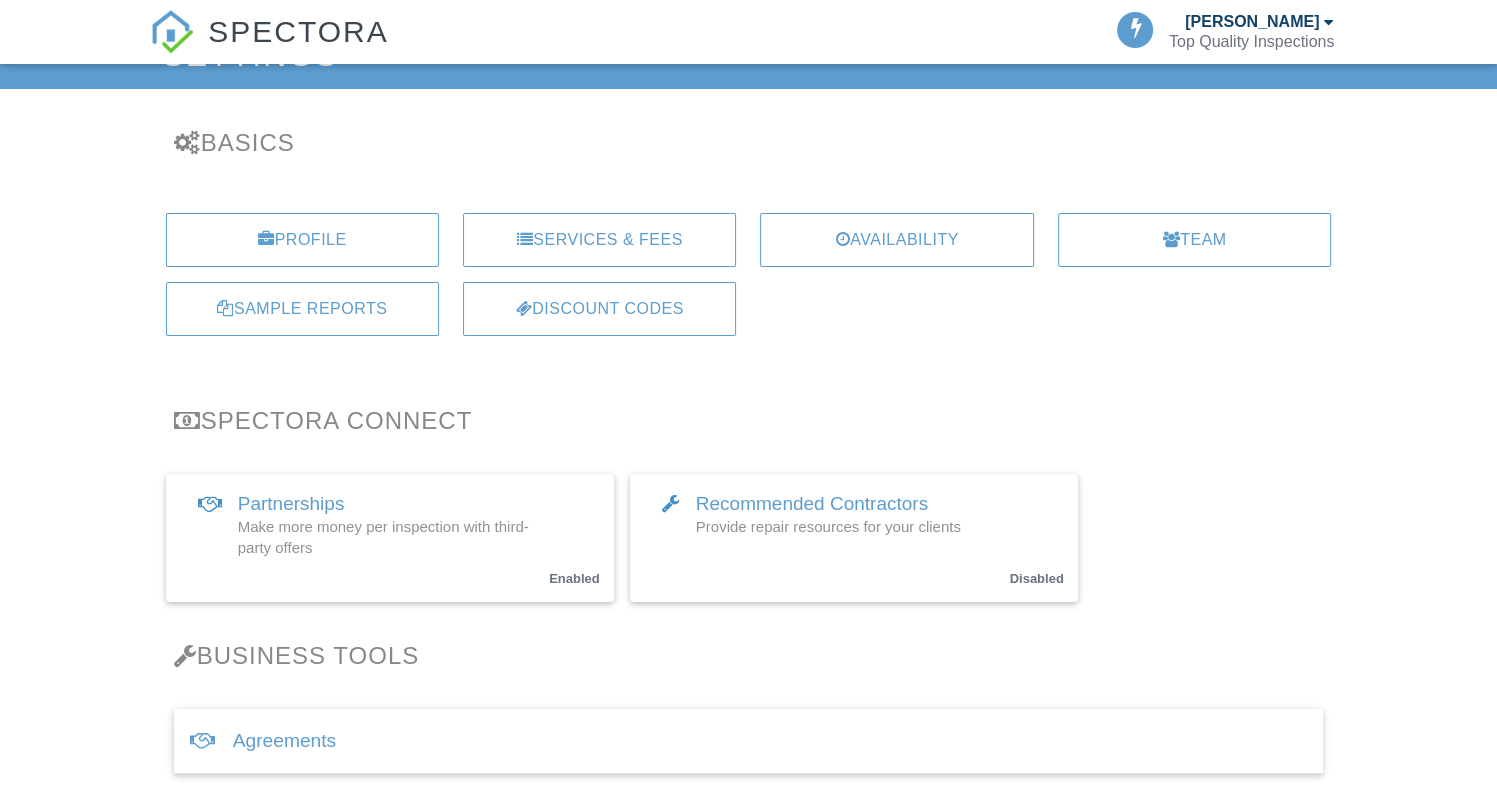 click on "Agreements" at bounding box center (749, 741) 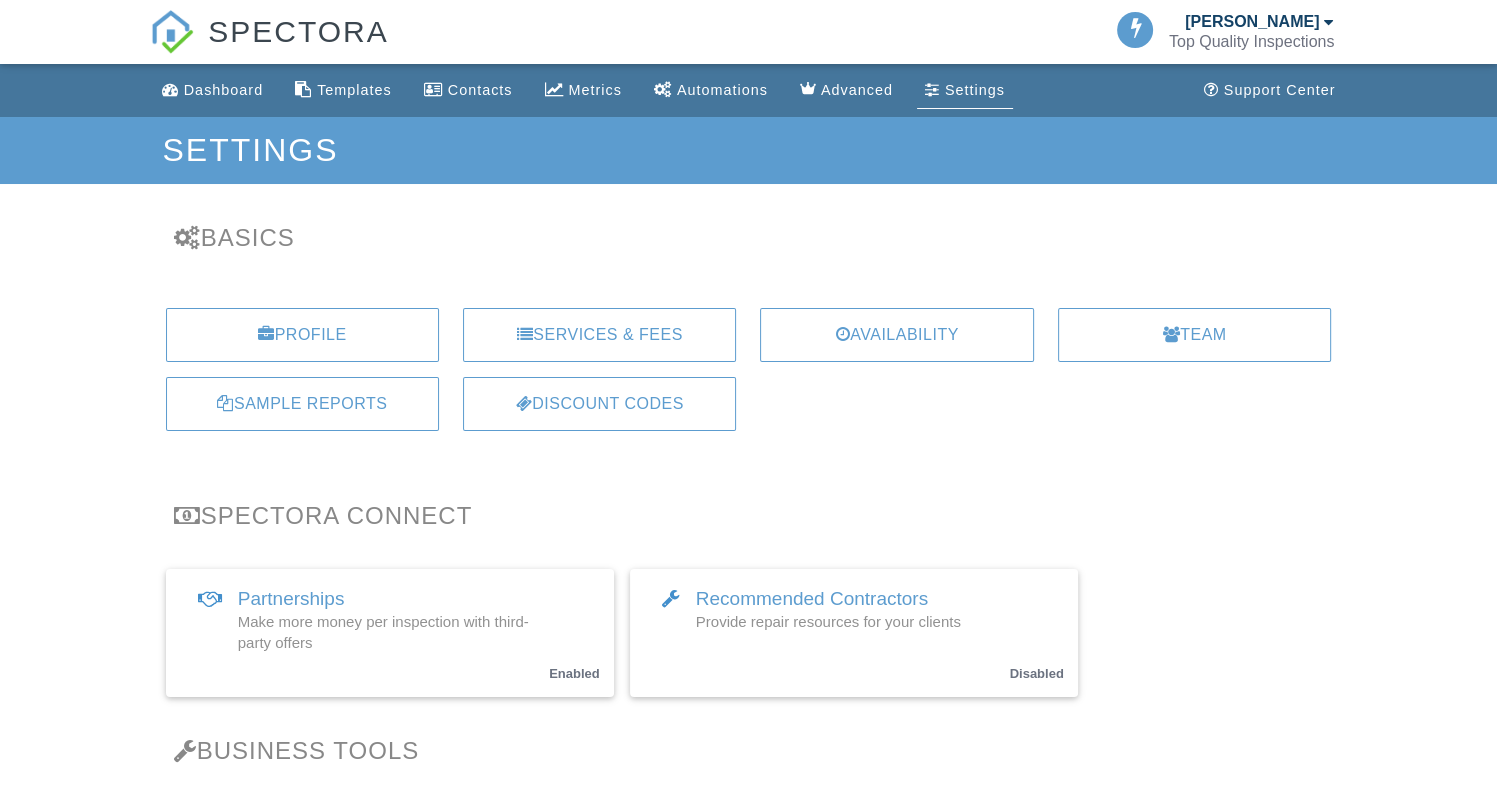 scroll, scrollTop: 95, scrollLeft: 0, axis: vertical 